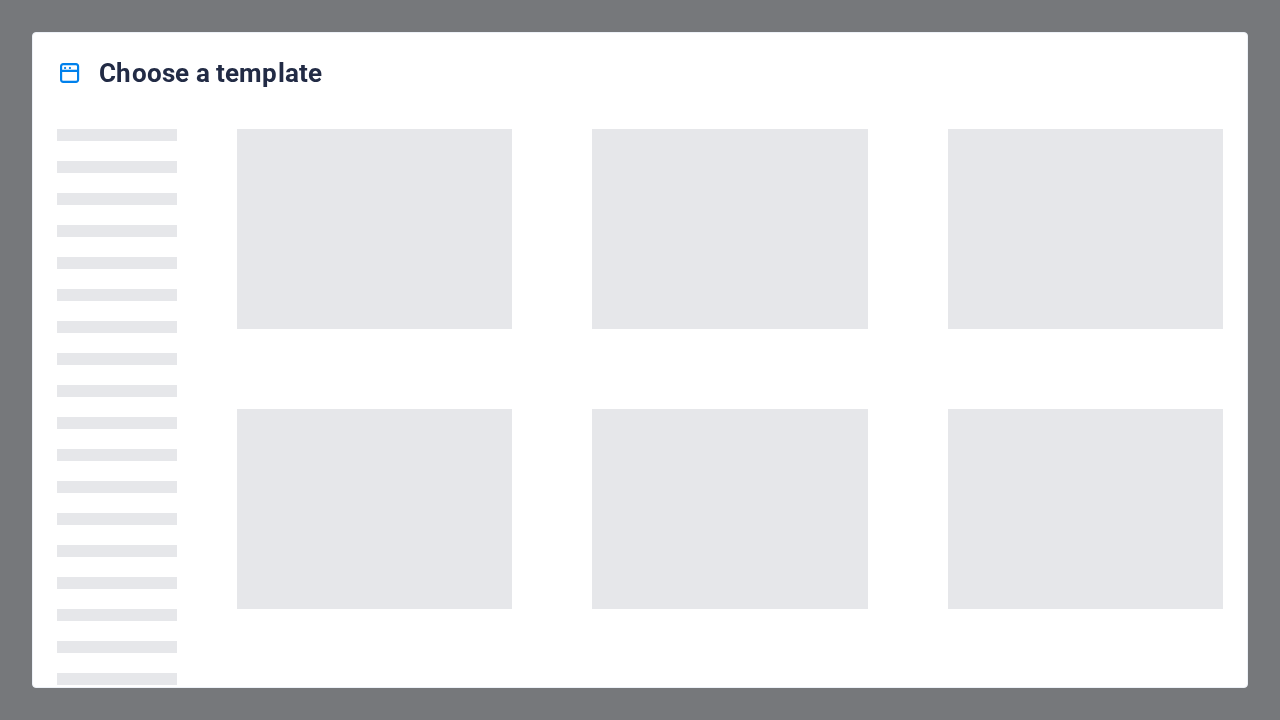 scroll, scrollTop: 0, scrollLeft: 0, axis: both 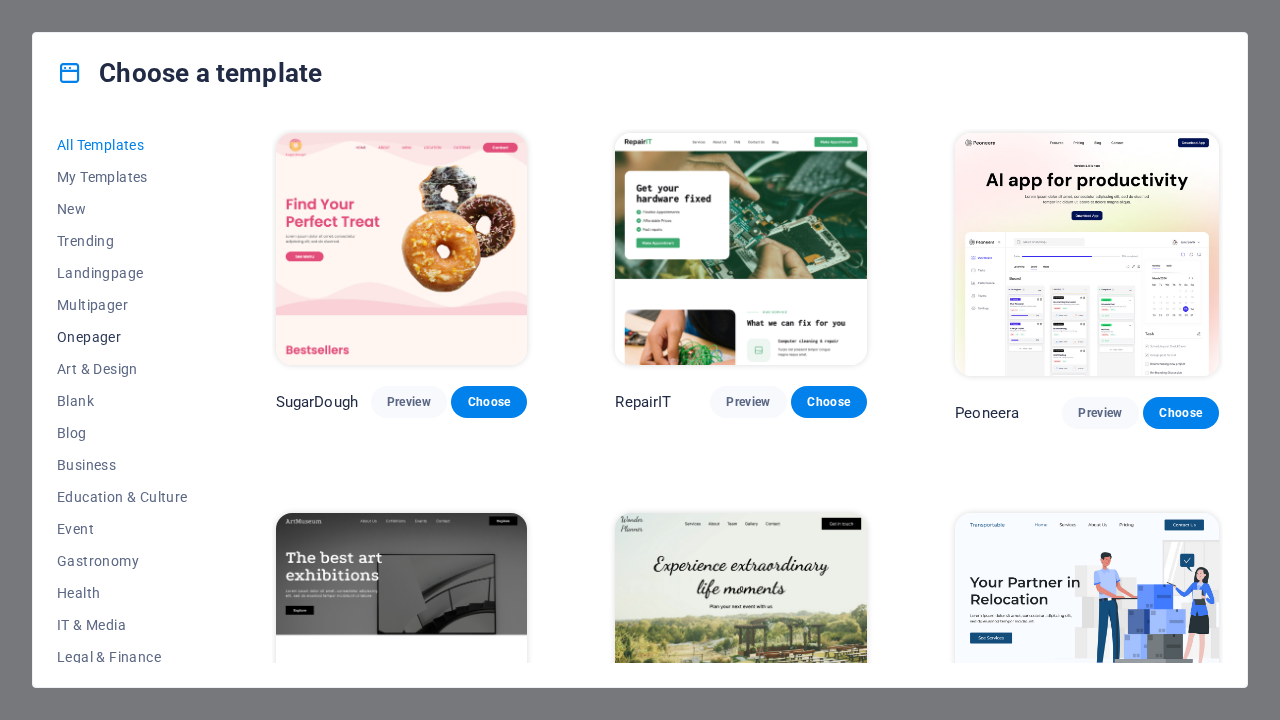 click on "Onepager" at bounding box center [122, 337] 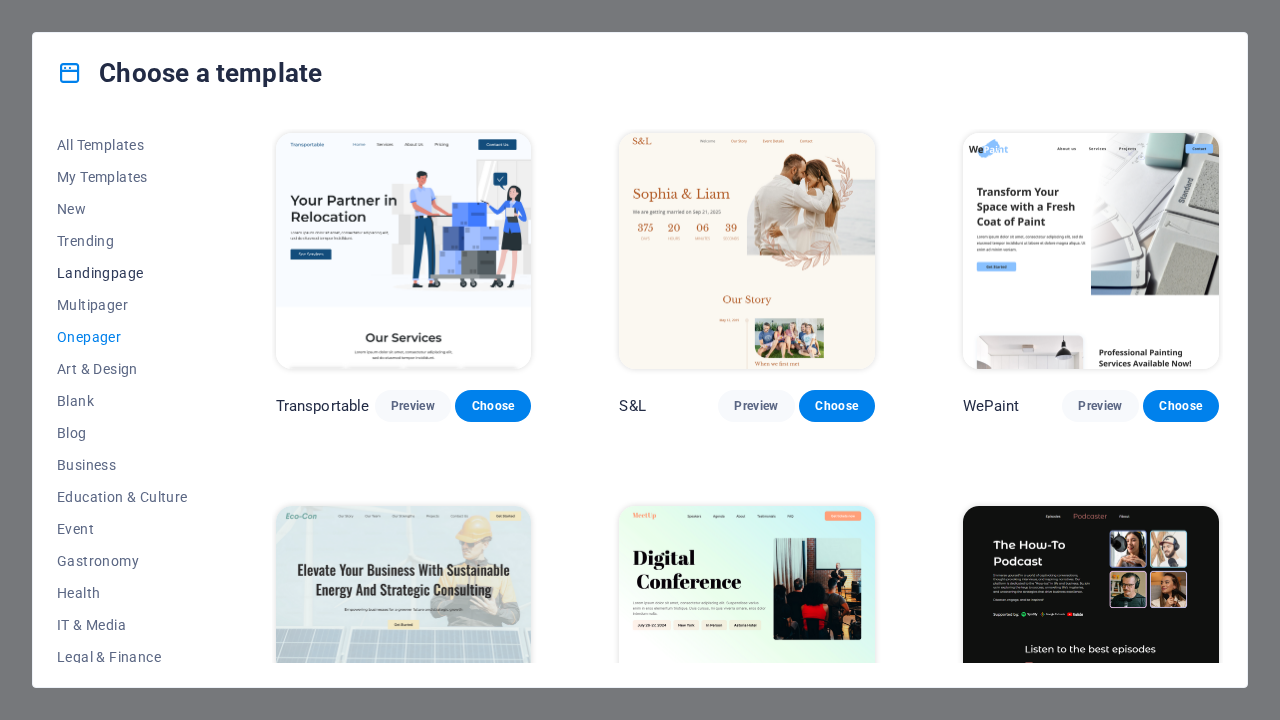 click on "Landingpage" at bounding box center (122, 273) 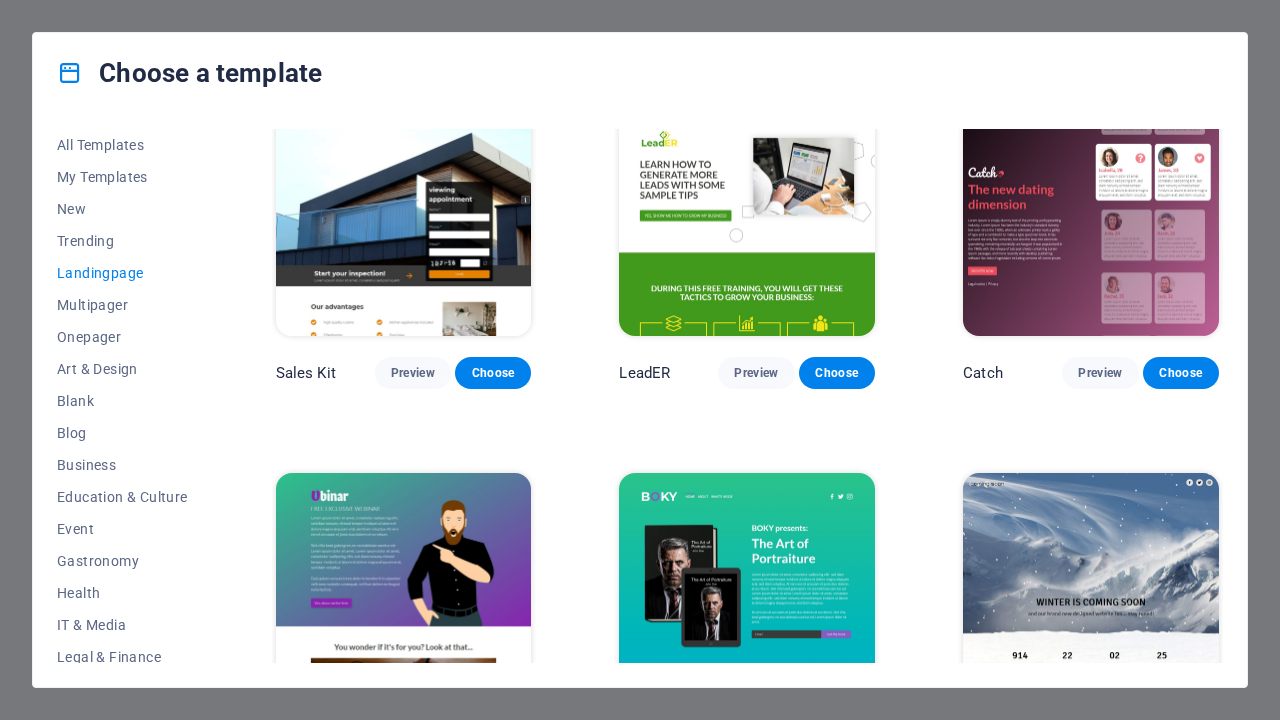 scroll, scrollTop: 2273, scrollLeft: 0, axis: vertical 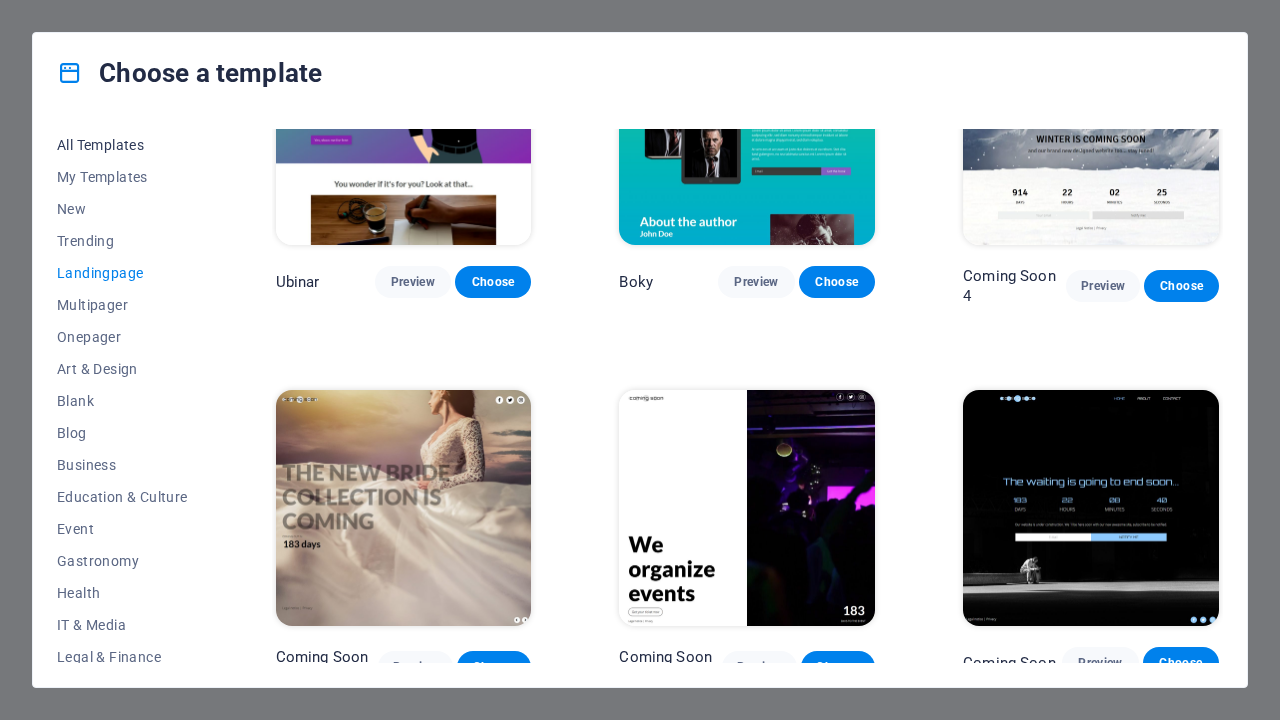 click on "All Templates" at bounding box center [122, 145] 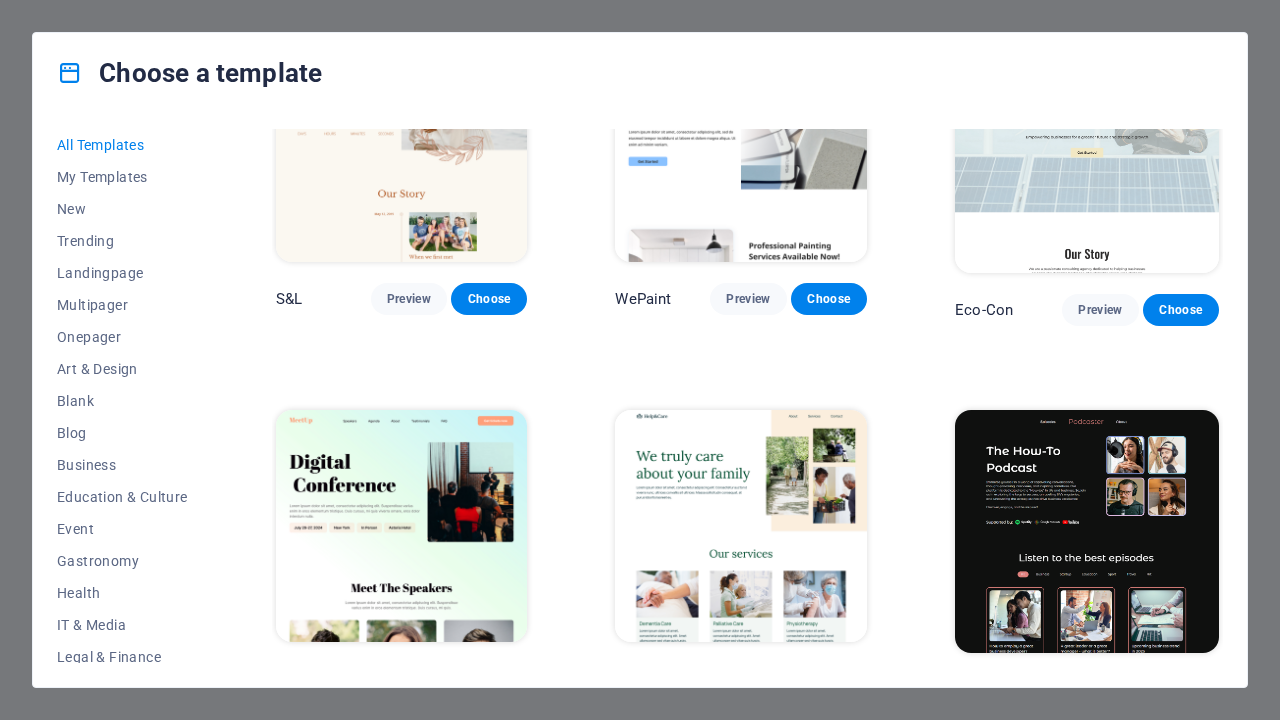 scroll, scrollTop: 0, scrollLeft: 0, axis: both 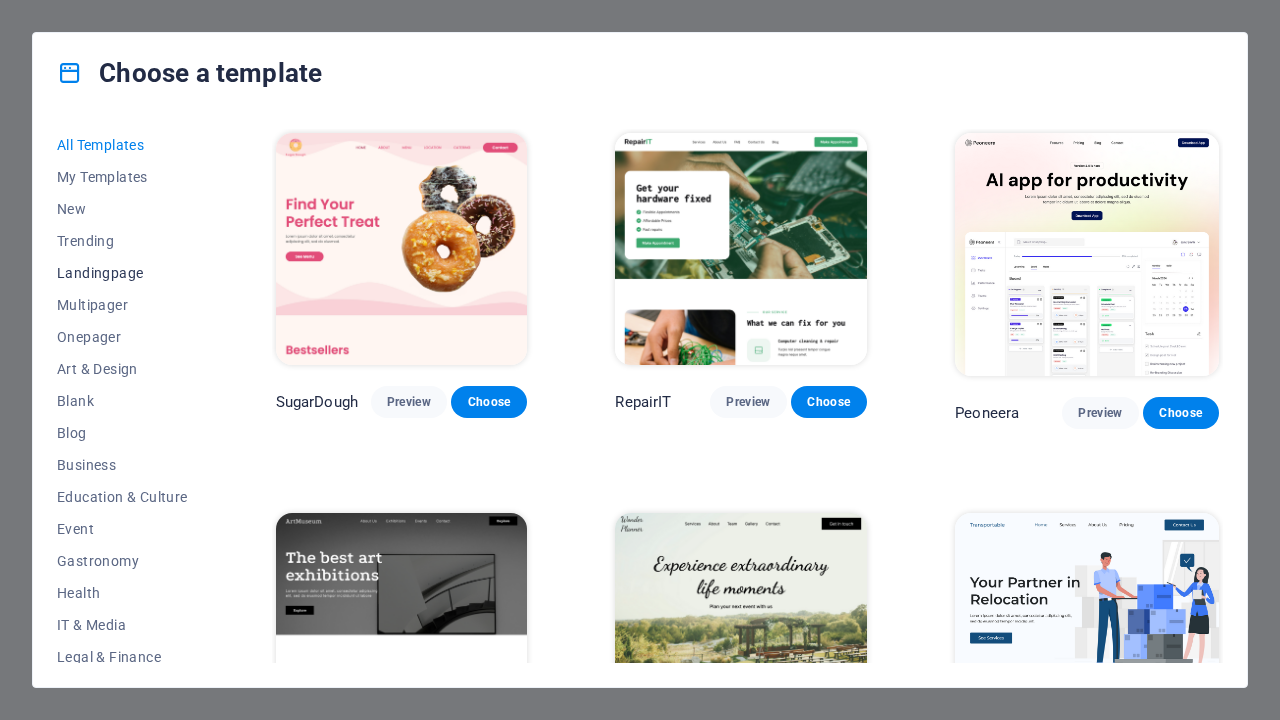 click on "Landingpage" at bounding box center [122, 273] 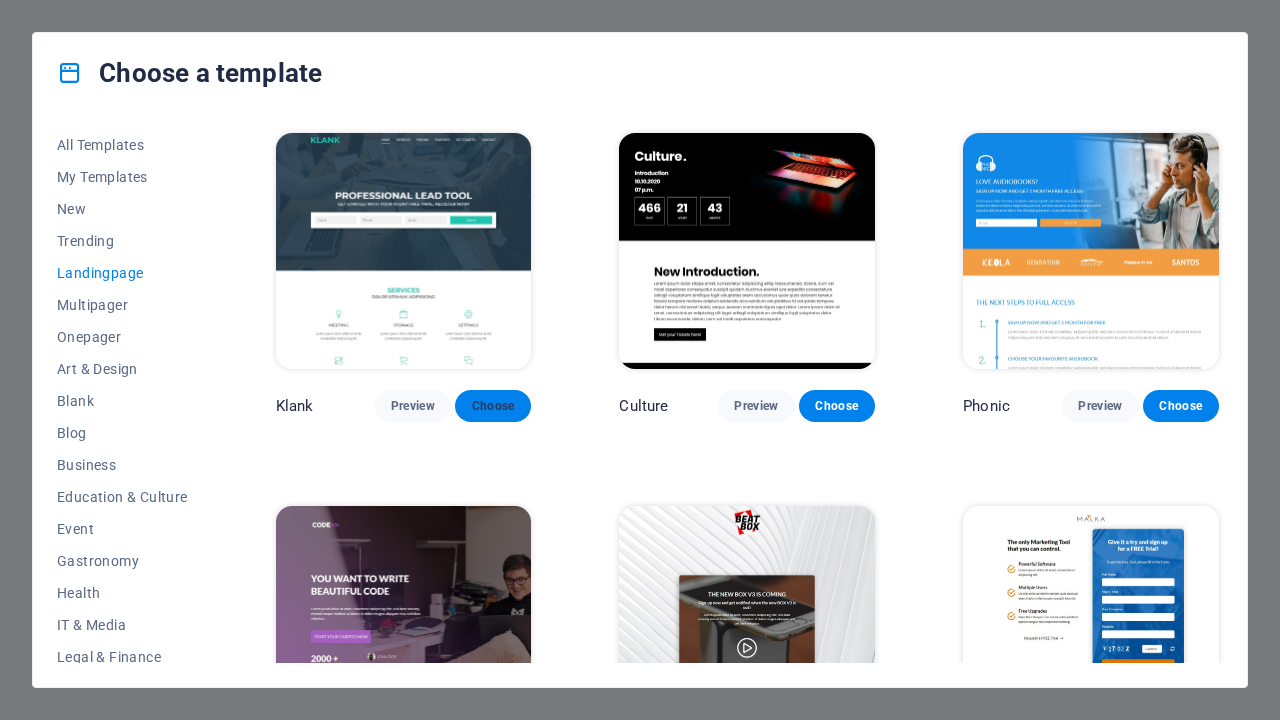 click on "Choose" at bounding box center (493, 406) 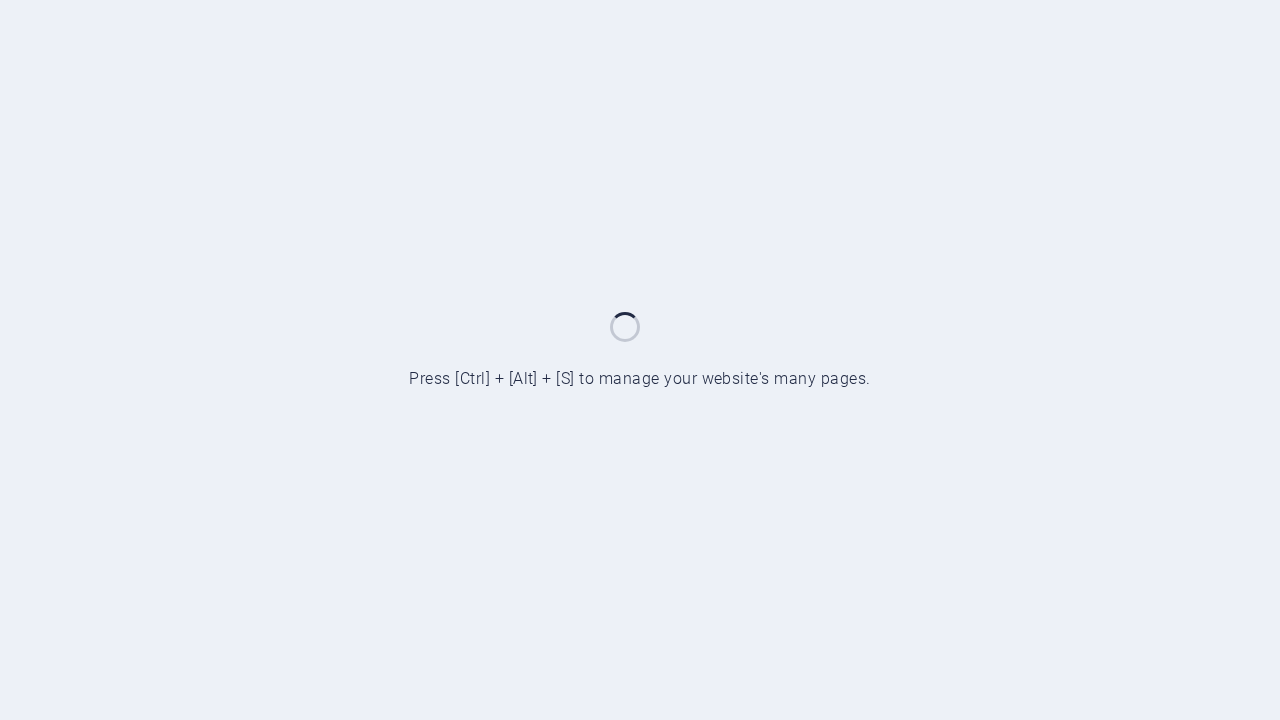 scroll, scrollTop: 0, scrollLeft: 0, axis: both 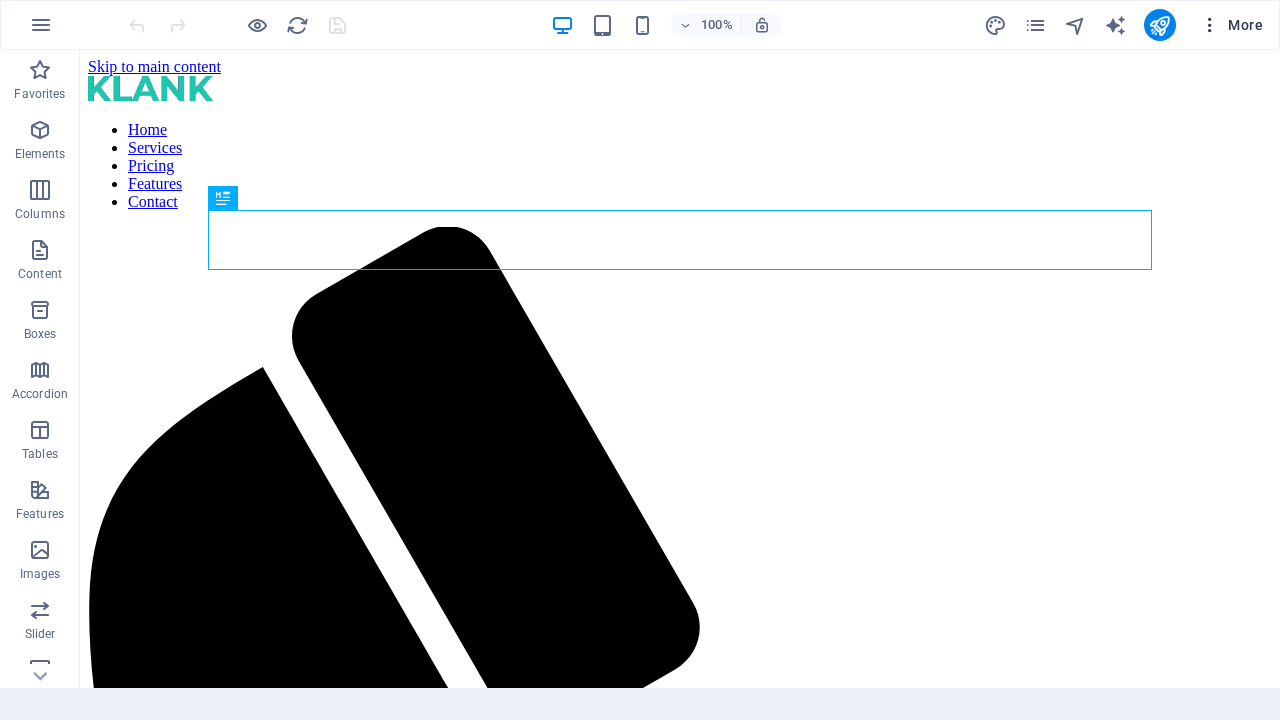 click at bounding box center (1210, 25) 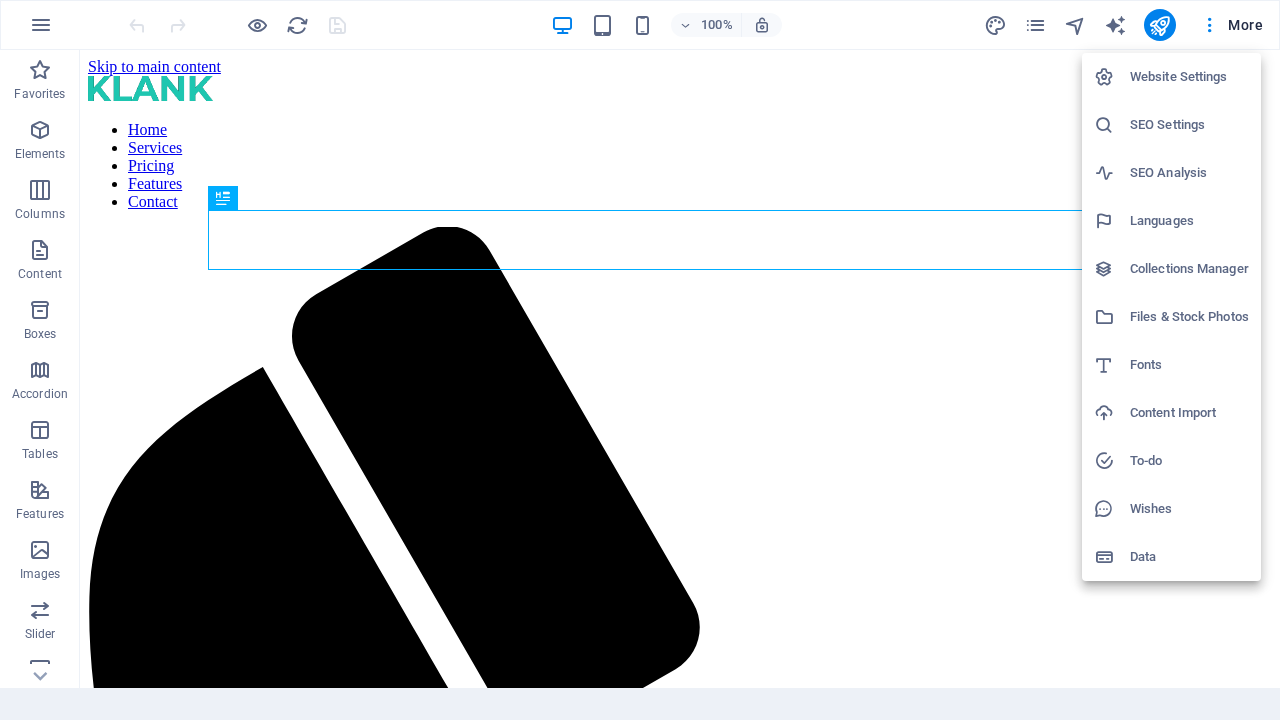 click on "Website Settings" at bounding box center [1189, 77] 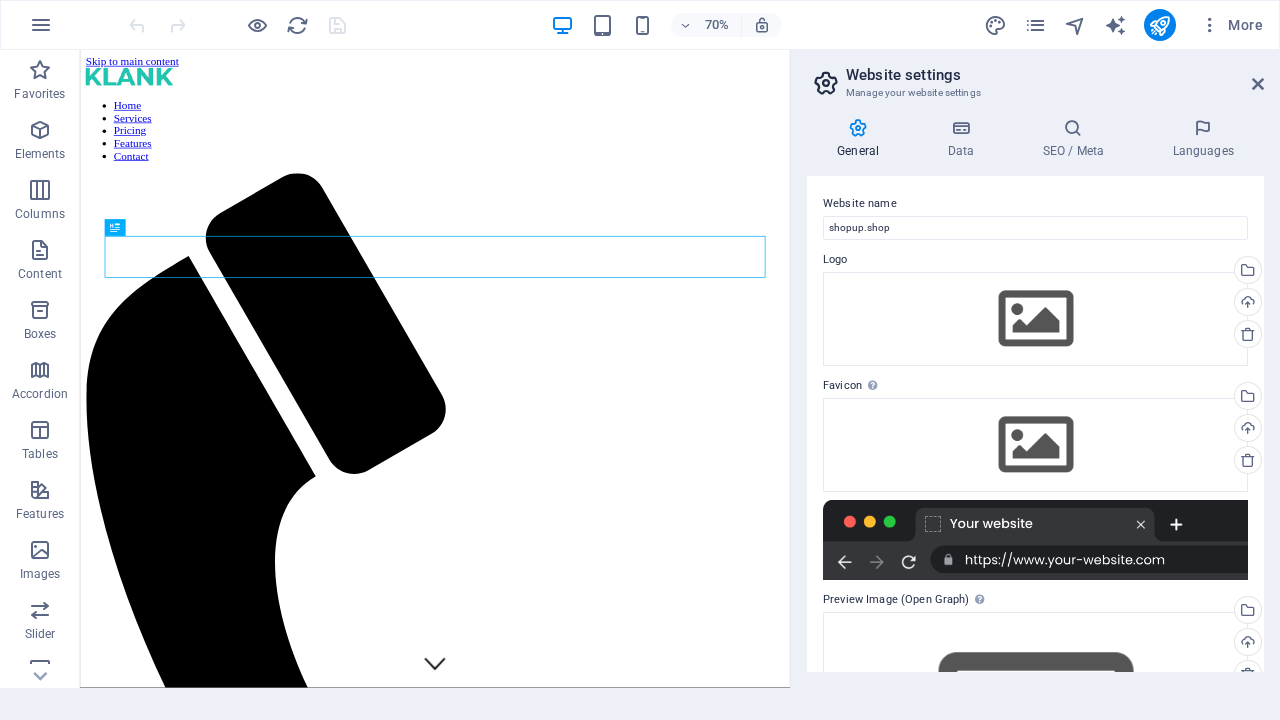 scroll, scrollTop: 0, scrollLeft: 0, axis: both 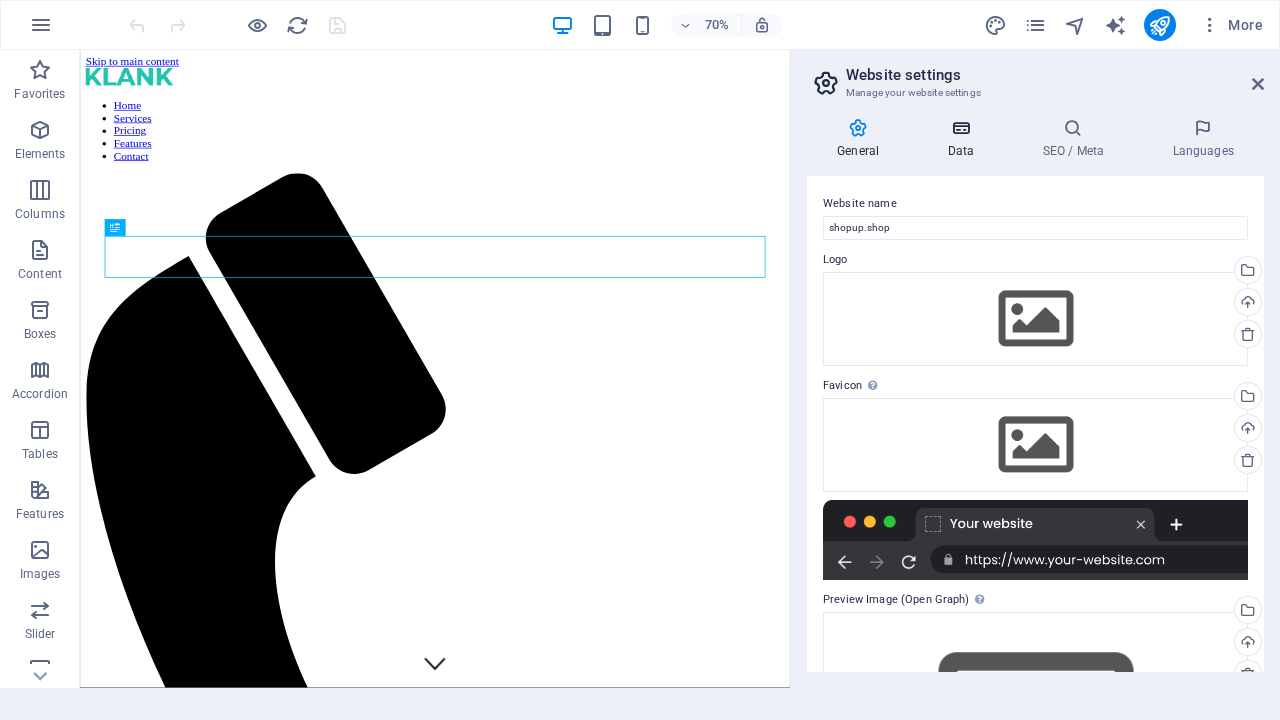 click at bounding box center [960, 128] 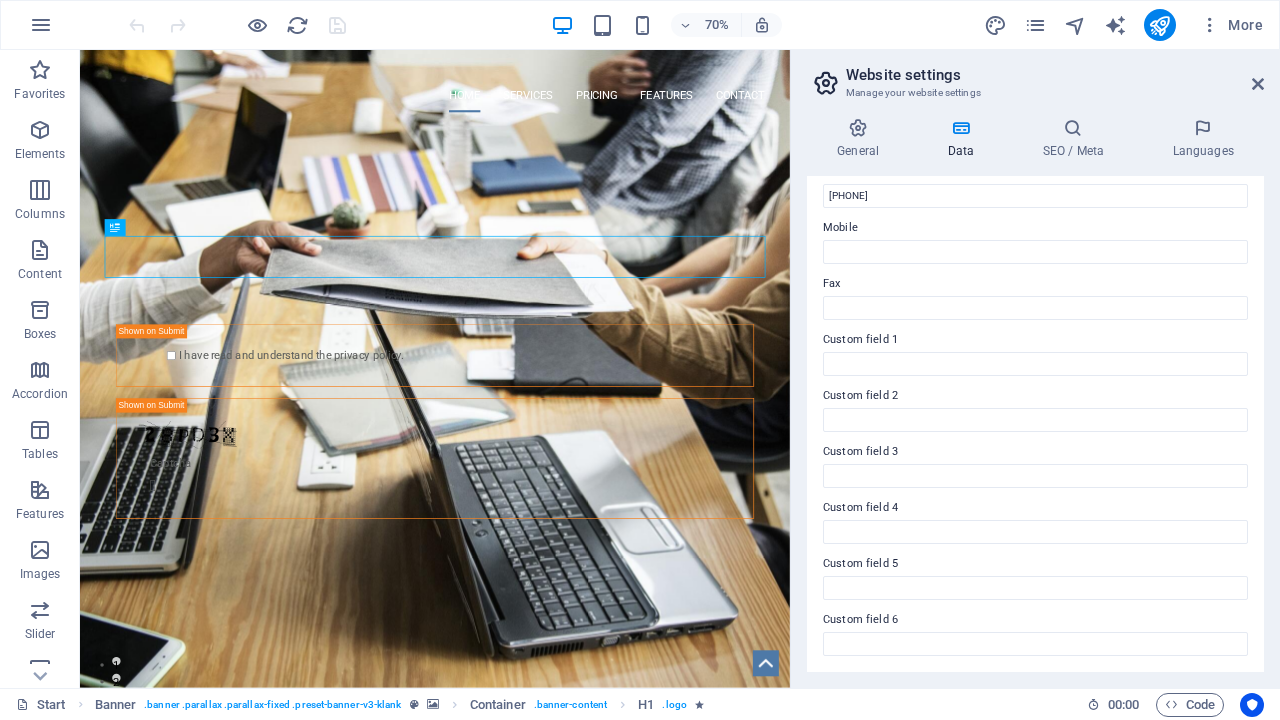 scroll, scrollTop: 463, scrollLeft: 0, axis: vertical 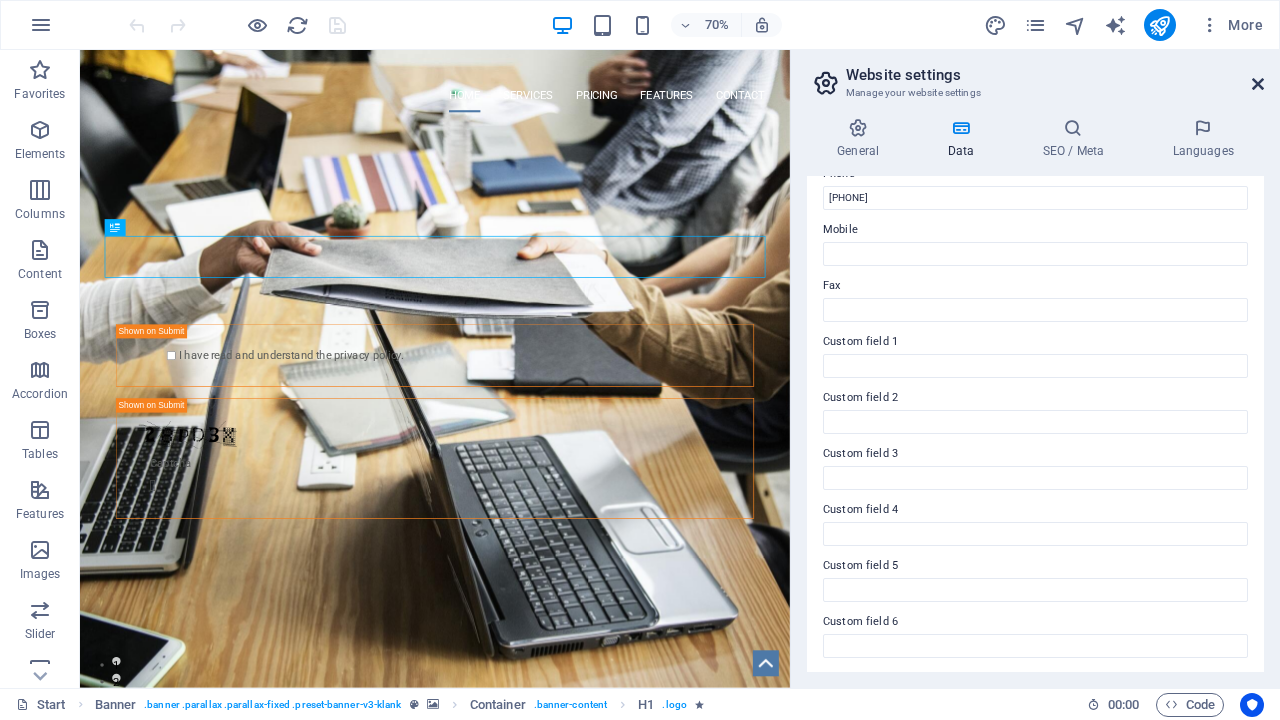 click at bounding box center [1258, 84] 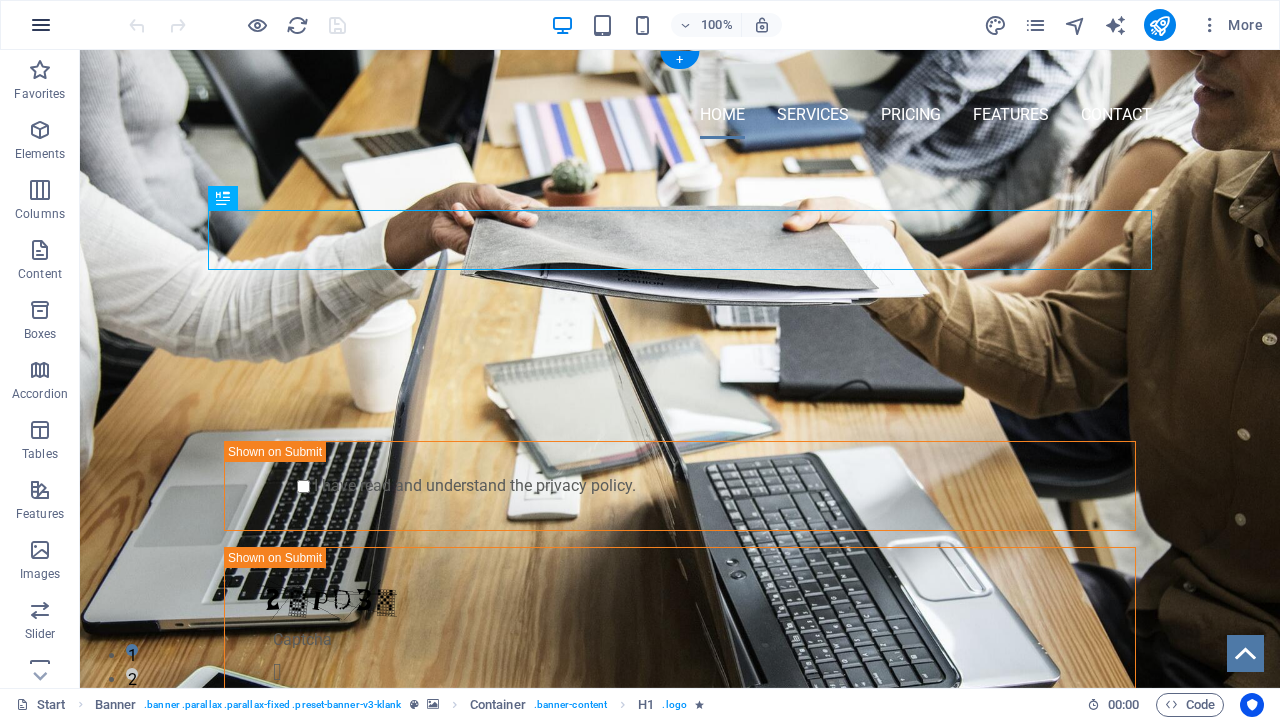 click at bounding box center (41, 25) 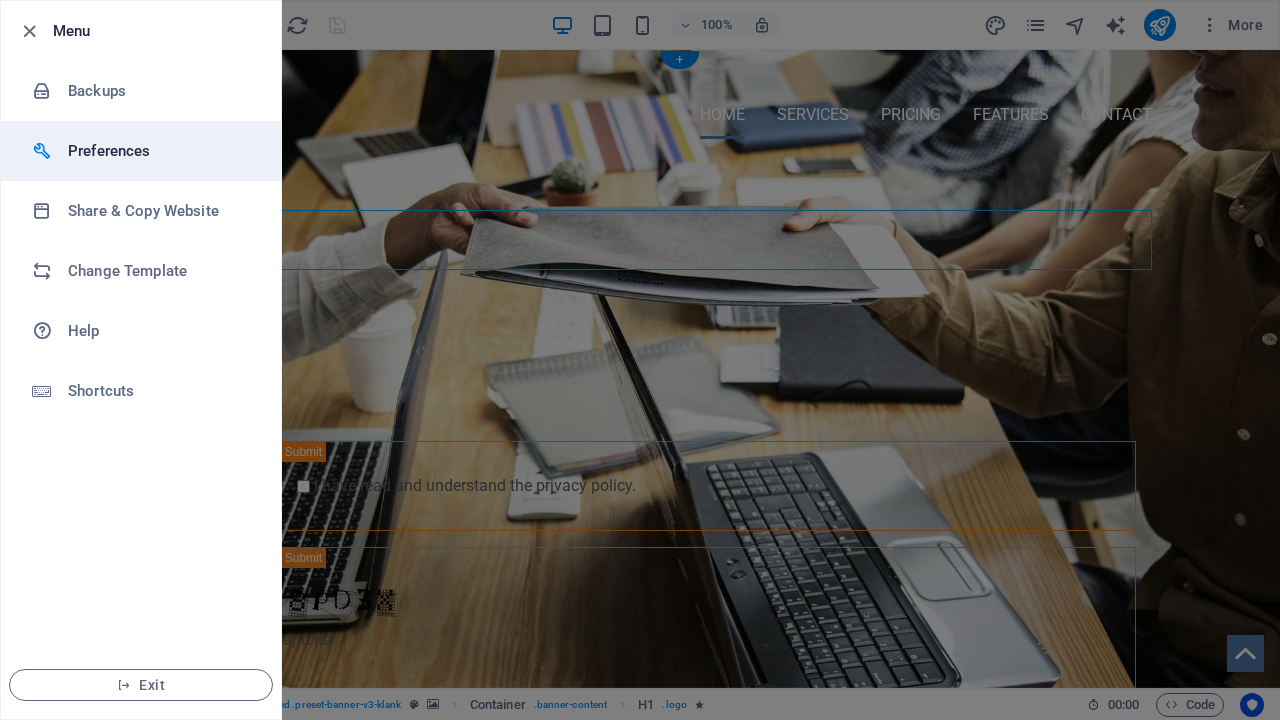 click on "Preferences" at bounding box center (160, 151) 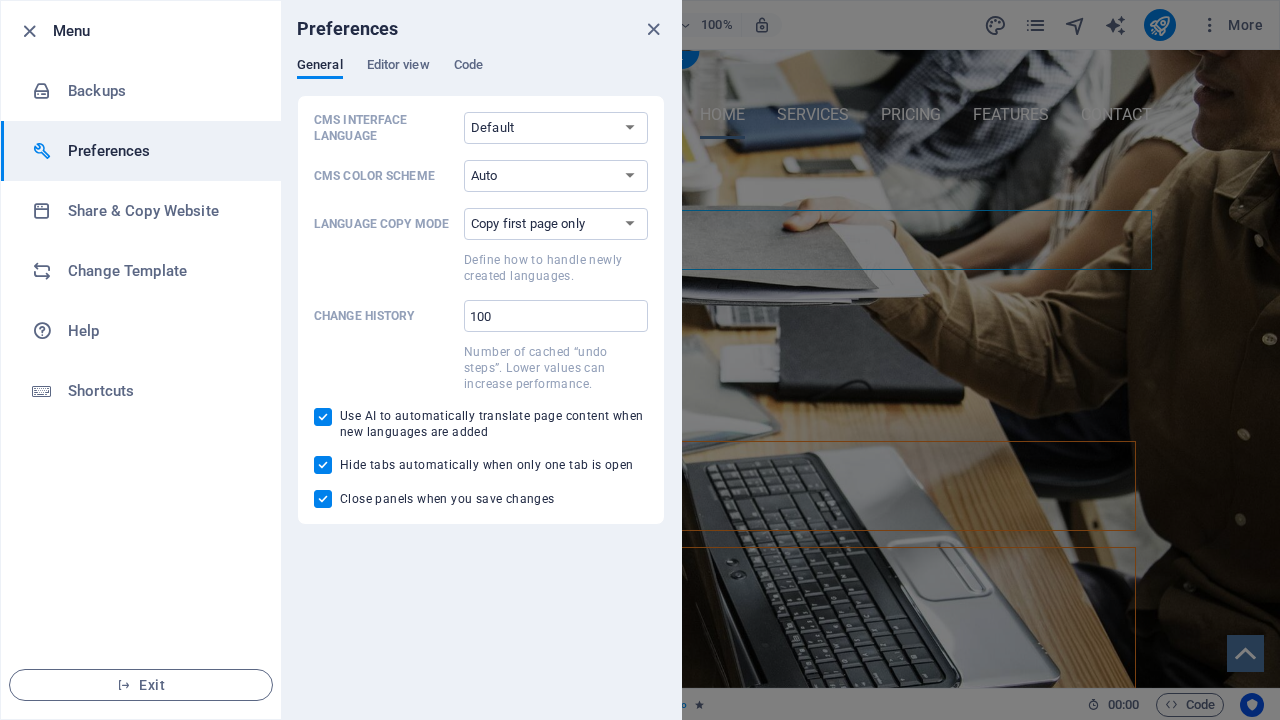 click on "Preferences" at bounding box center [481, 29] 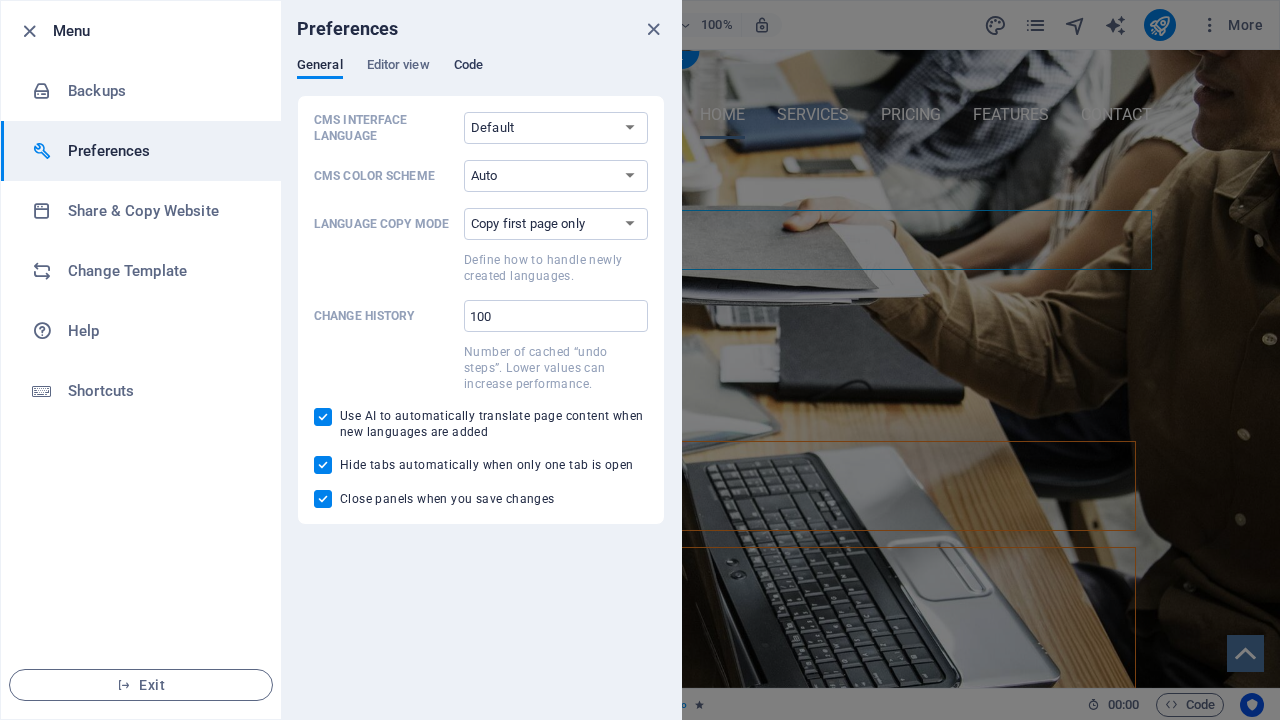 click on "Code" at bounding box center (468, 67) 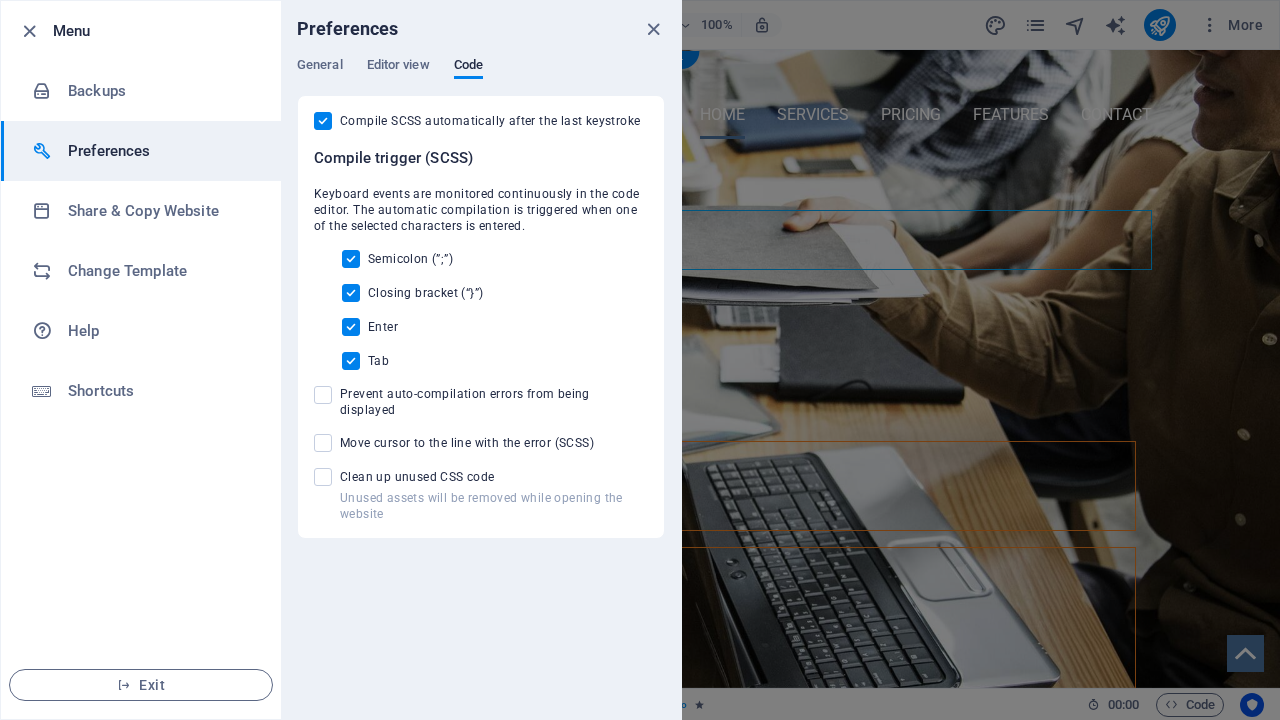 click on "Move cursor to the line with the error (SCSS)" at bounding box center (467, 443) 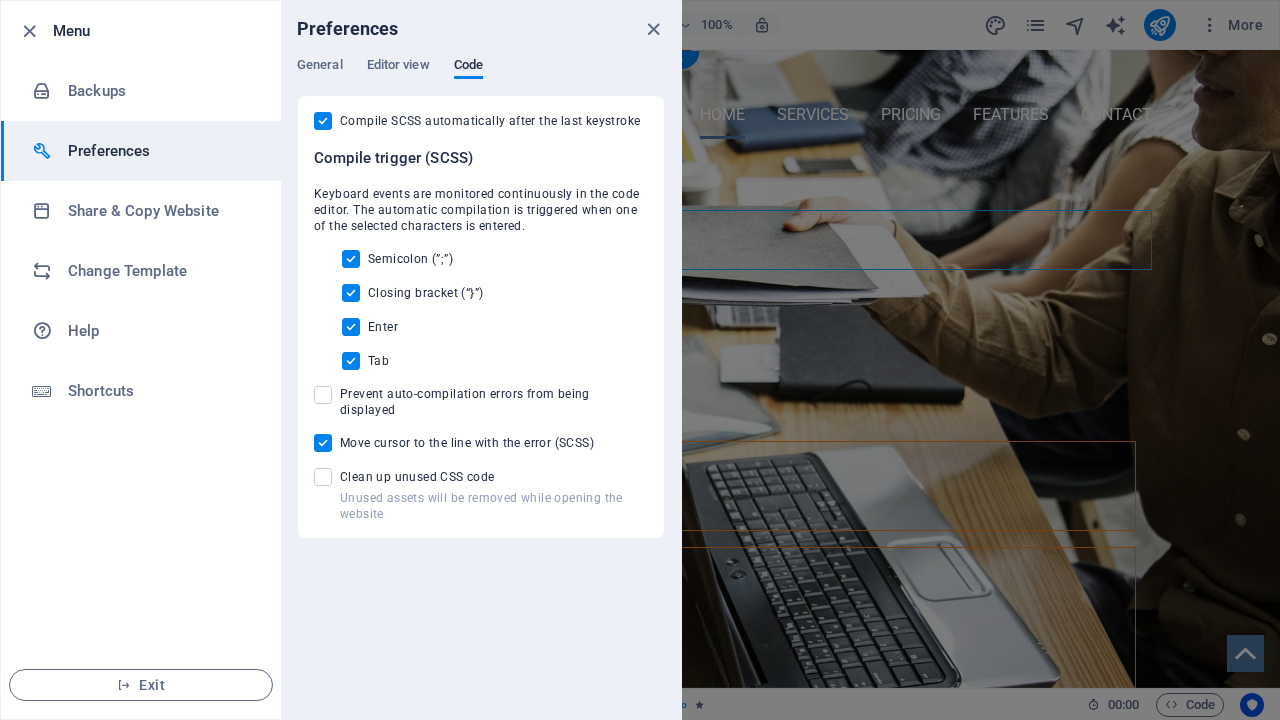 click on "Move cursor to the line with the error (SCSS)" at bounding box center (467, 443) 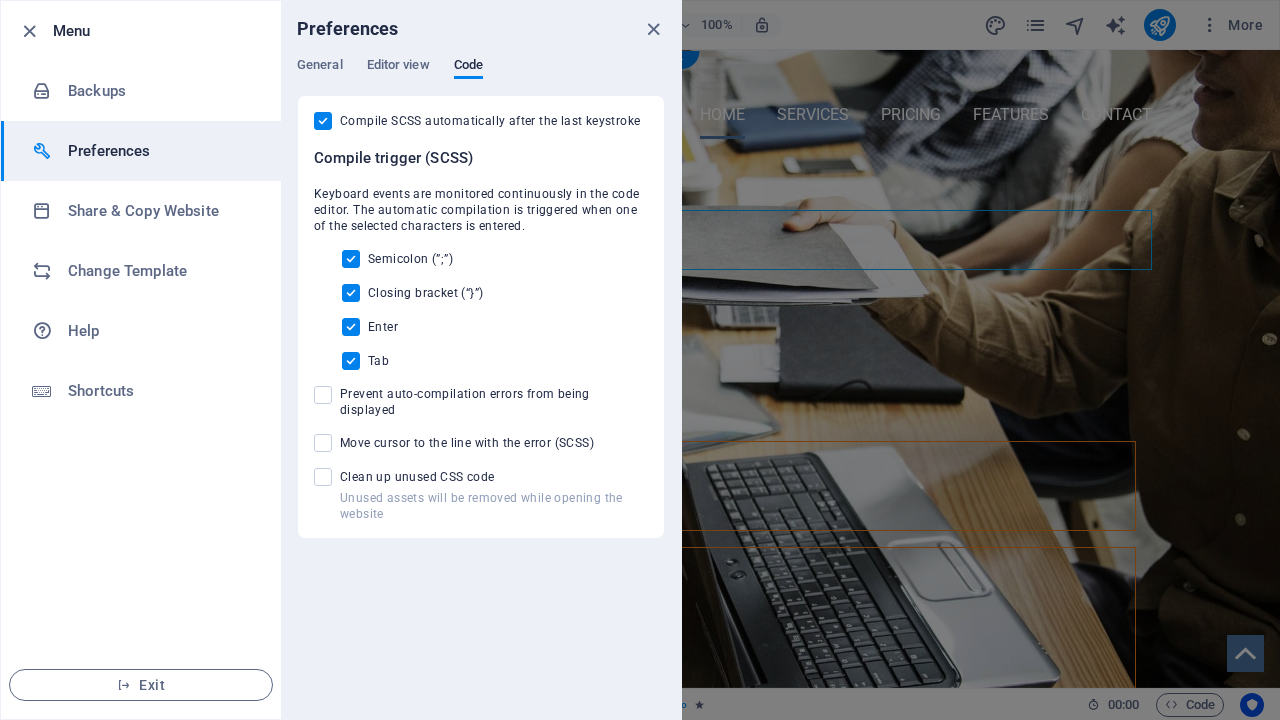 click at bounding box center [640, 360] 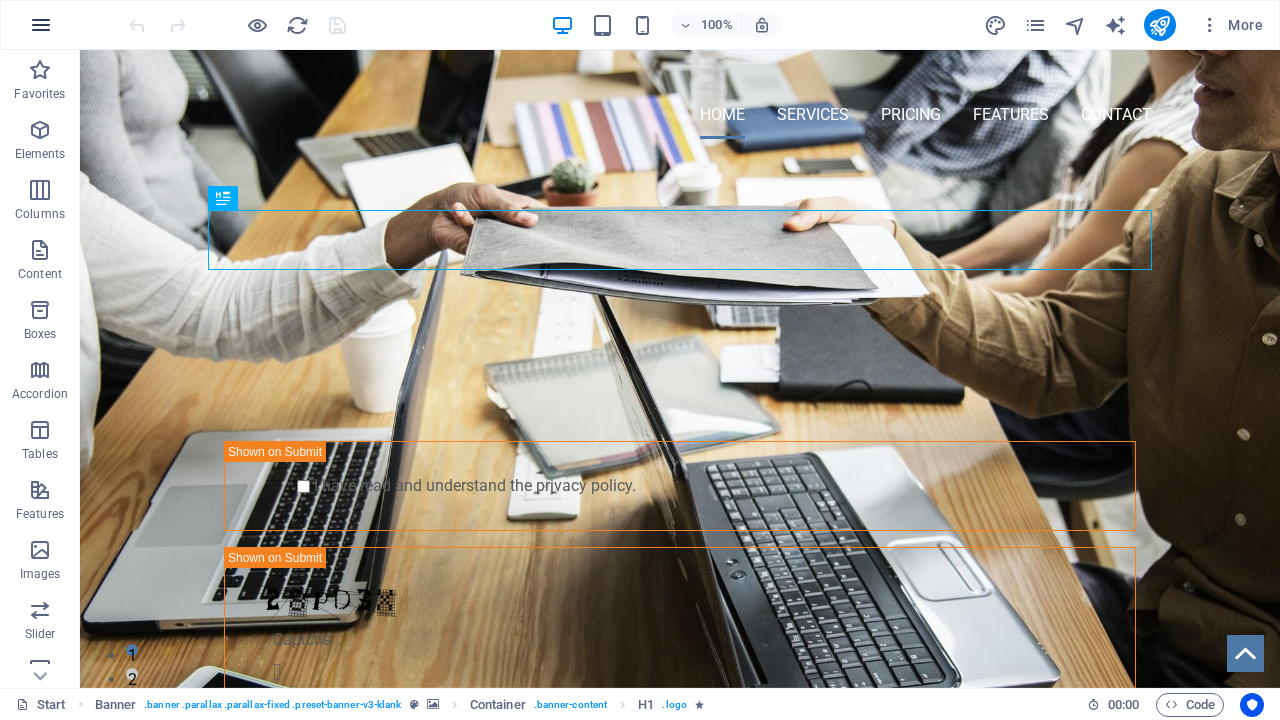 click at bounding box center (41, 25) 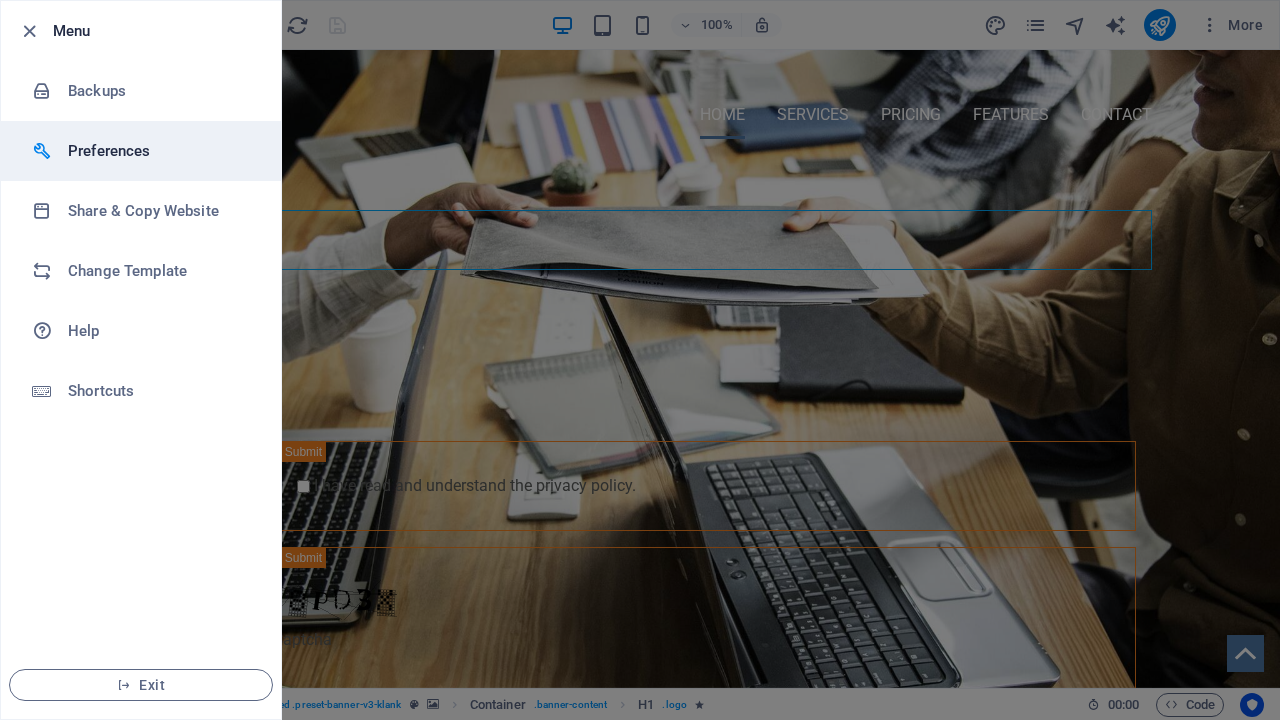 click on "Preferences" at bounding box center (141, 151) 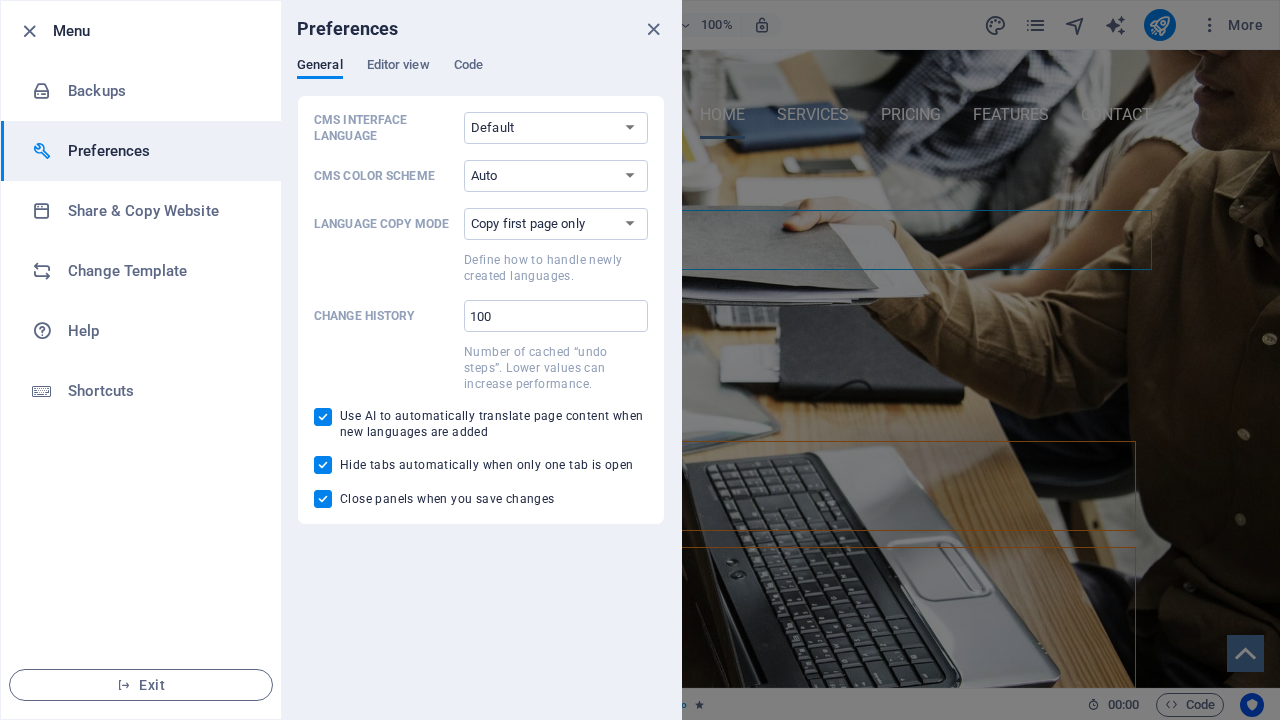 click on "Preferences" at bounding box center [481, 29] 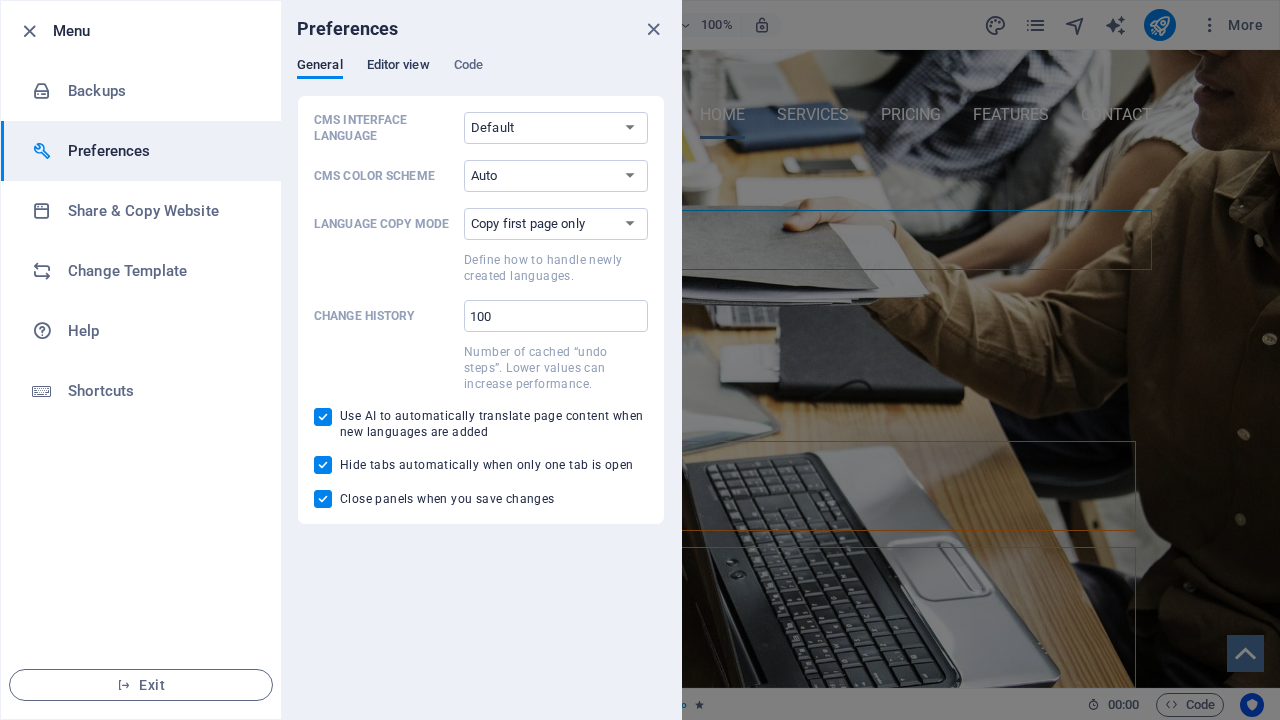 click on "Editor view" at bounding box center (398, 67) 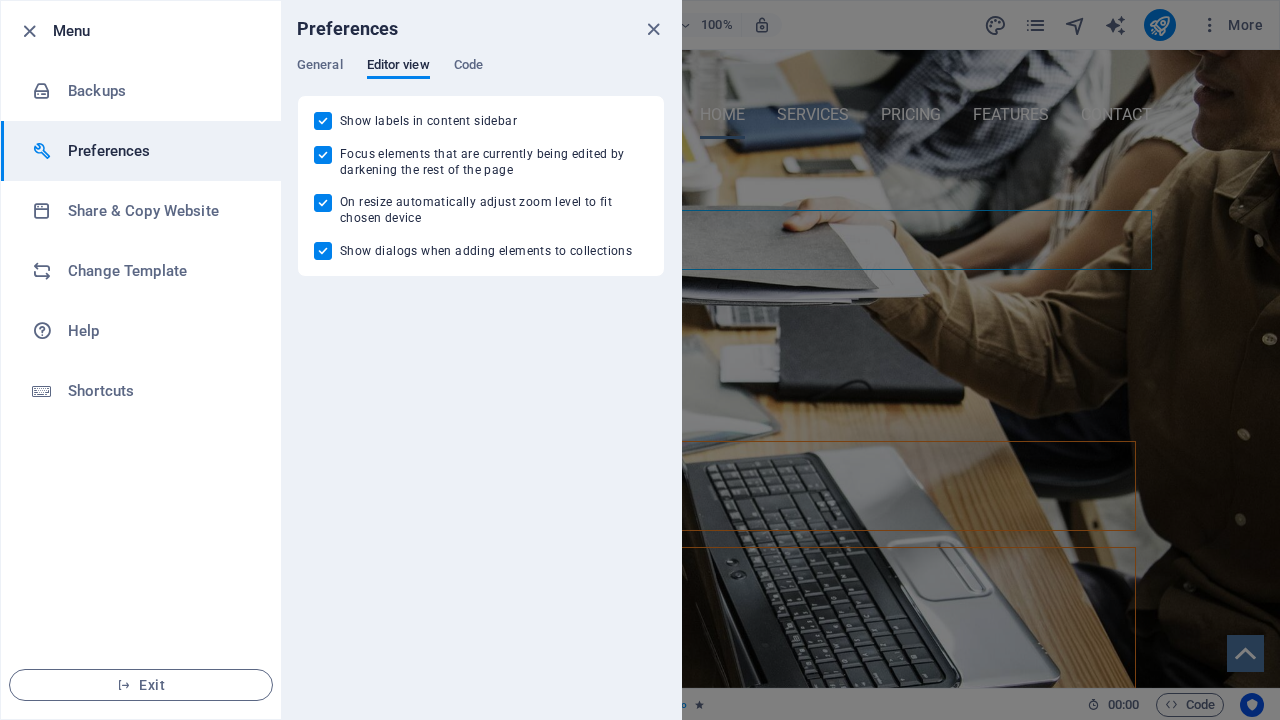 click at bounding box center [640, 360] 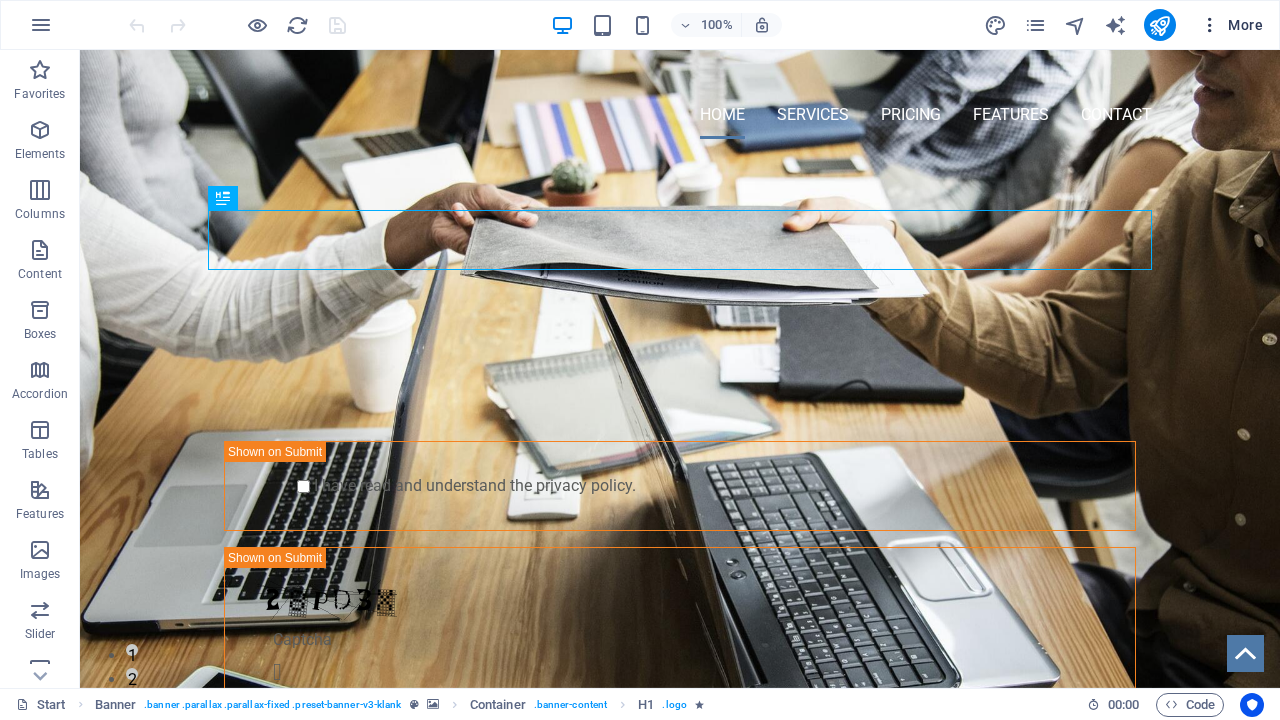 click at bounding box center [1210, 25] 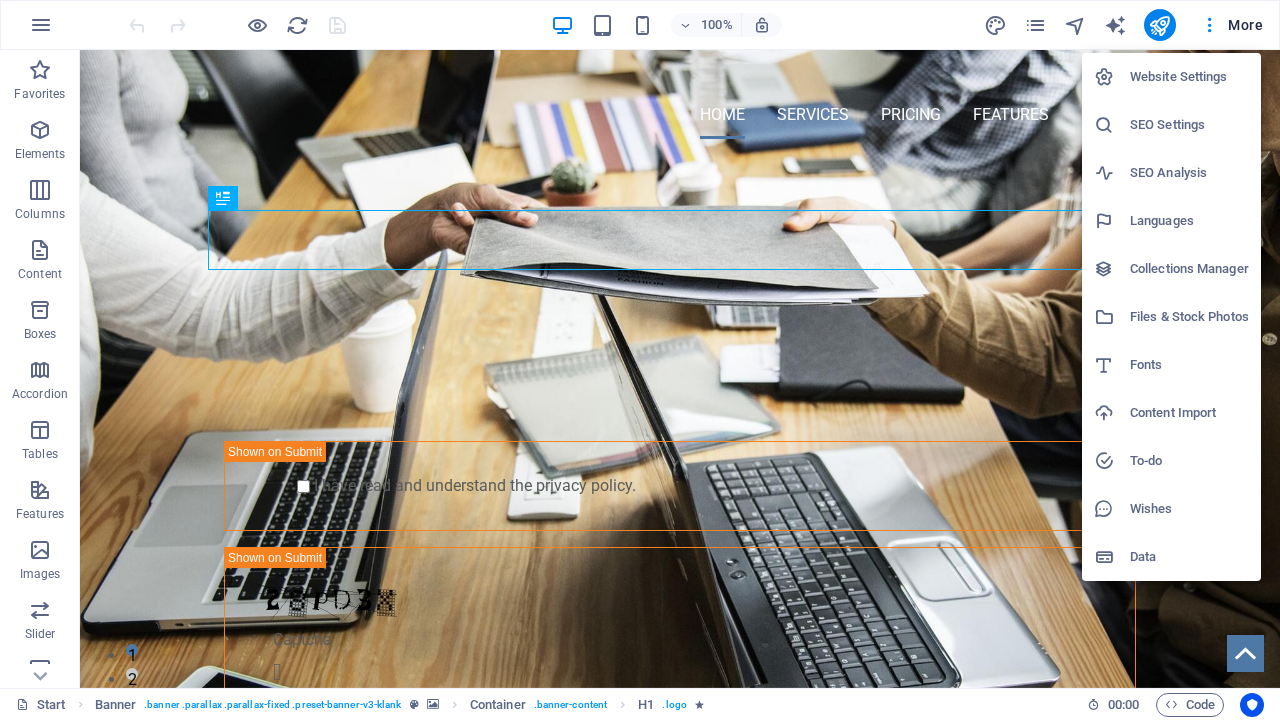click on "Files & Stock Photos" at bounding box center (1189, 317) 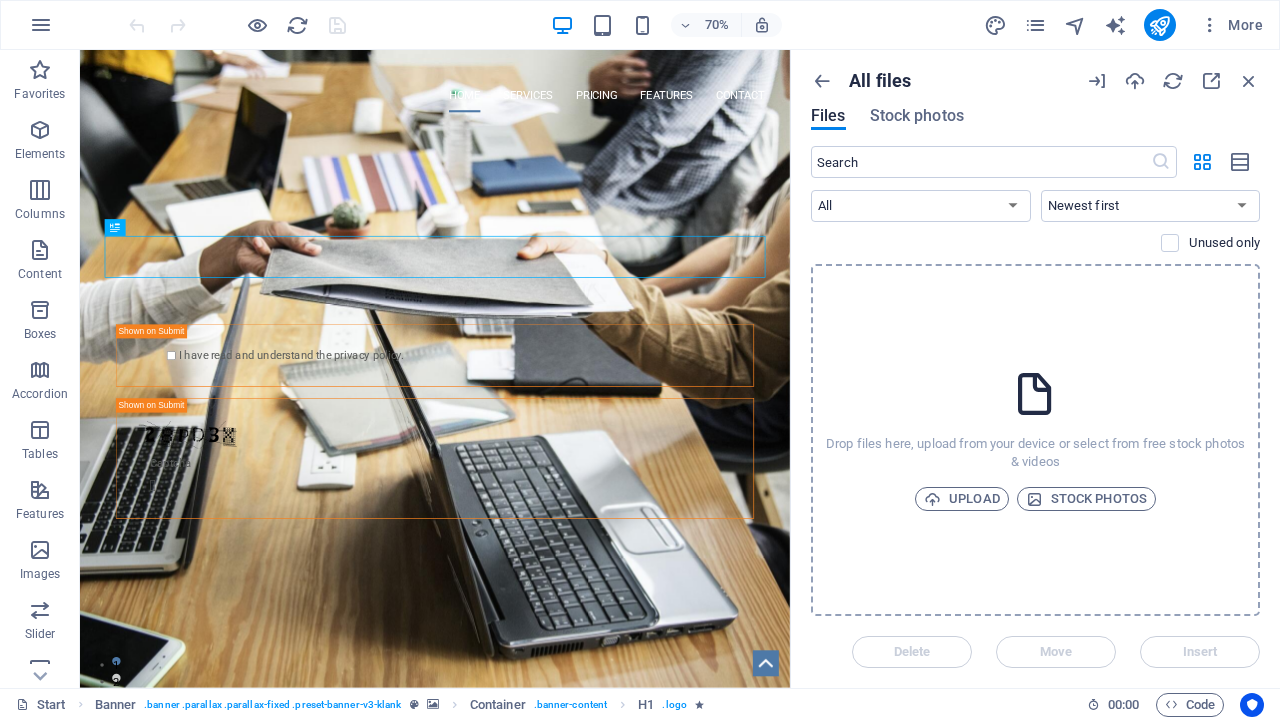 click on "​ All Images Documents Audio Video Vector Other Newest first Oldest first Name (A-Z) Name (Z-A) Size (0-9) Size (9-0) Resolution (0-9) Resolution (9-0) Unused only" at bounding box center (1035, 205) 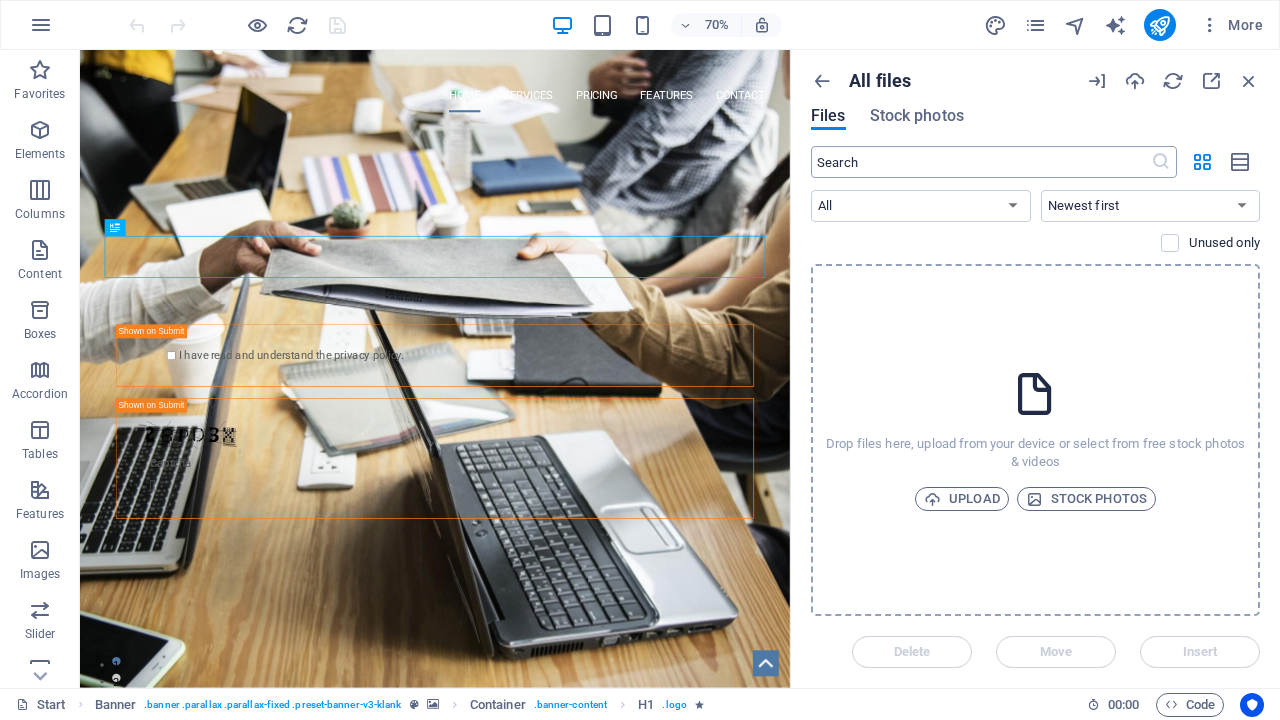 click at bounding box center (981, 162) 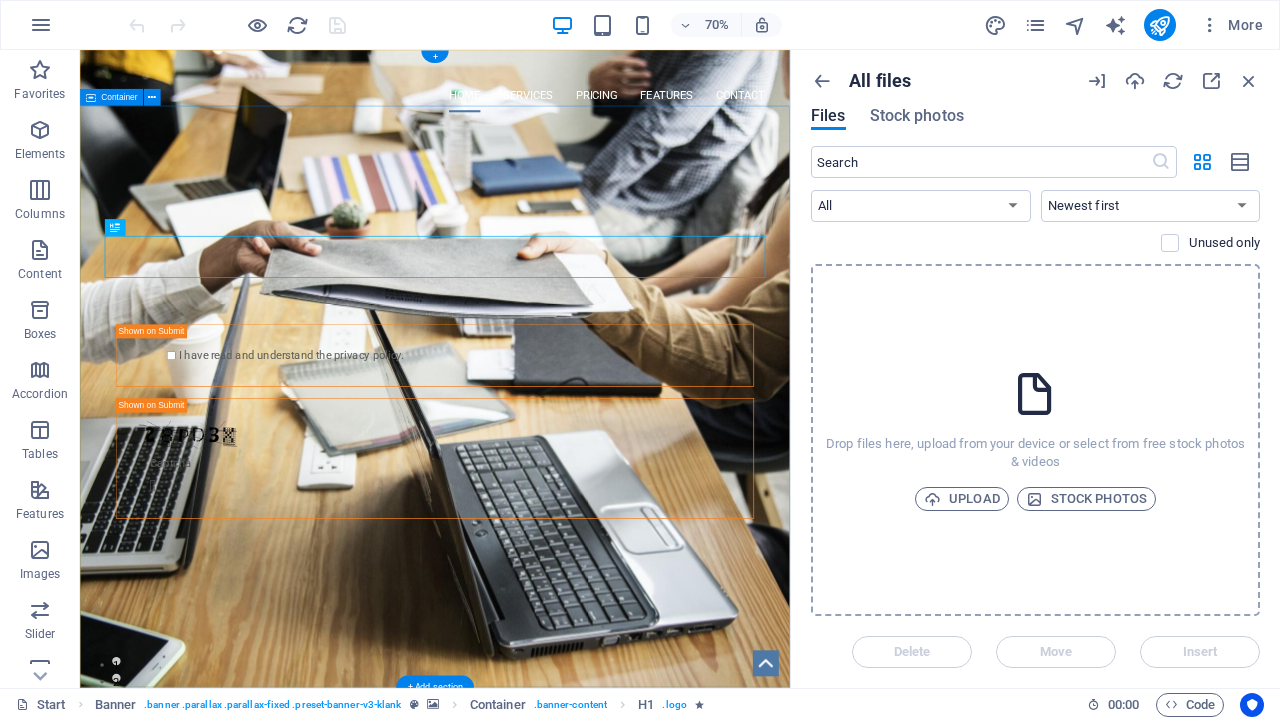 click on "PROFESSIONAL LEAD TOOL GET STARTED WITH YOUR 10-DAY FREE TRIAL. REGISTER NOW! Submit   I have read and understand the privacy policy. Unreadable? Load new" at bounding box center [587, 485] 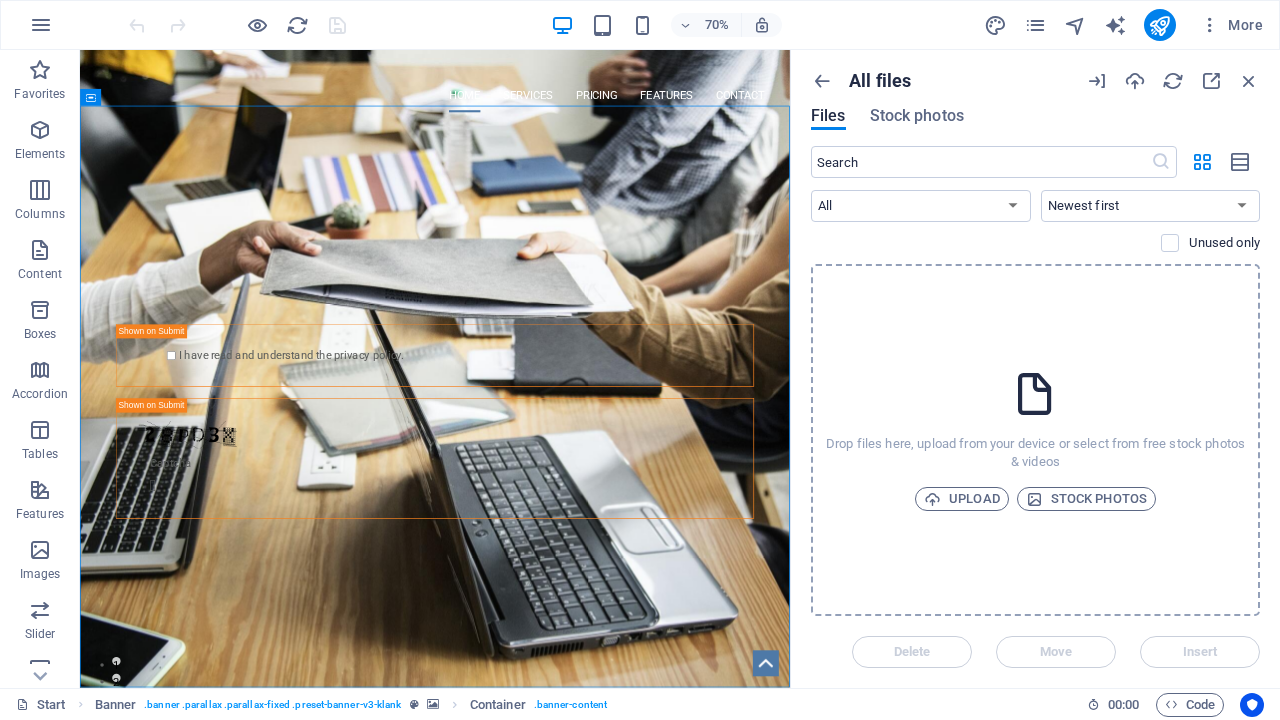 click on "All files Files Stock photos ​ All Images Documents Audio Video Vector Other Newest first Oldest first Name (A-Z) Name (Z-A) Size (0-9) Size (9-0) Resolution (0-9) Resolution (9-0) Unused only Drop files here, upload from your device or select from free stock photos & videos Upload Stock photos Delete Move Insert" at bounding box center (1035, 369) 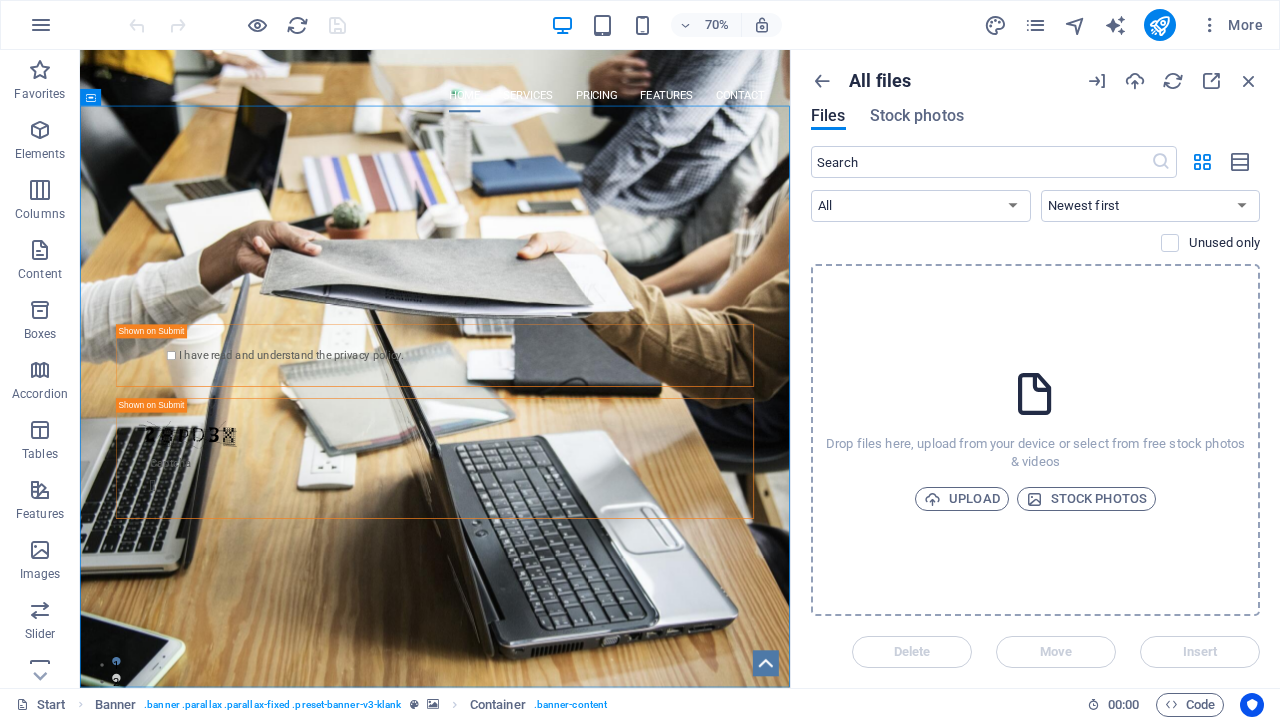click on "70% More" at bounding box center [640, 25] 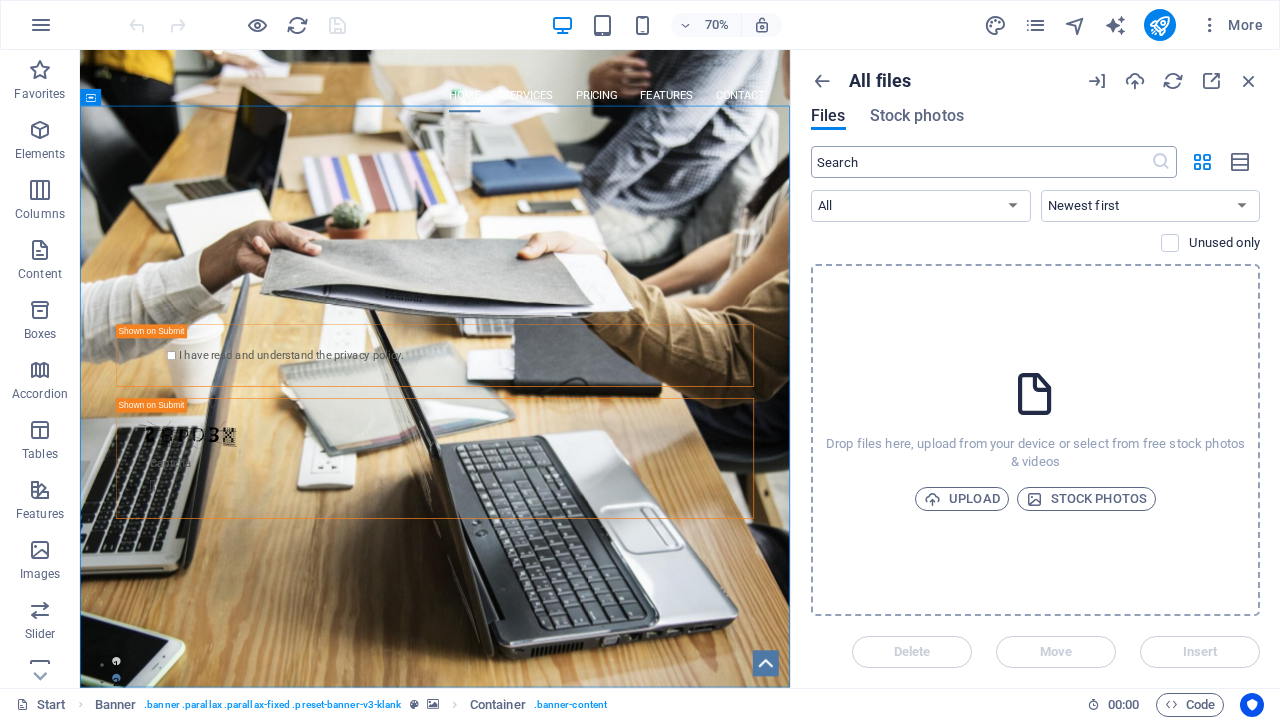click at bounding box center (981, 162) 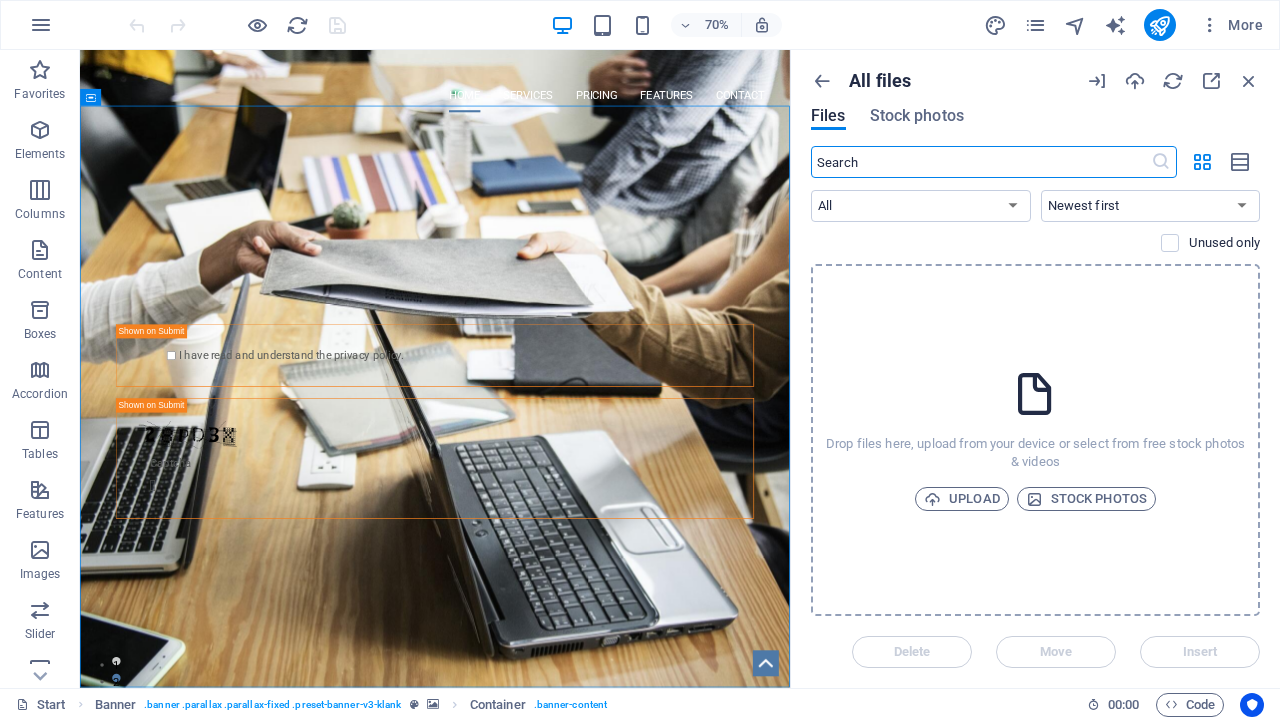 click at bounding box center [981, 162] 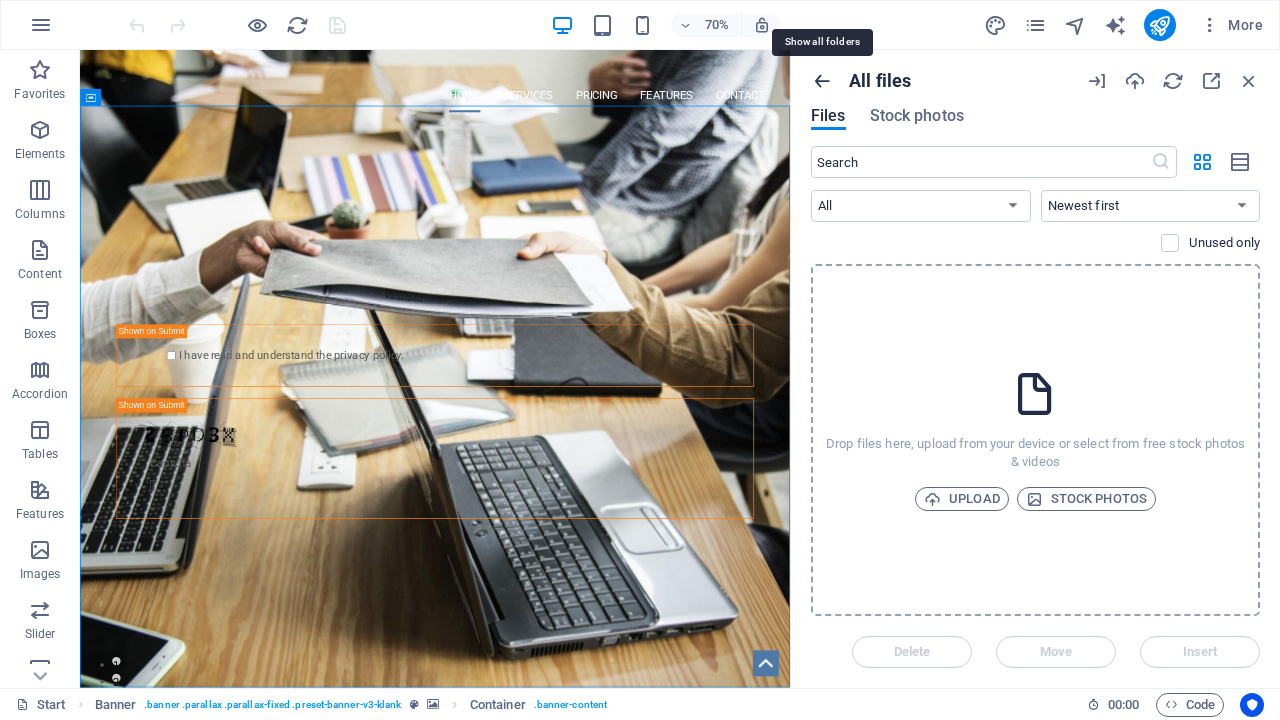 click at bounding box center [822, 81] 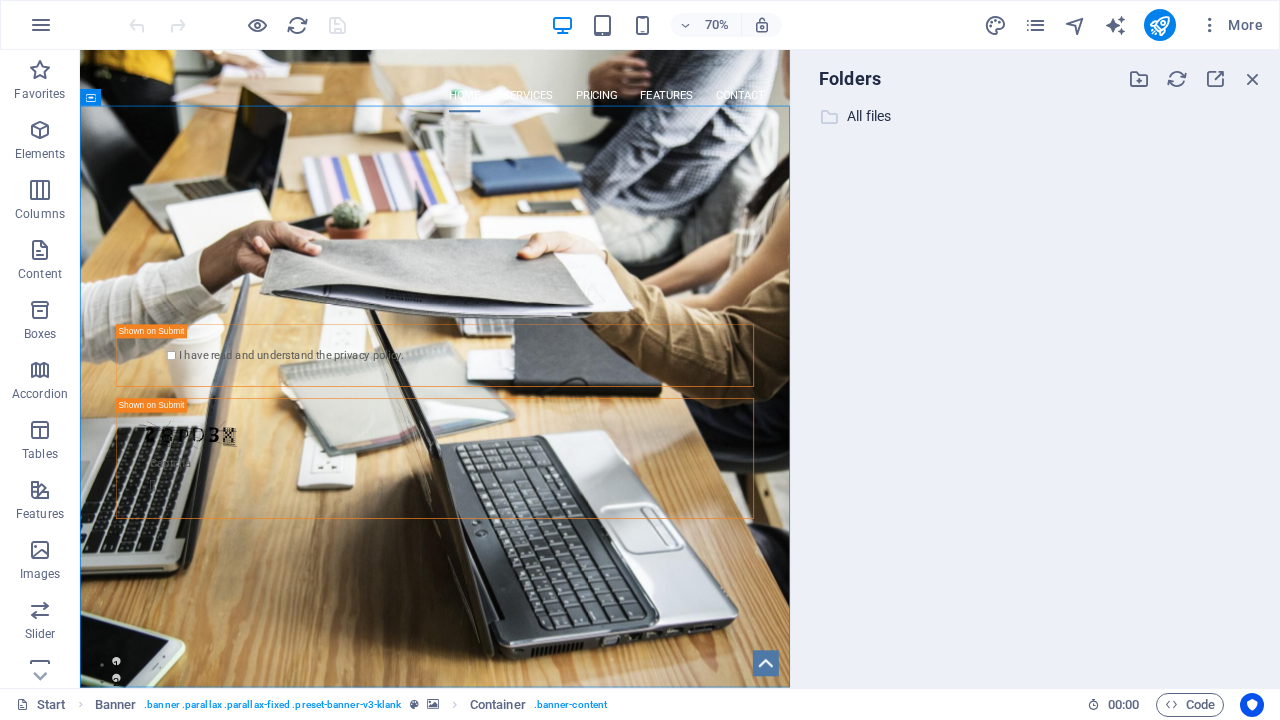 click on "All files" at bounding box center [1037, 116] 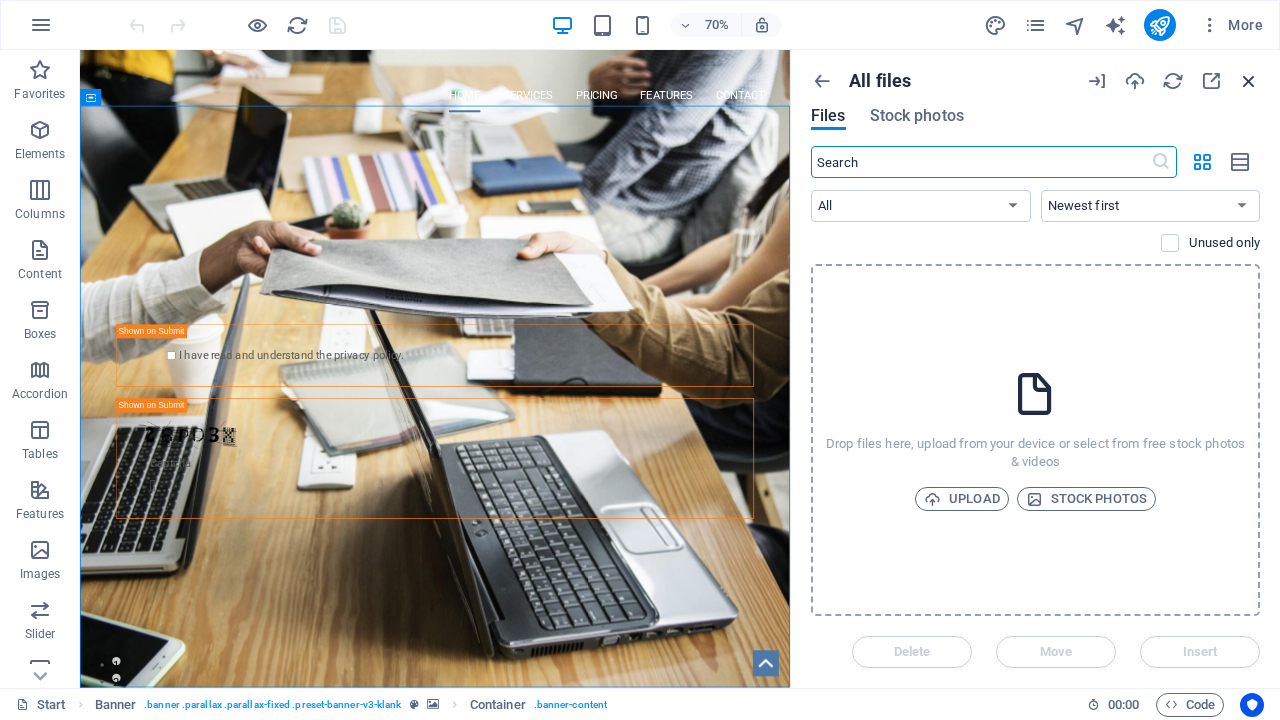 click at bounding box center (1249, 81) 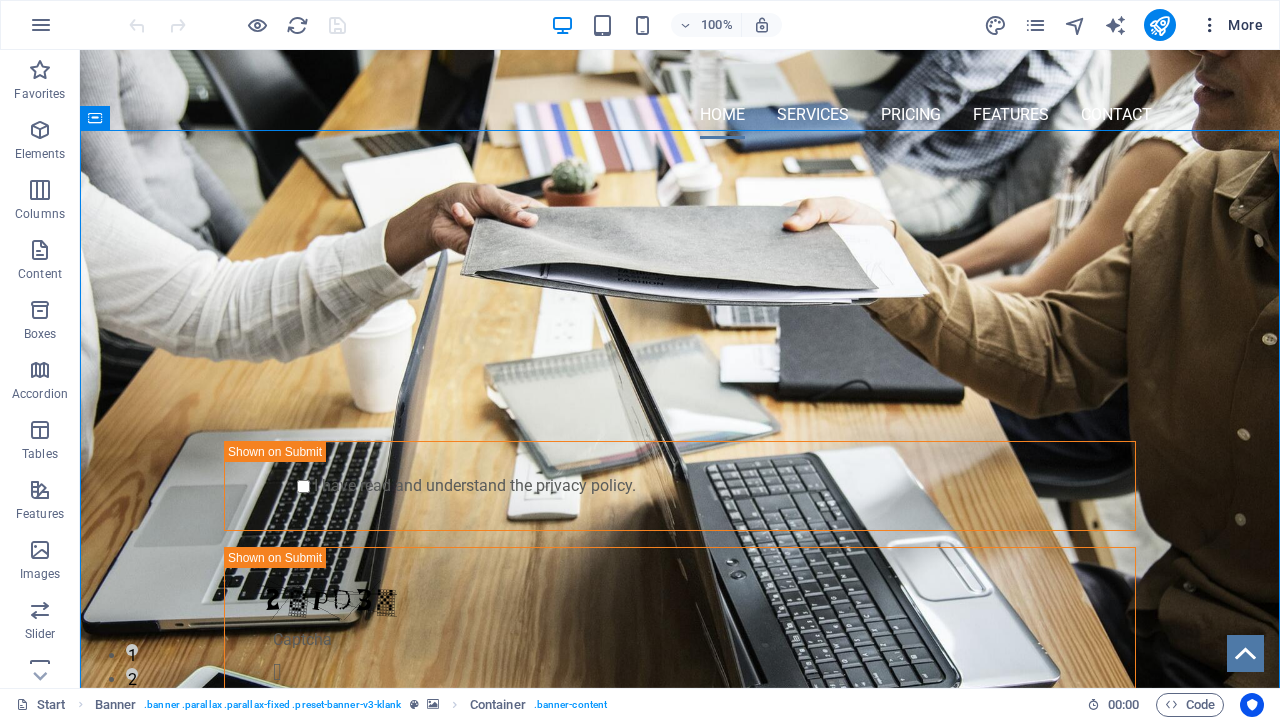 click at bounding box center [1210, 25] 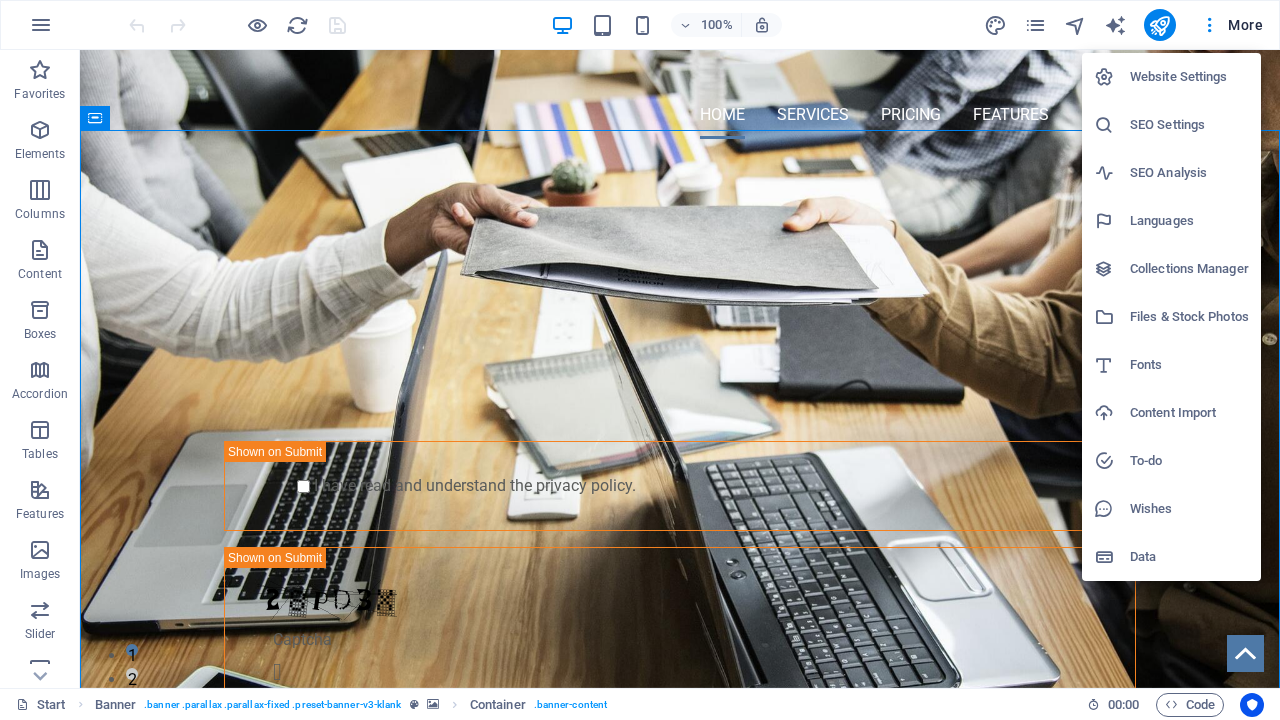 click on "Data" at bounding box center [1189, 557] 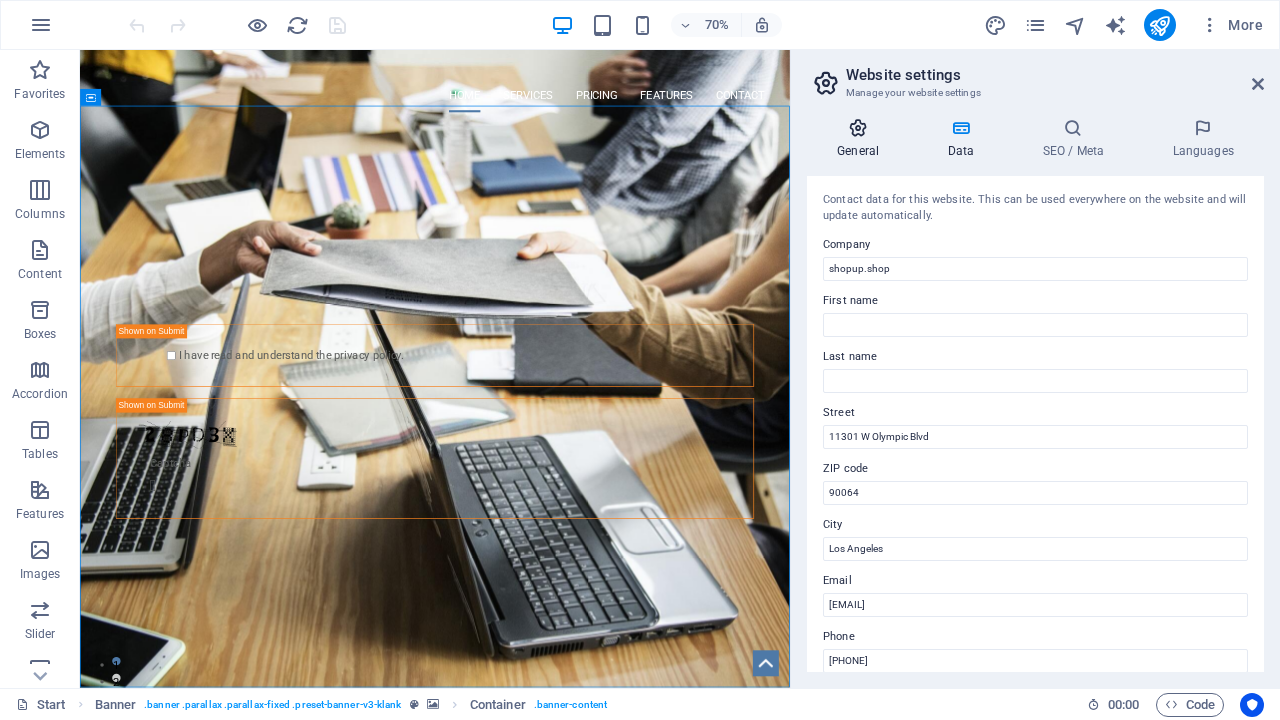 scroll, scrollTop: -2, scrollLeft: 0, axis: vertical 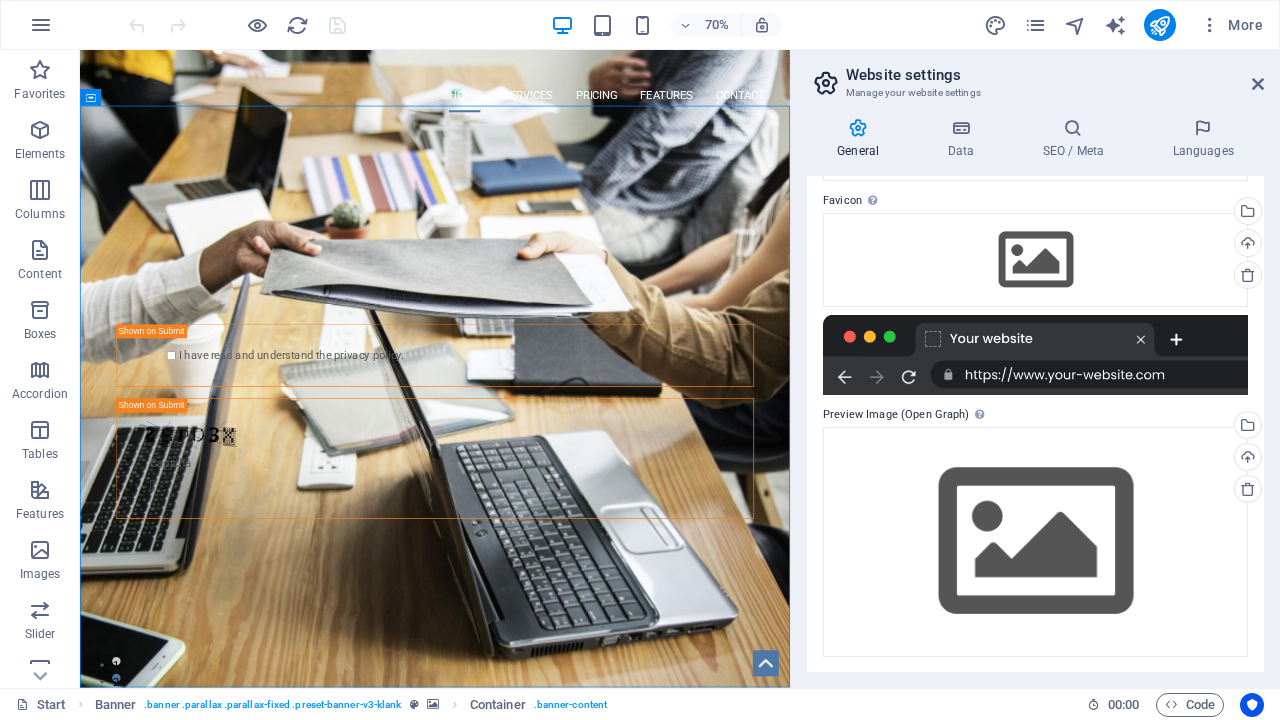 click on "Website settings Manage your website settings  General  Data  SEO / Meta  Languages Website name shopup.shop Logo Drag files here, click to choose files or select files from Files or our free stock photos & videos Select files from the file manager, stock photos, or upload file(s) Upload Favicon Set the favicon of your website here. A favicon is a small icon shown in the browser tab next to your website title. It helps visitors identify your website. Drag files here, click to choose files or select files from Files or our free stock photos & videos Select files from the file manager, stock photos, or upload file(s) Upload Preview Image (Open Graph) This image will be shown when the website is shared on social networks Drag files here, click to choose files or select files from Files or our free stock photos & videos Select files from the file manager, stock photos, or upload file(s) Upload Contact data for this website. This can be used everywhere on the website and will update automatically. Company [STREET] 1" at bounding box center (1035, 369) 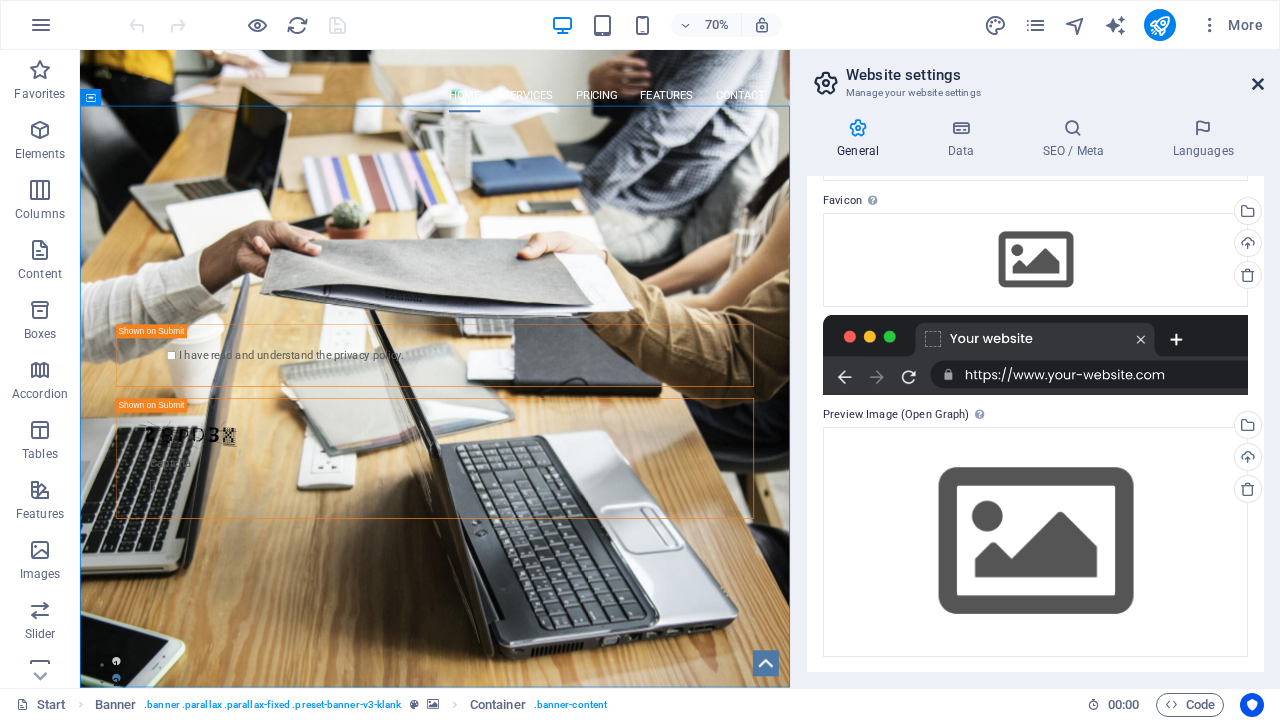click at bounding box center (1258, 84) 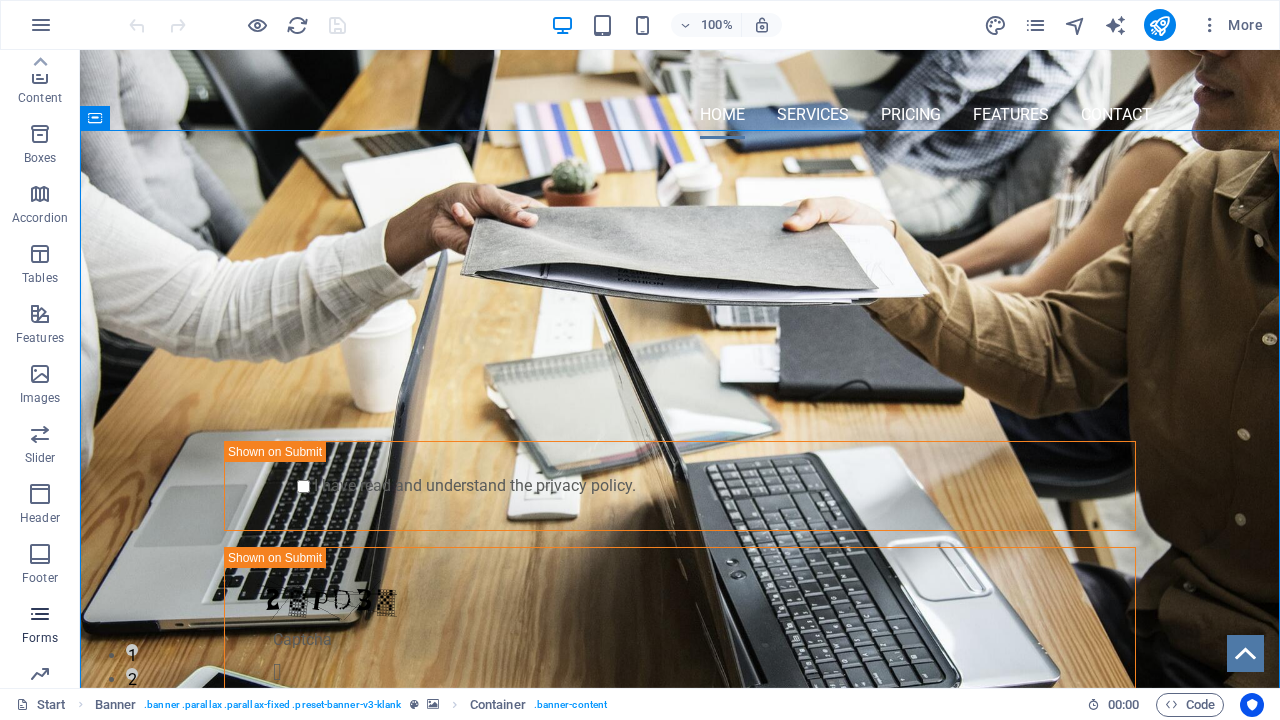 scroll, scrollTop: 175, scrollLeft: 0, axis: vertical 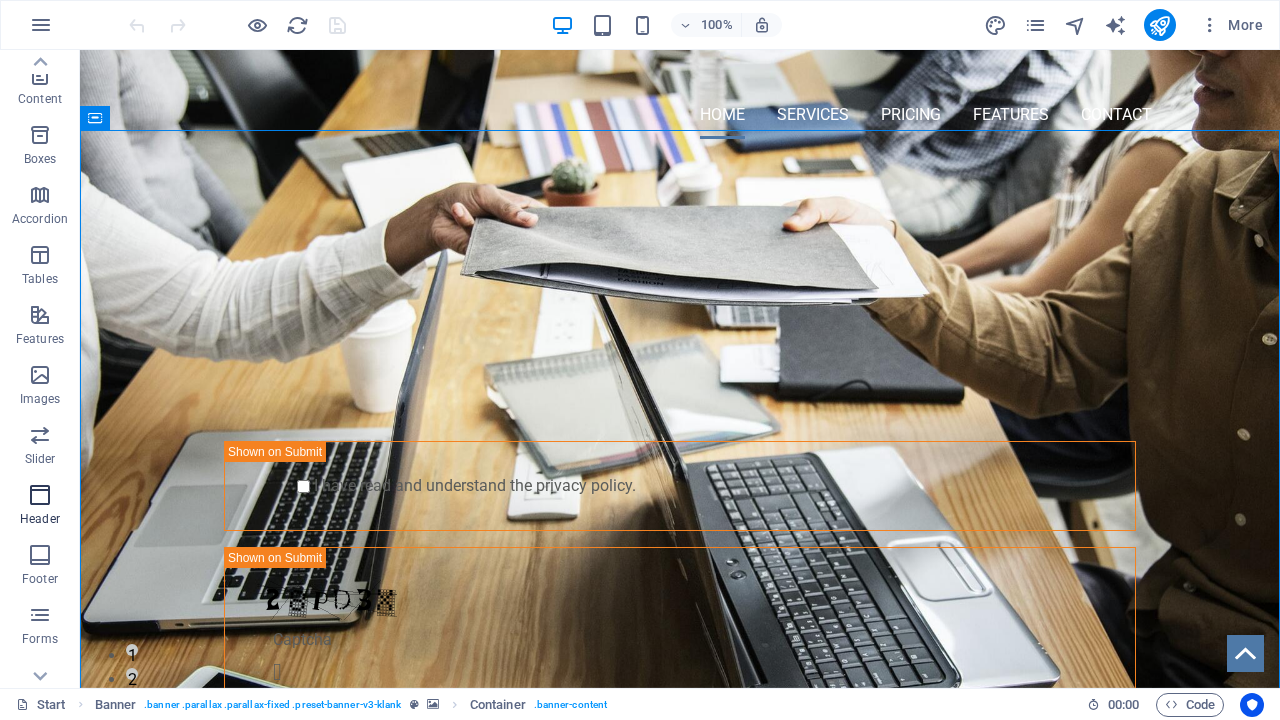 click at bounding box center [40, 495] 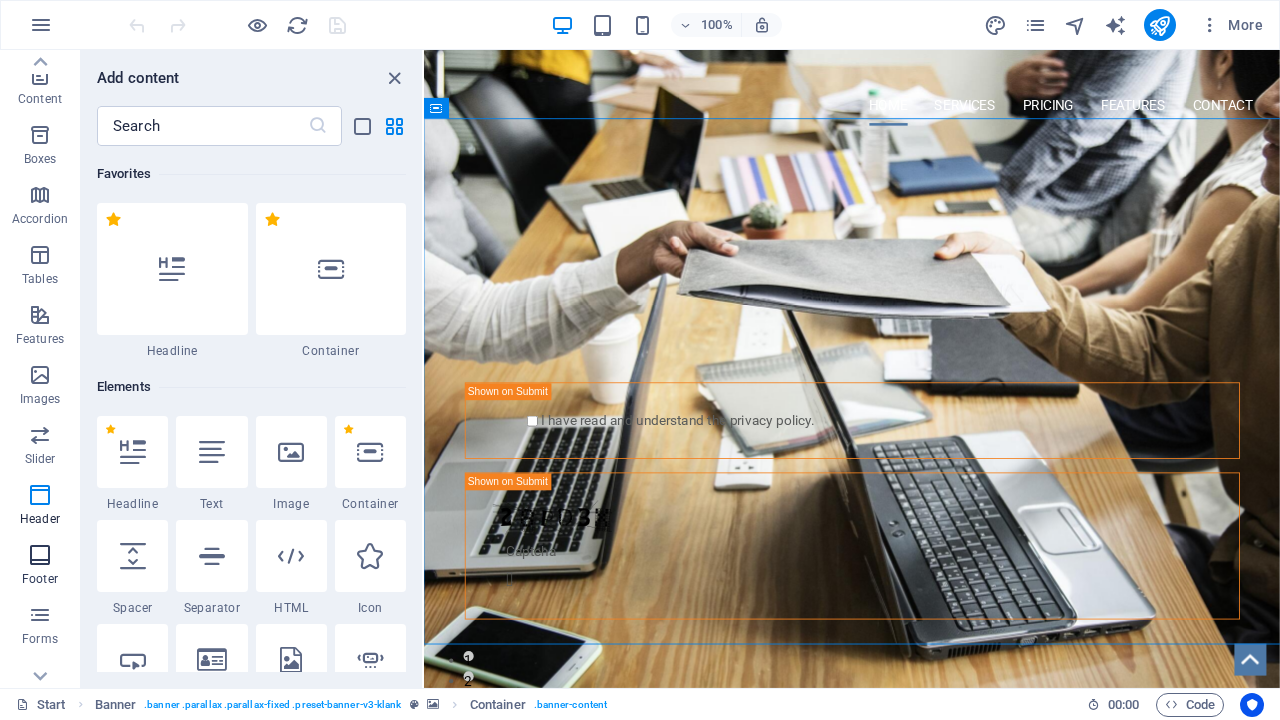 click on "Footer" at bounding box center [40, 579] 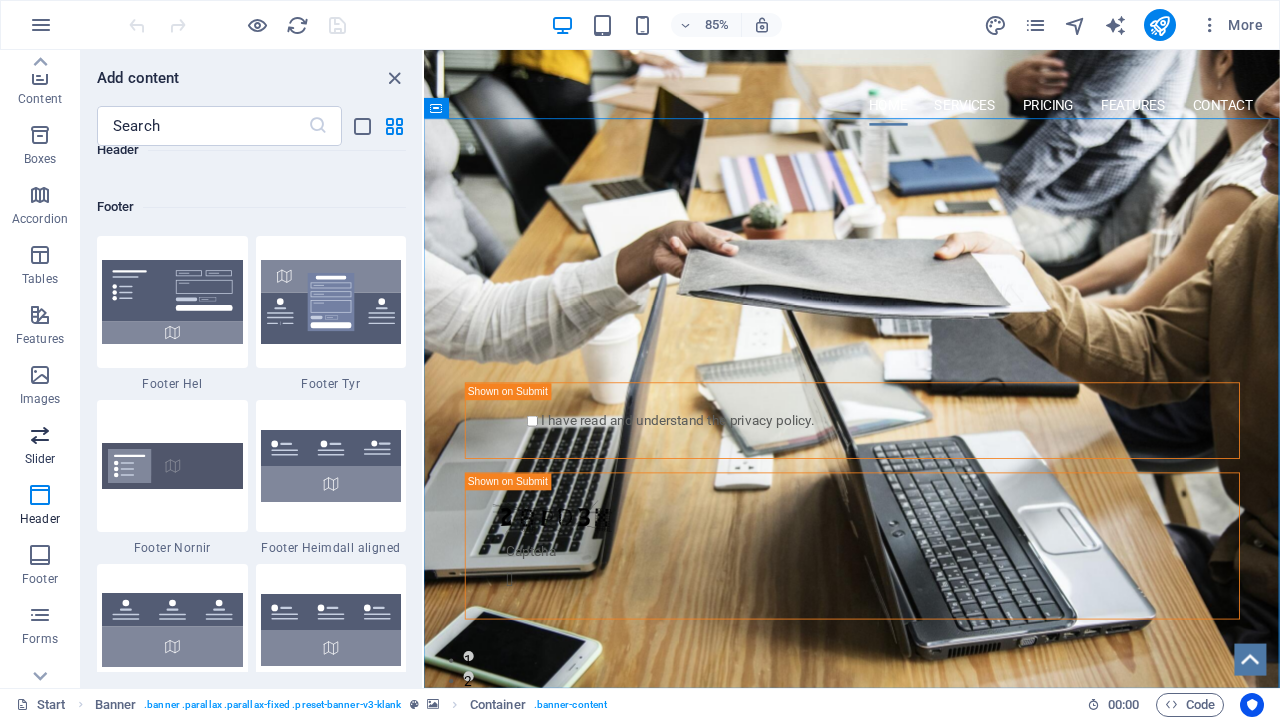 scroll, scrollTop: 13239, scrollLeft: 0, axis: vertical 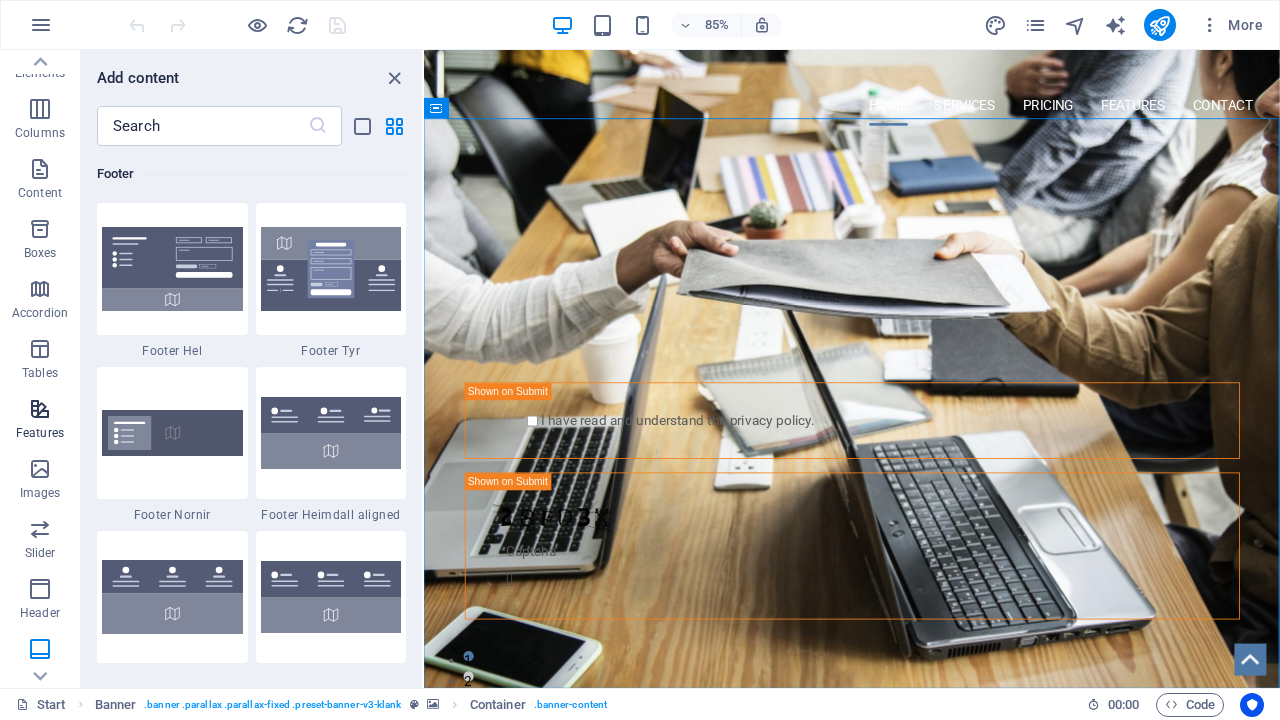 click on "Features" at bounding box center (40, 433) 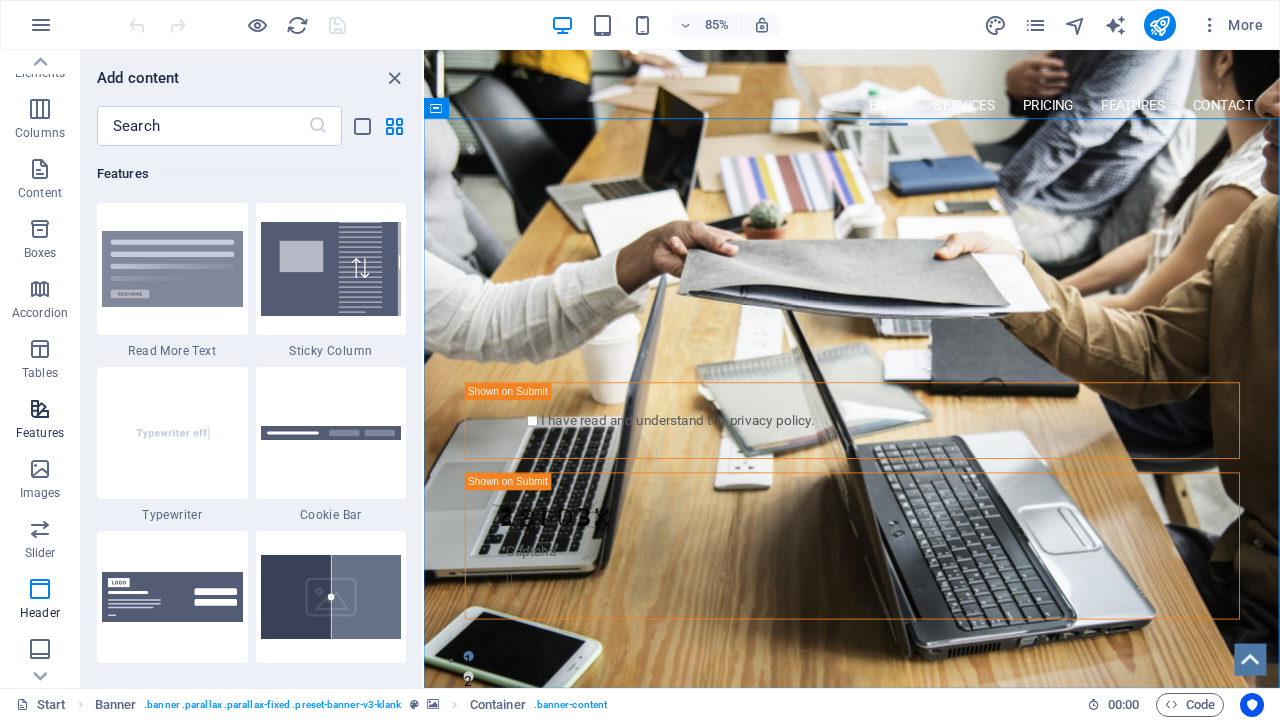 scroll, scrollTop: 7795, scrollLeft: 0, axis: vertical 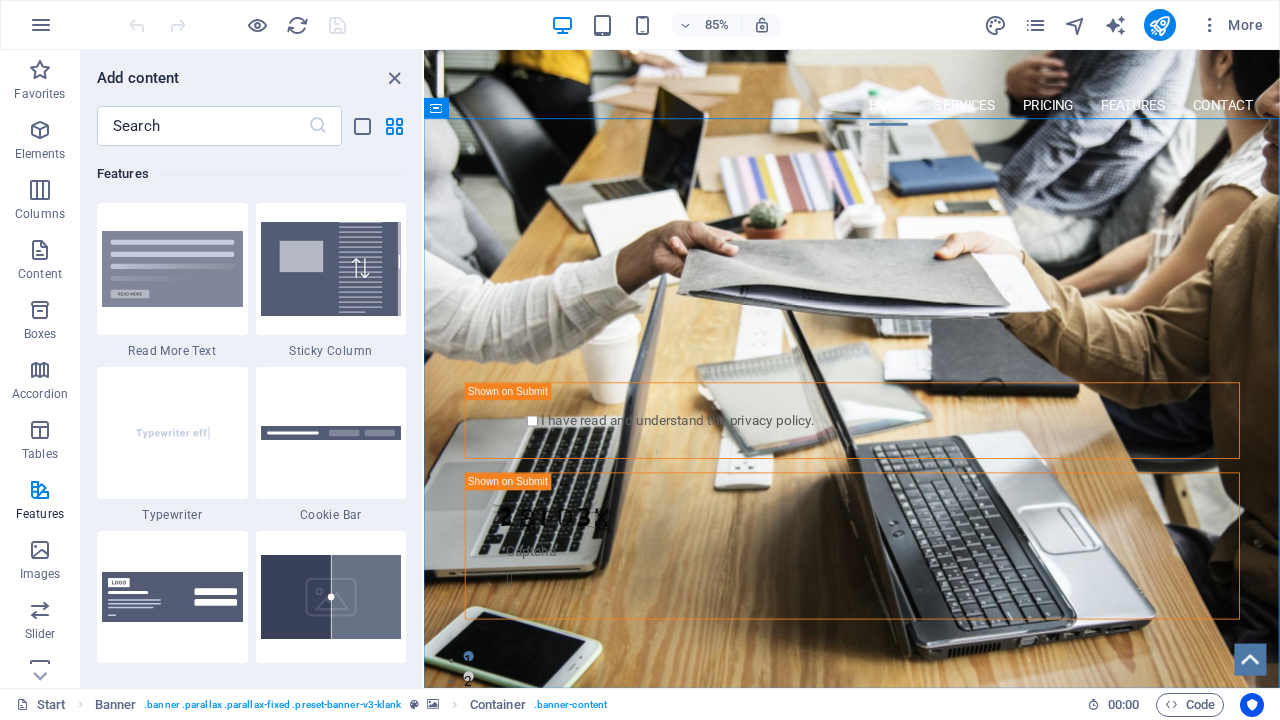 click on "85% More" at bounding box center (640, 25) 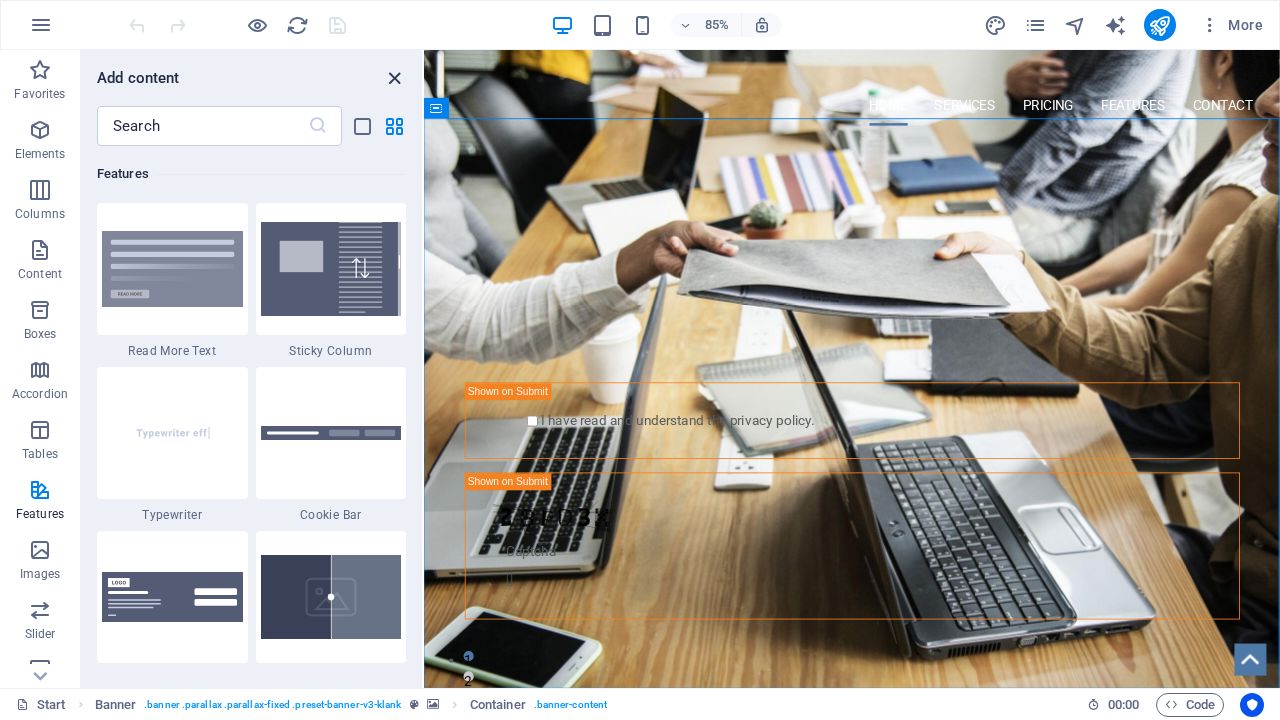 click at bounding box center (394, 78) 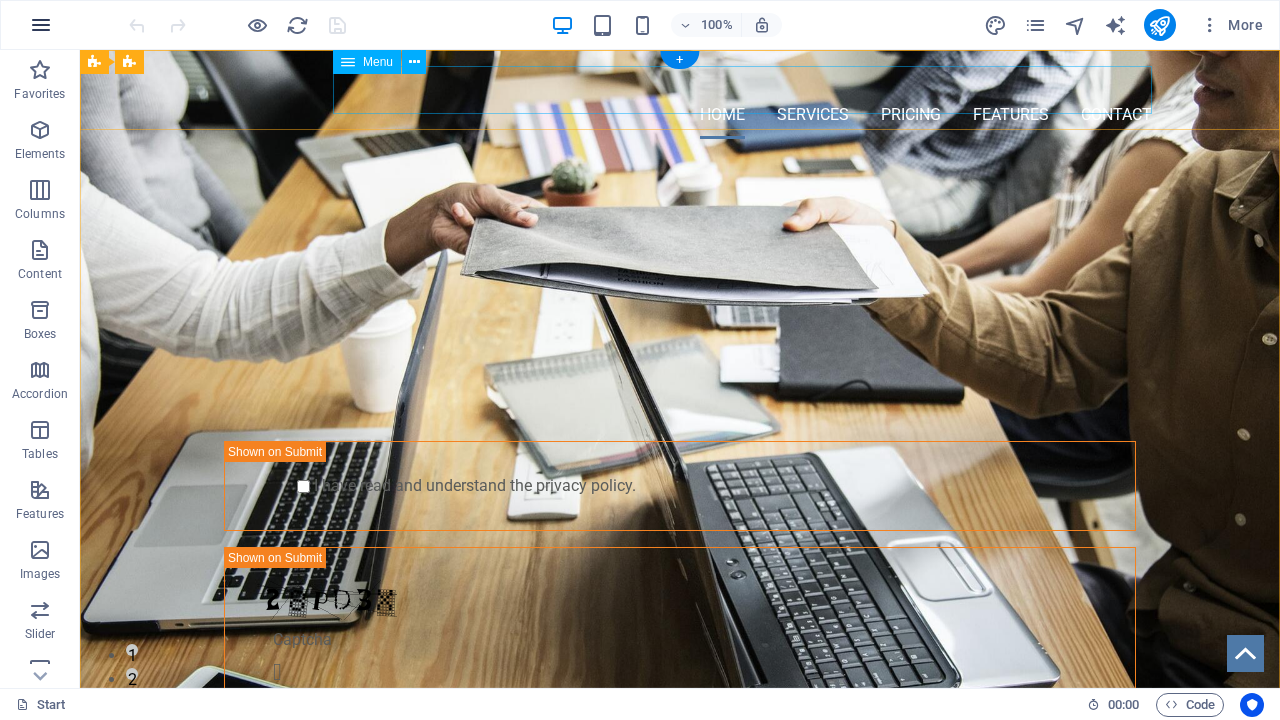 scroll, scrollTop: 0, scrollLeft: 0, axis: both 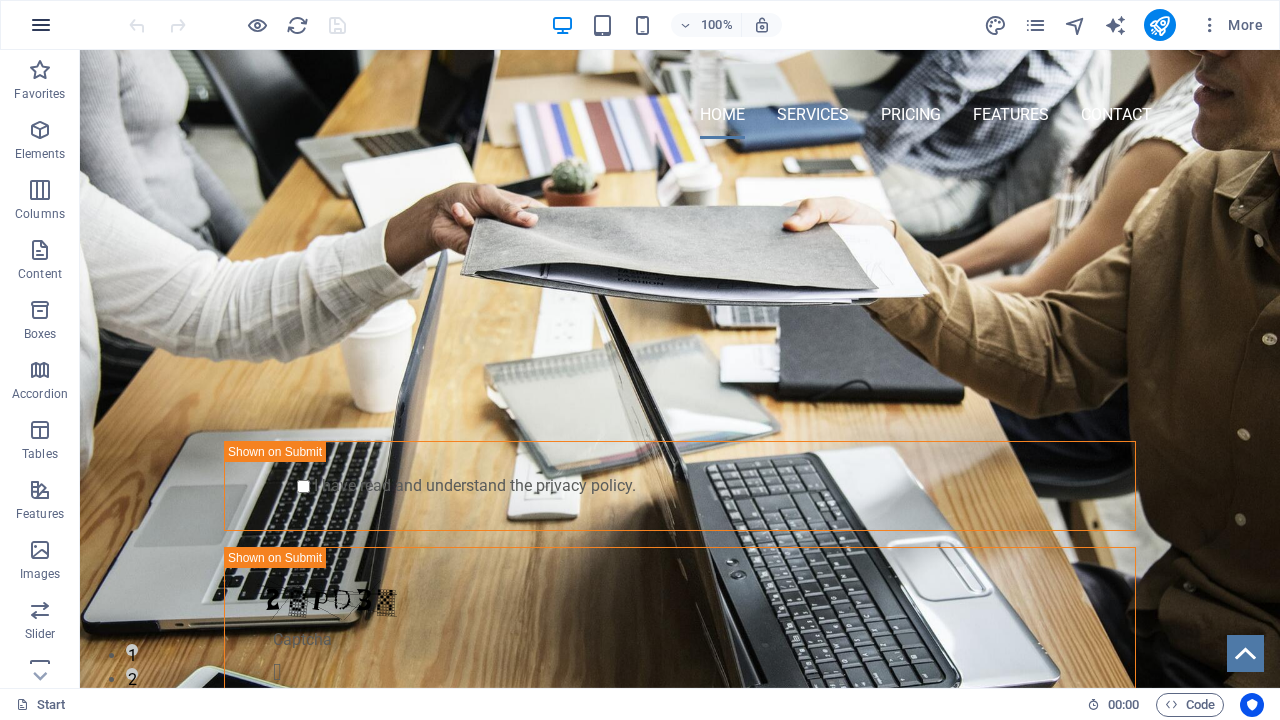 click at bounding box center [41, 25] 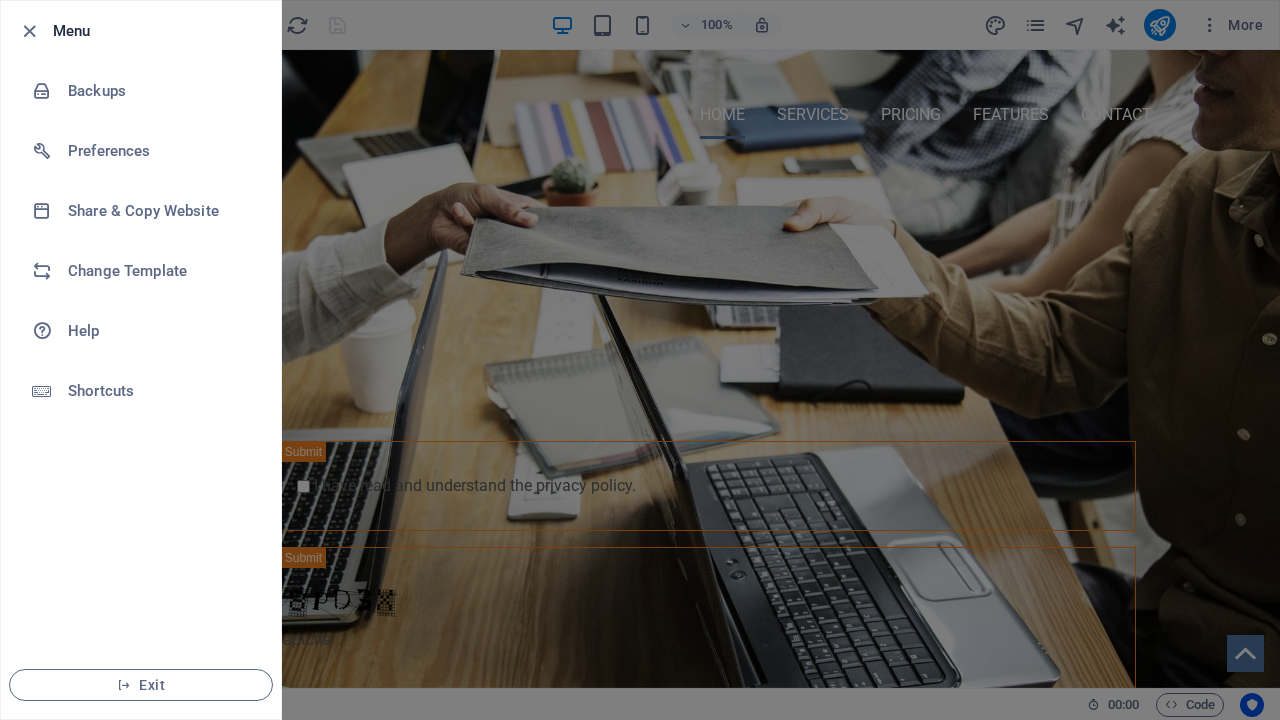 click on "Menu" at bounding box center (141, 31) 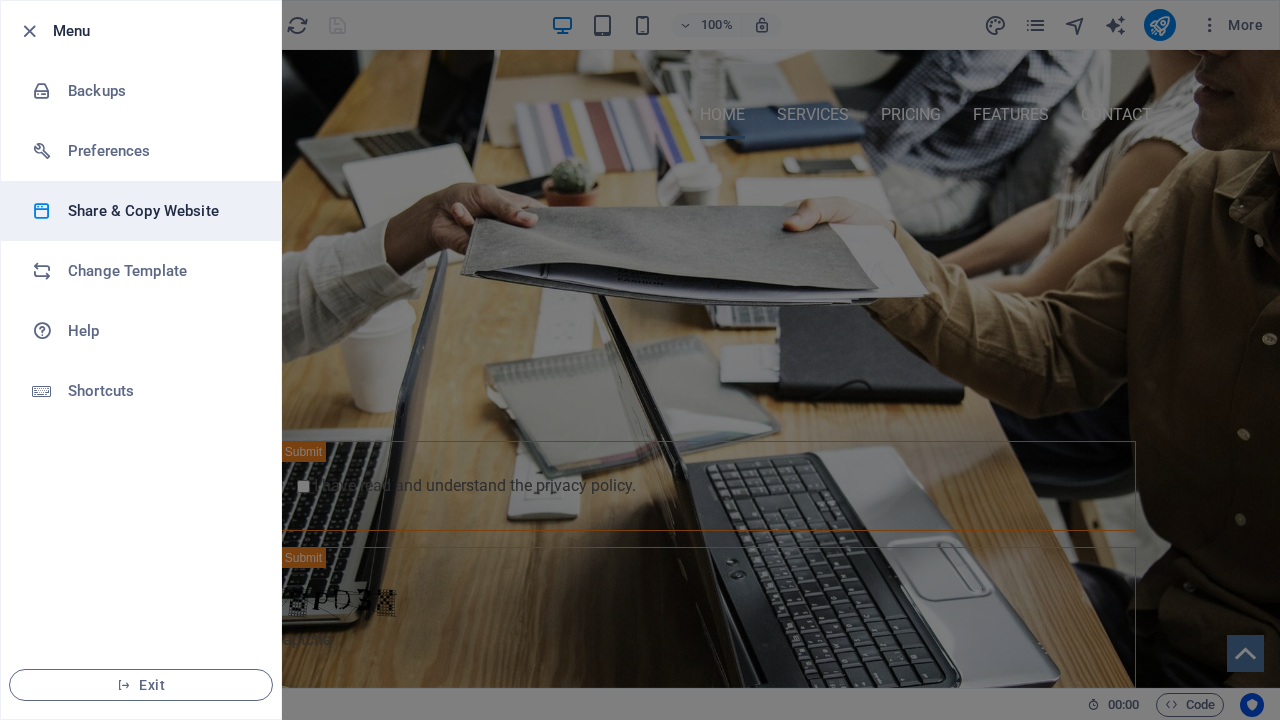 click on "Share & Copy Website" at bounding box center (160, 211) 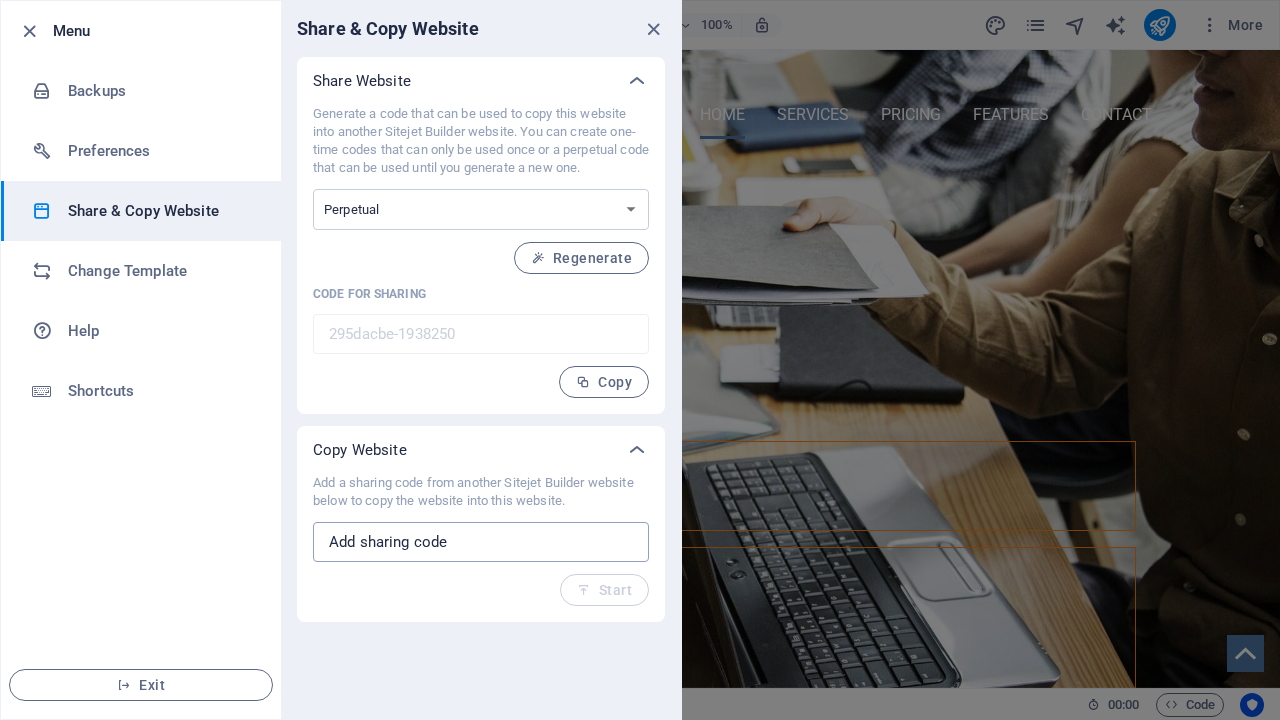 click at bounding box center (481, 542) 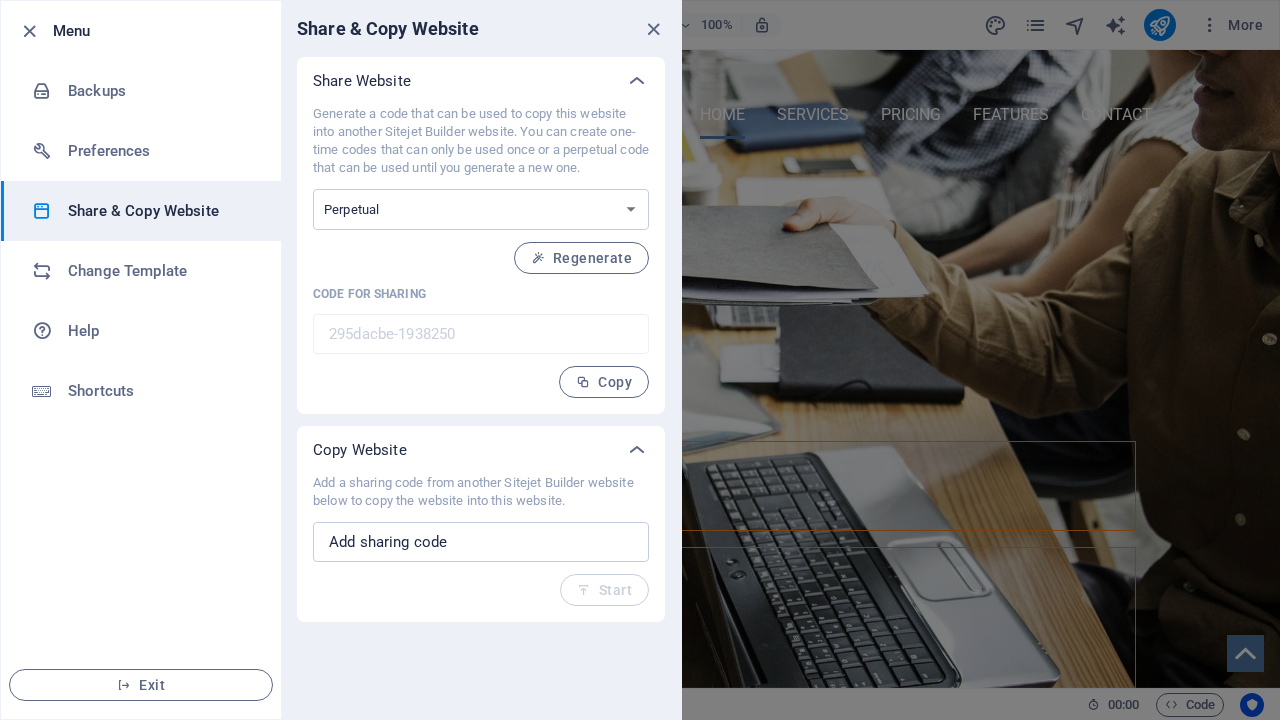 click on "Exit" at bounding box center (141, 685) 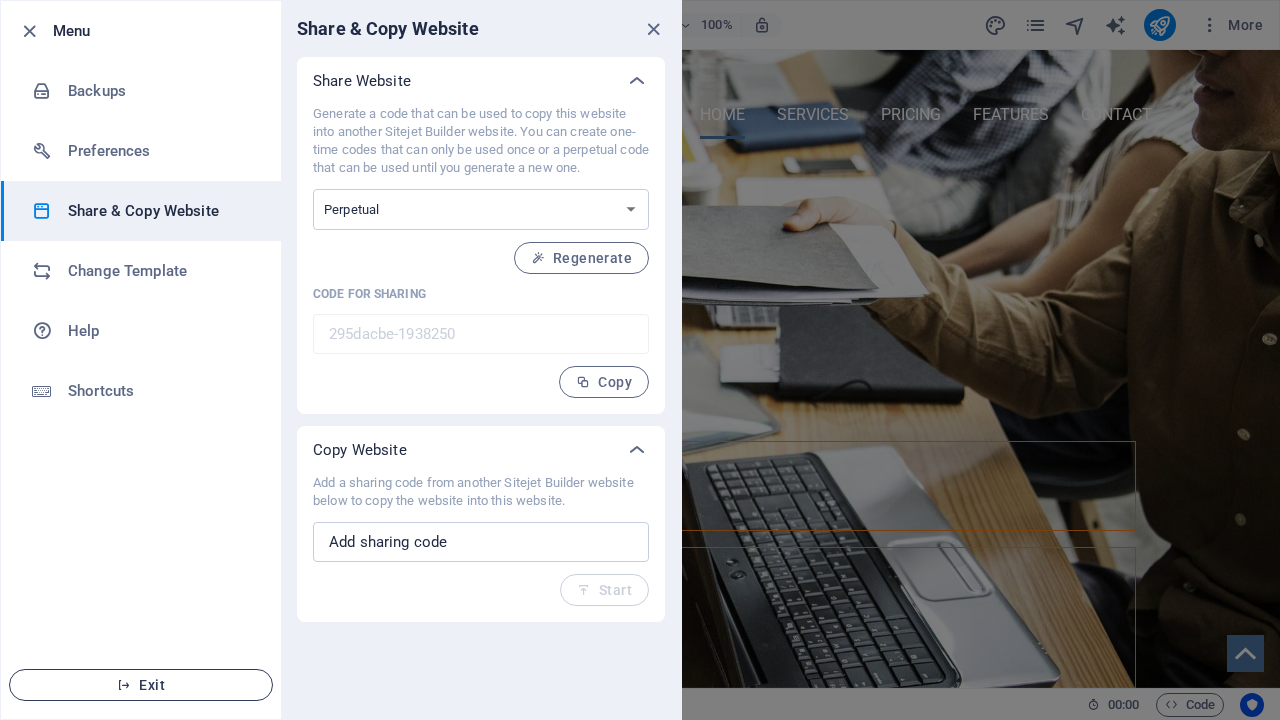 click on "Exit" at bounding box center (141, 685) 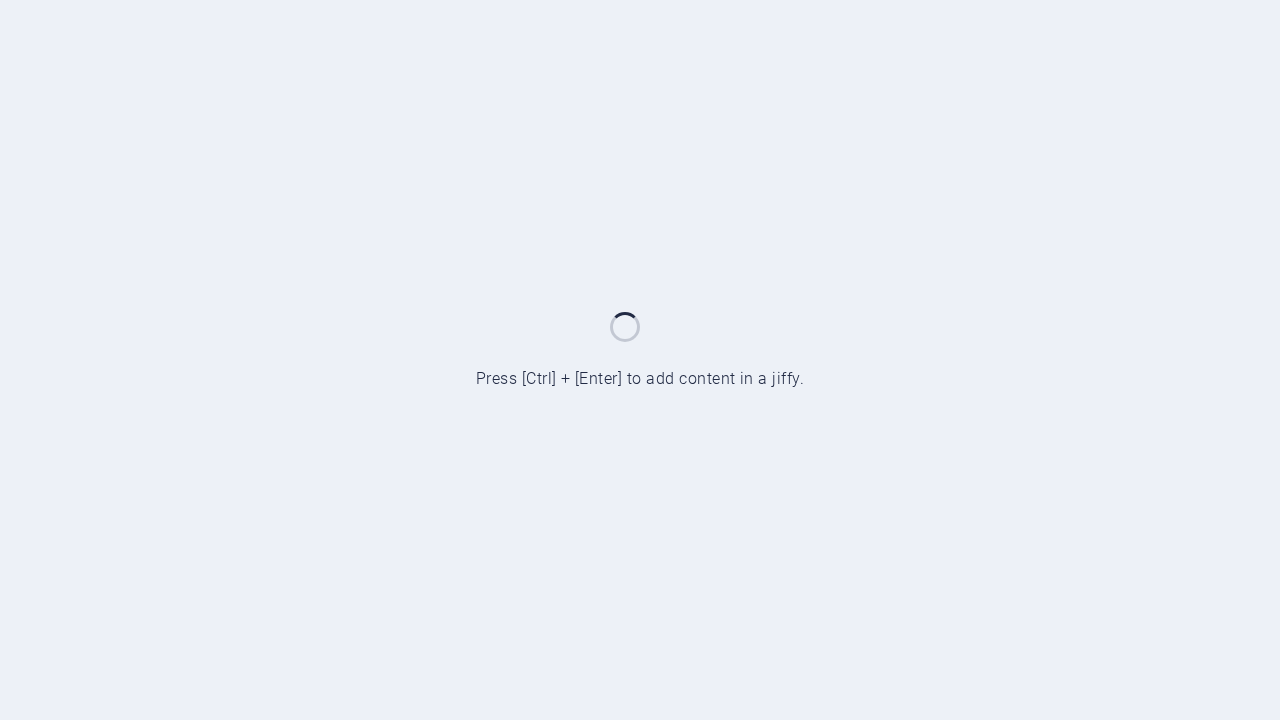 scroll, scrollTop: 0, scrollLeft: 0, axis: both 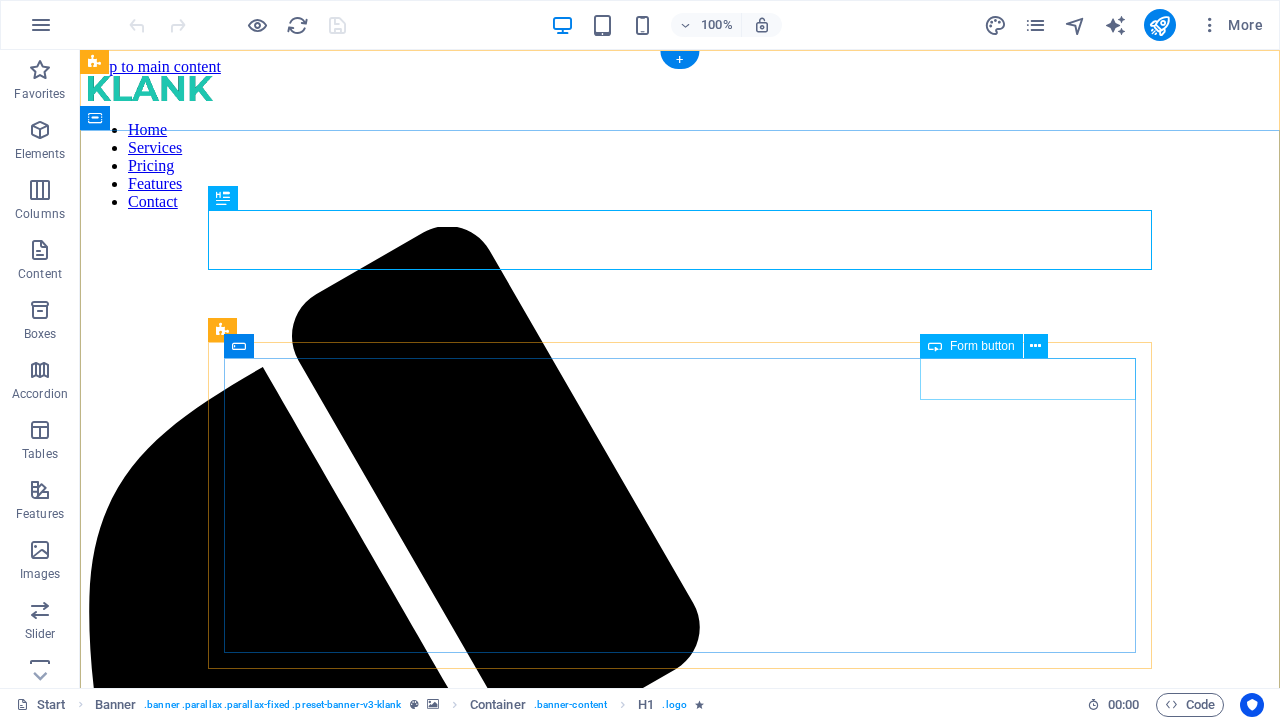 click on "Submit" at bounding box center [680, 2039] 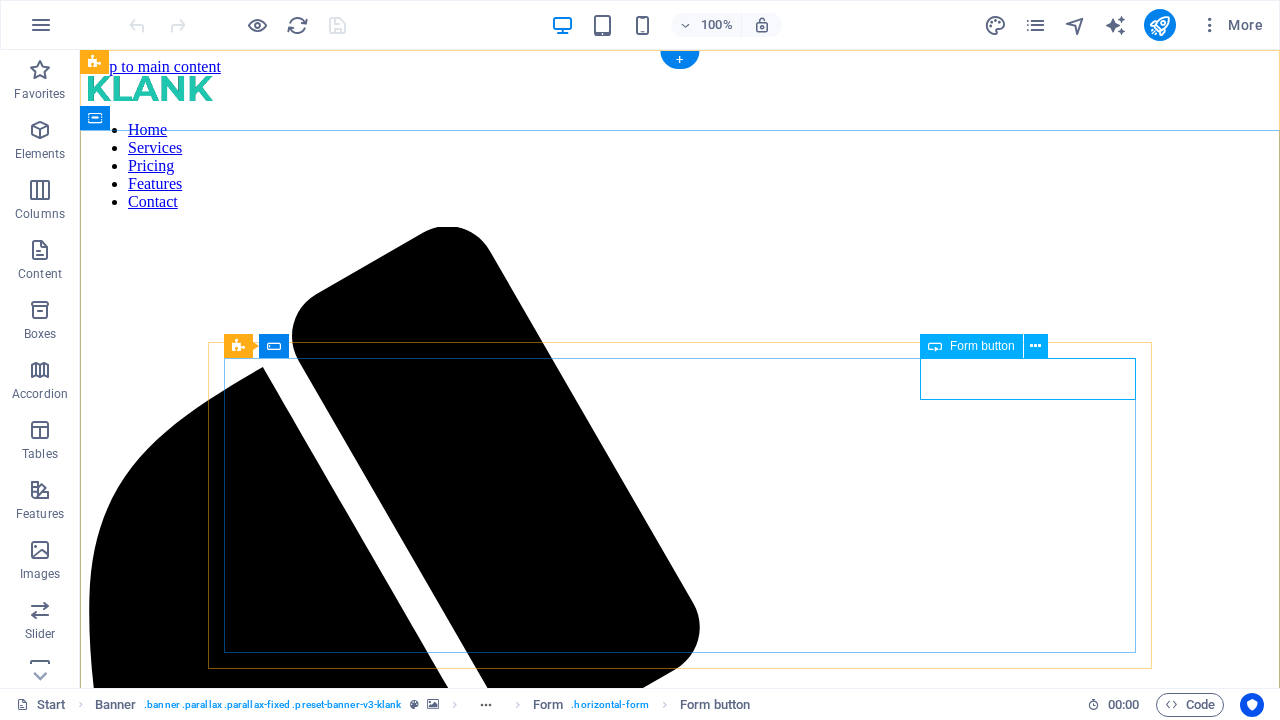 click on "Form button" at bounding box center (982, 346) 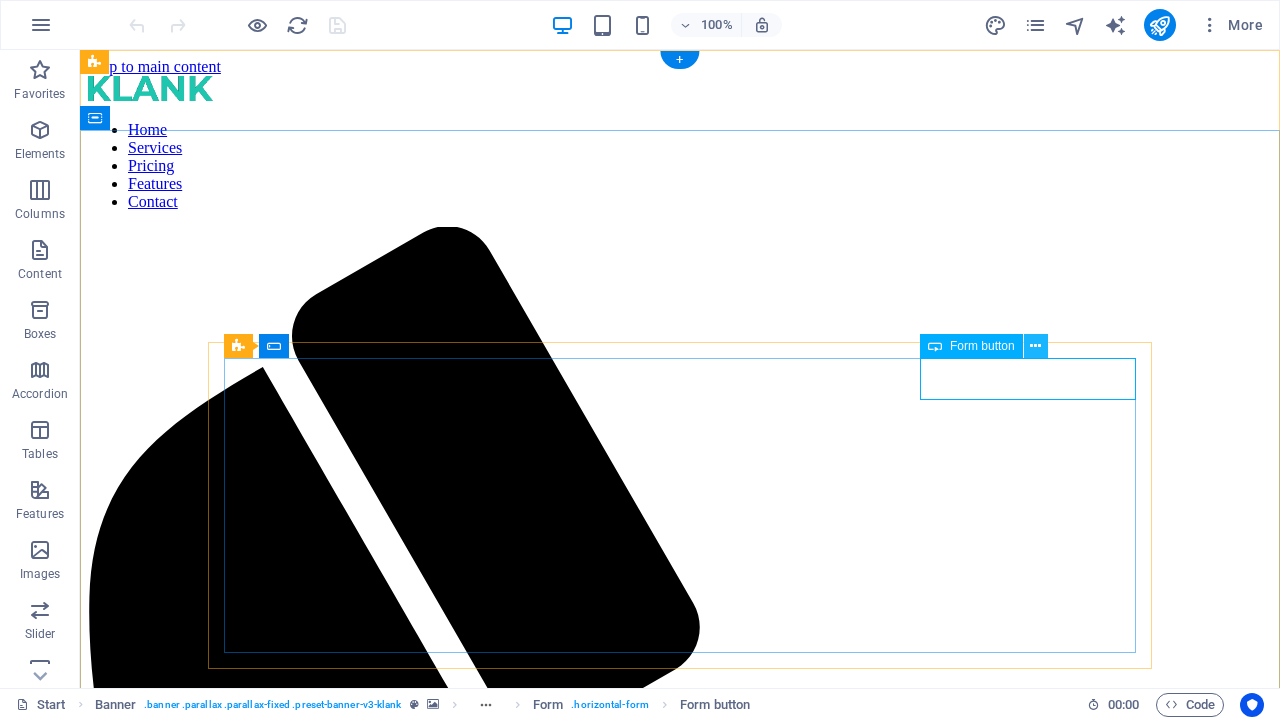 click at bounding box center [1035, 346] 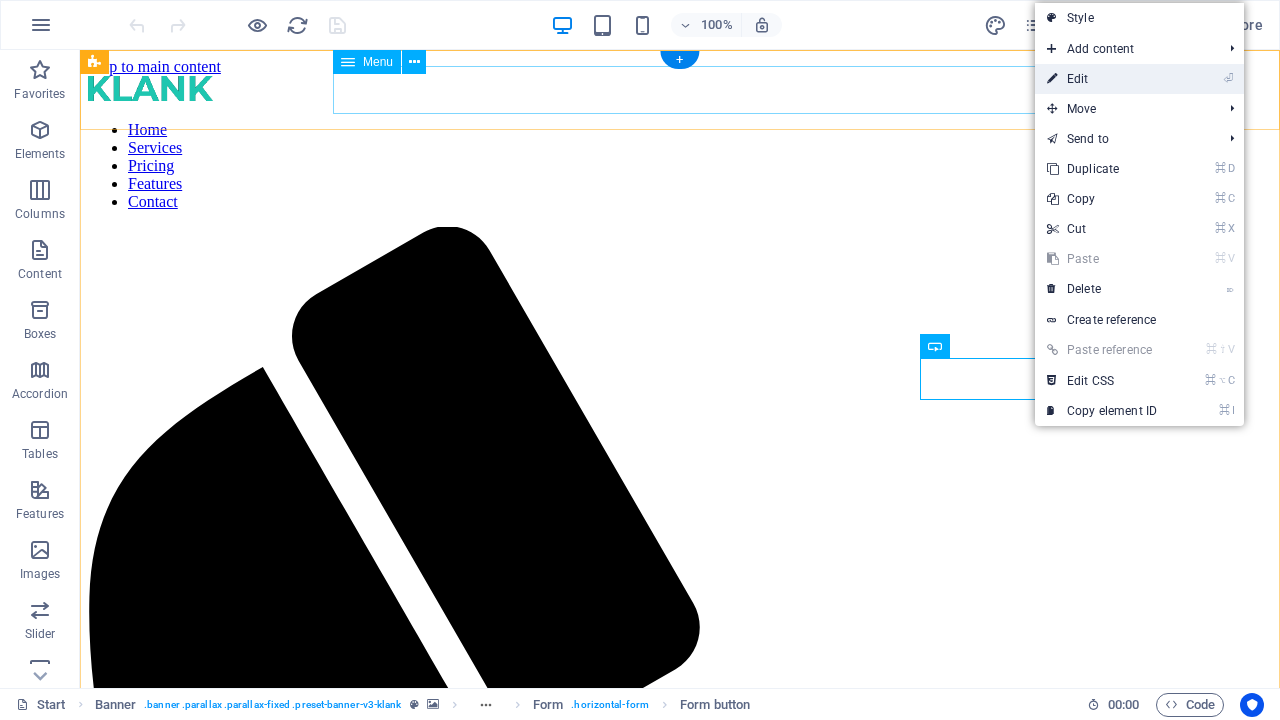drag, startPoint x: 1068, startPoint y: 82, endPoint x: 740, endPoint y: 48, distance: 329.75748 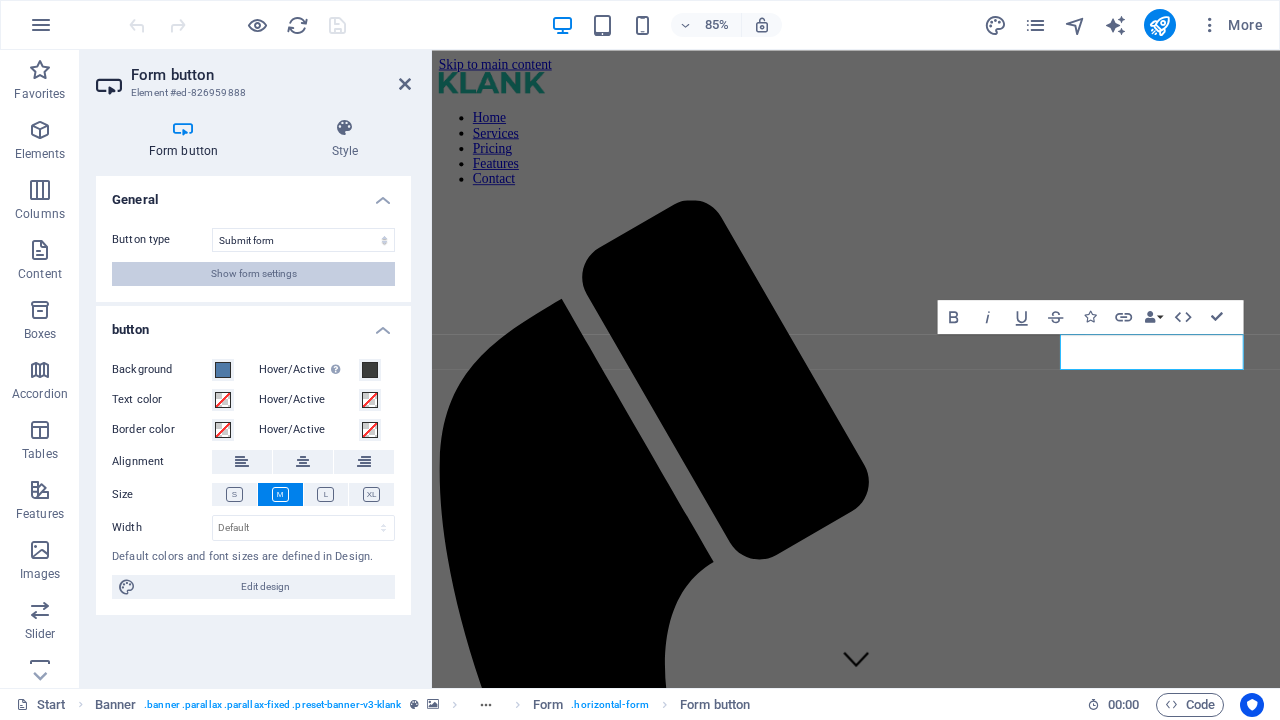 click on "Show form settings" at bounding box center (253, 274) 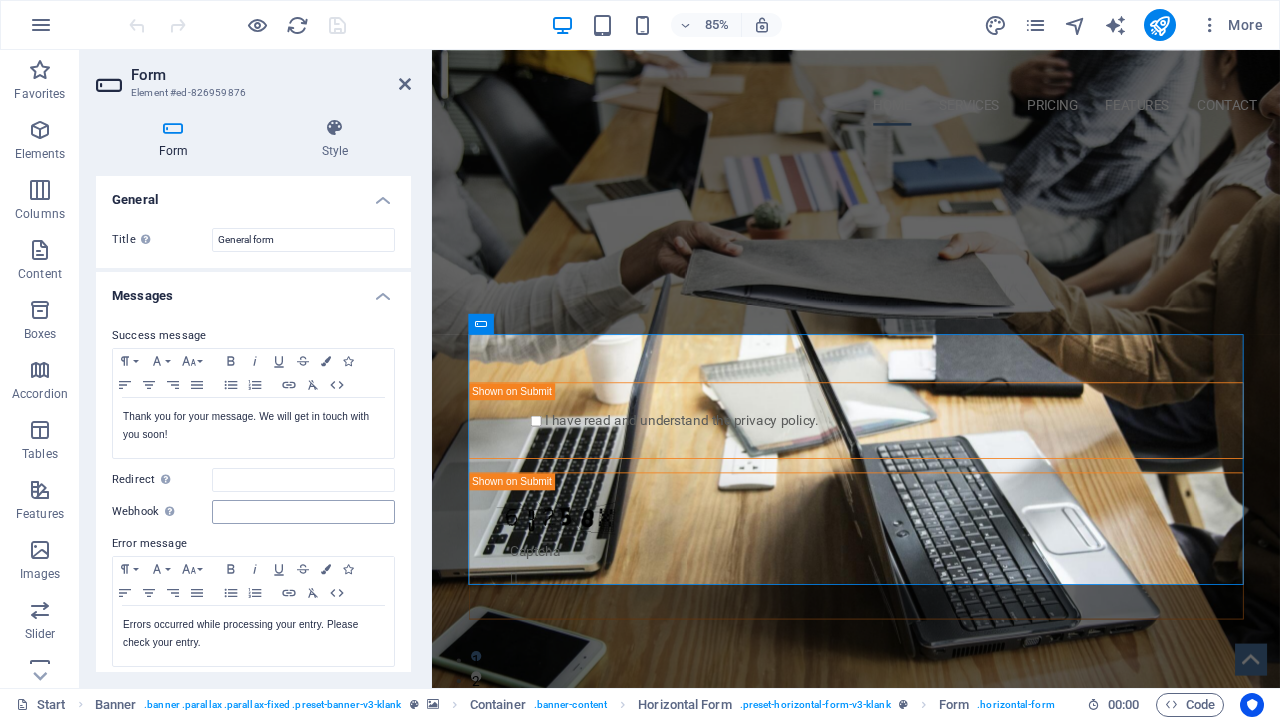 scroll, scrollTop: 0, scrollLeft: 0, axis: both 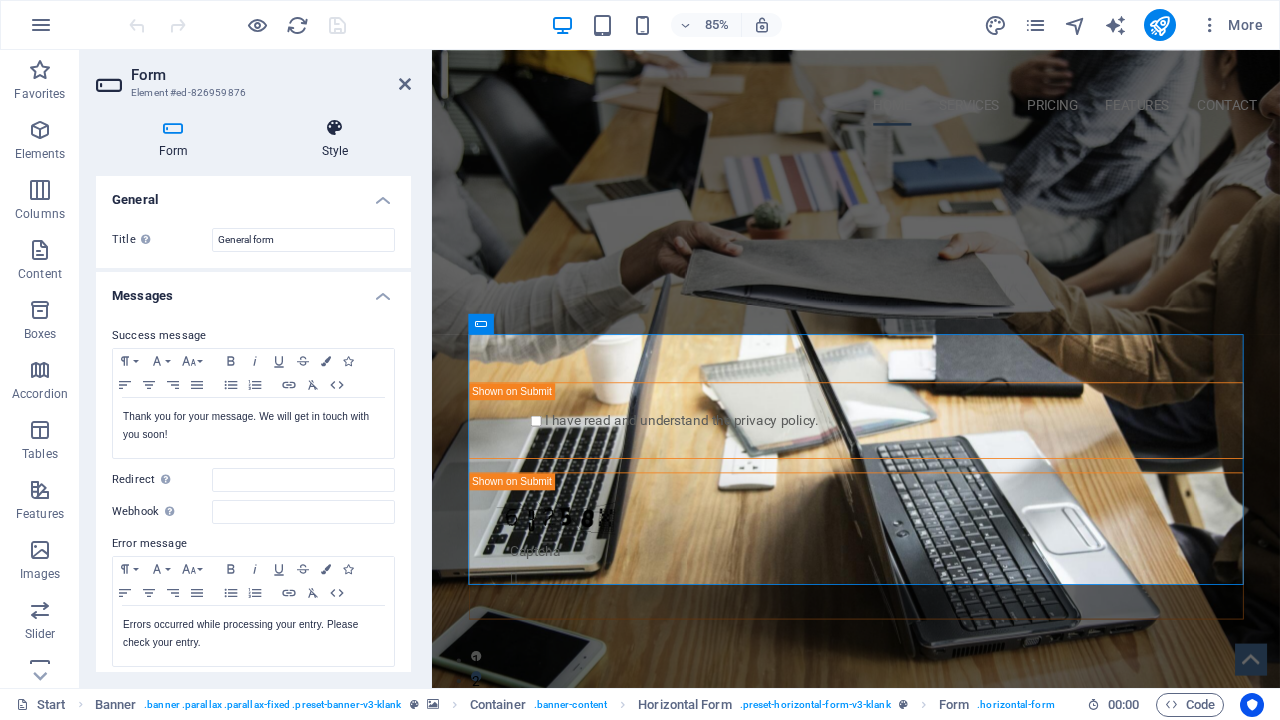 click on "Style" at bounding box center (335, 139) 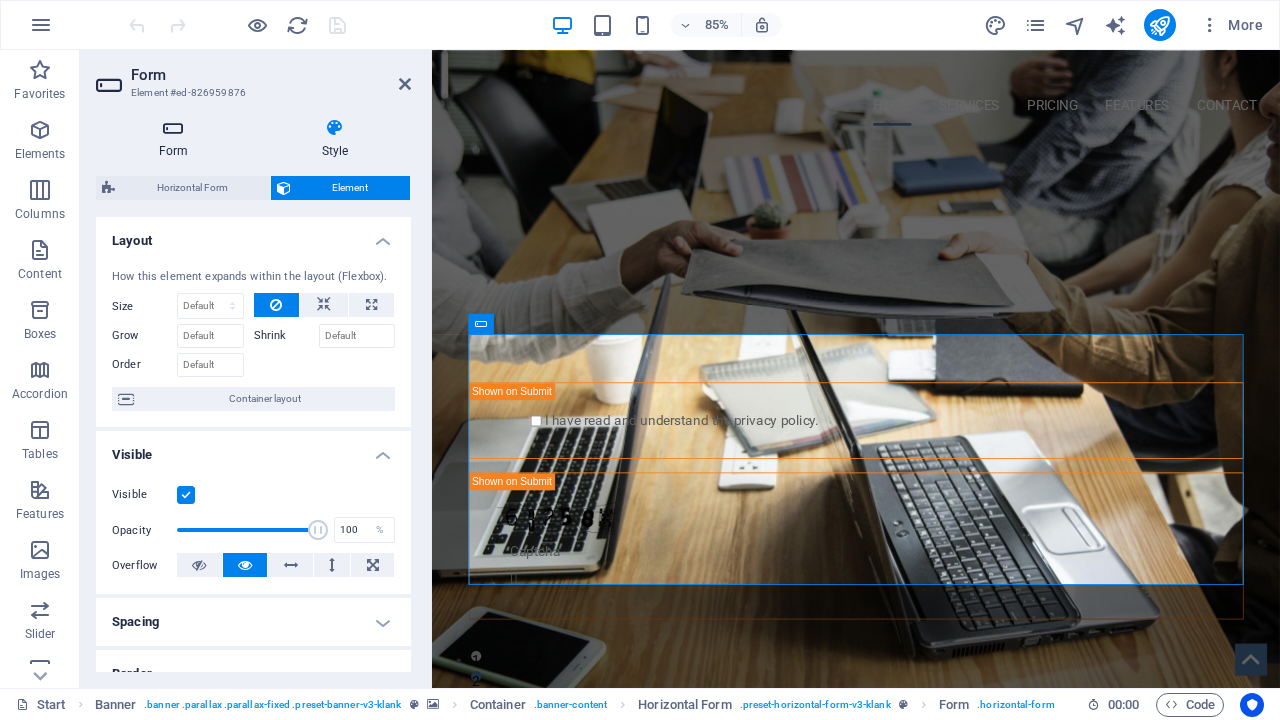 click on "Form" at bounding box center (177, 139) 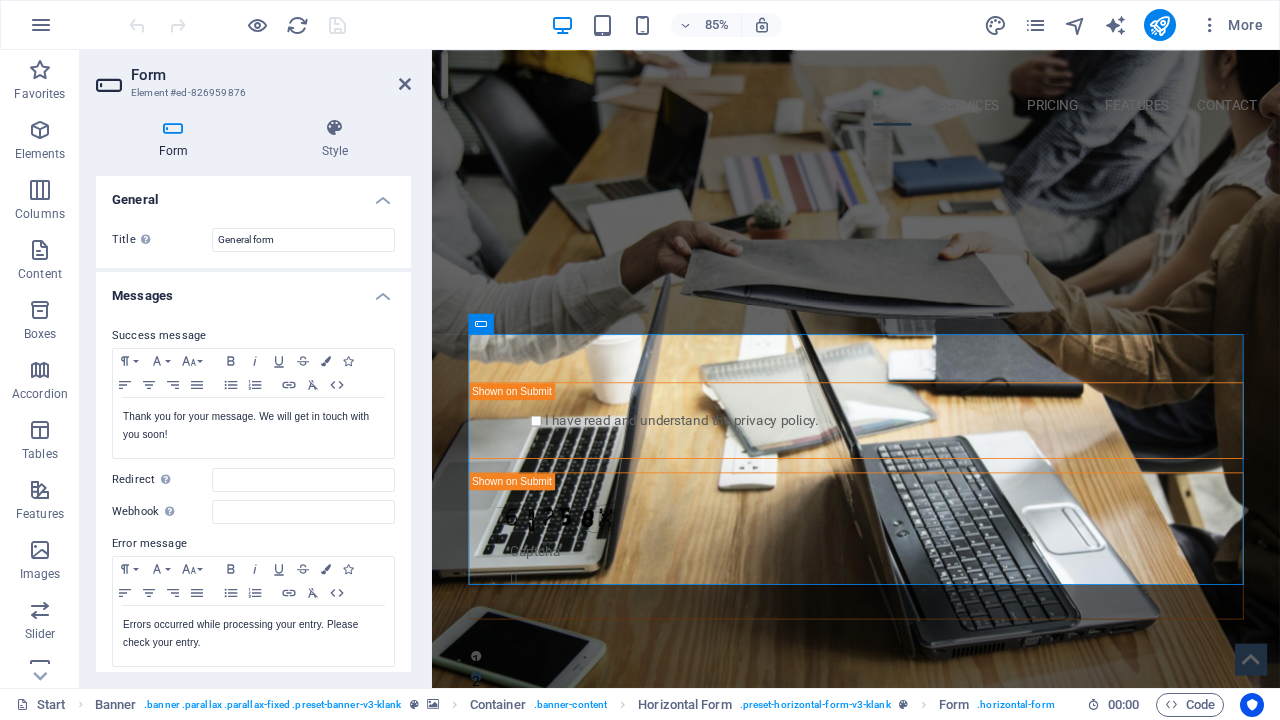 click on "Form Style General Title Define a name for the form. General form Messages Success message Paragraph Format Normal Heading 1 Heading 2 Heading 3 Heading 4 Heading 5 Heading 6 Code Font Family Arial Georgia Impact Tahoma Times New Roman Verdana Font Size 8 9 10 11 12 14 18 24 30 36 48 60 72 96 Bold Italic Underline Strikethrough Colors Icons Align Left Align Center Align Right Align Justify Unordered List Ordered List Insert Link Clear Formatting HTML Thank you for your message. We will get in touch with you soon! Shown after form was submitted successfully... Redirect Define a redirect target upon successful form submission; for example, a success page. Webhook A webhook is a push notification from this form to another server. Every time someone submits this form, the data will be pushed to your server.  Error message Paragraph Format Normal Heading 1 Heading 2 Heading 3 Heading 4 Heading 5 Heading 6 Code Font Family Arial Georgia Impact Tahoma Times New Roman Verdana Font Size 8 9 10 11 12 14 18 24 30 36 48" at bounding box center [253, 395] 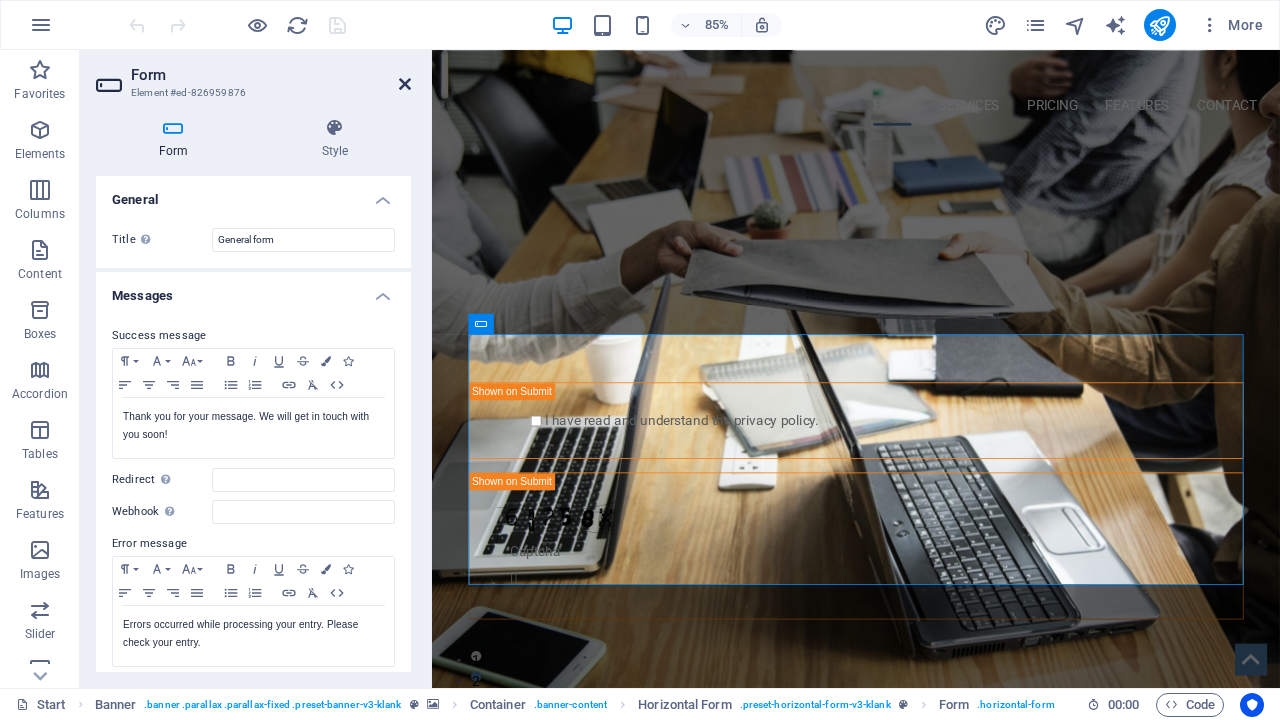 click at bounding box center [405, 84] 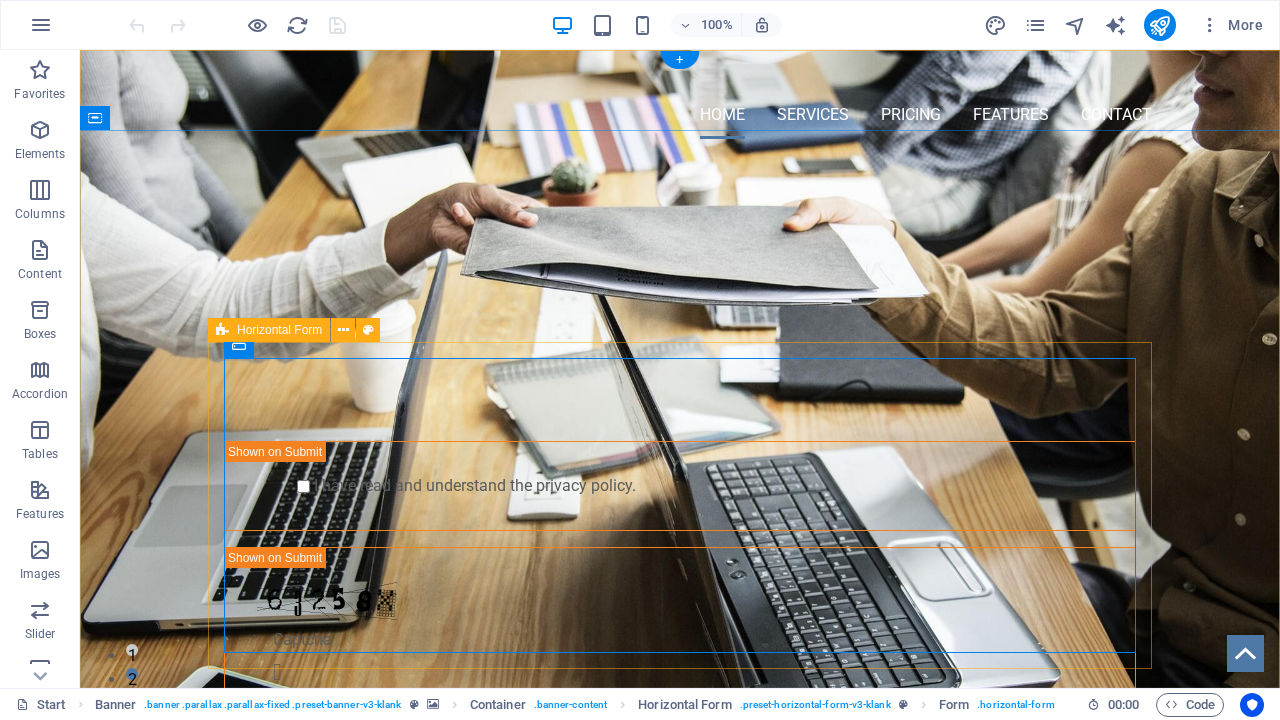click on "Submit   I have read and understand the privacy policy. Unreadable? Load new" at bounding box center [680, 551] 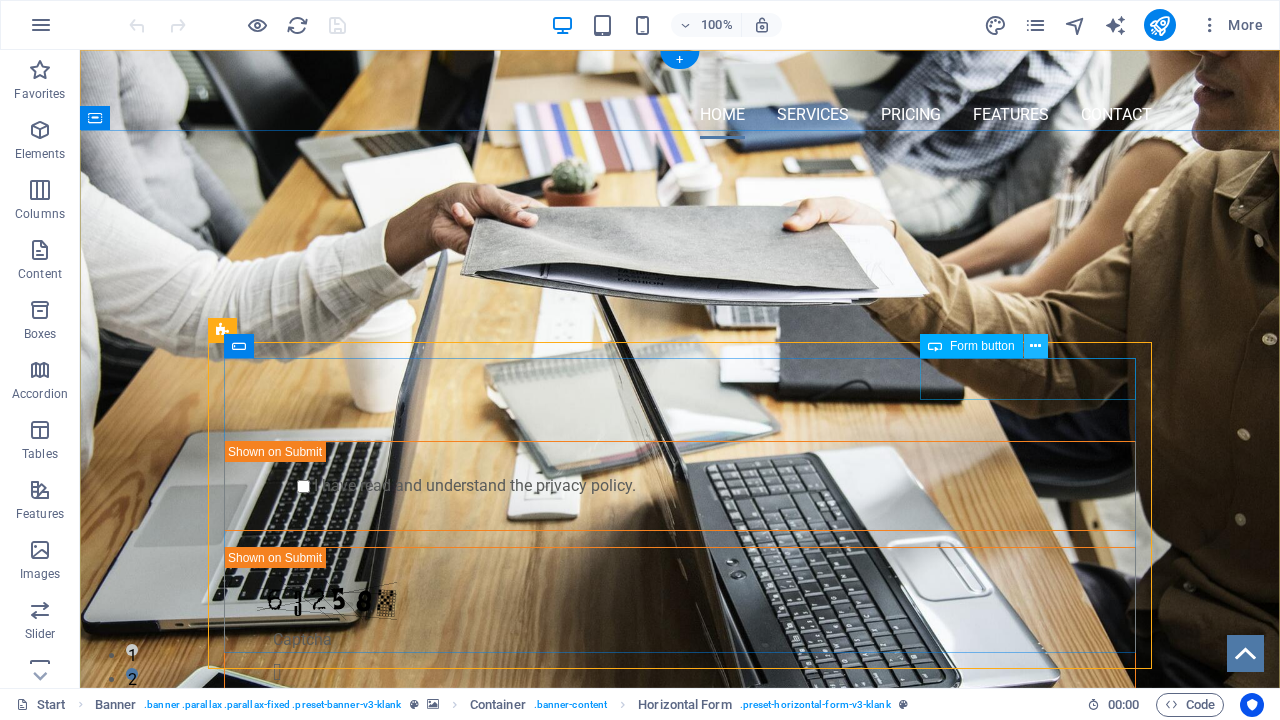 click on "Form button" at bounding box center [990, 346] 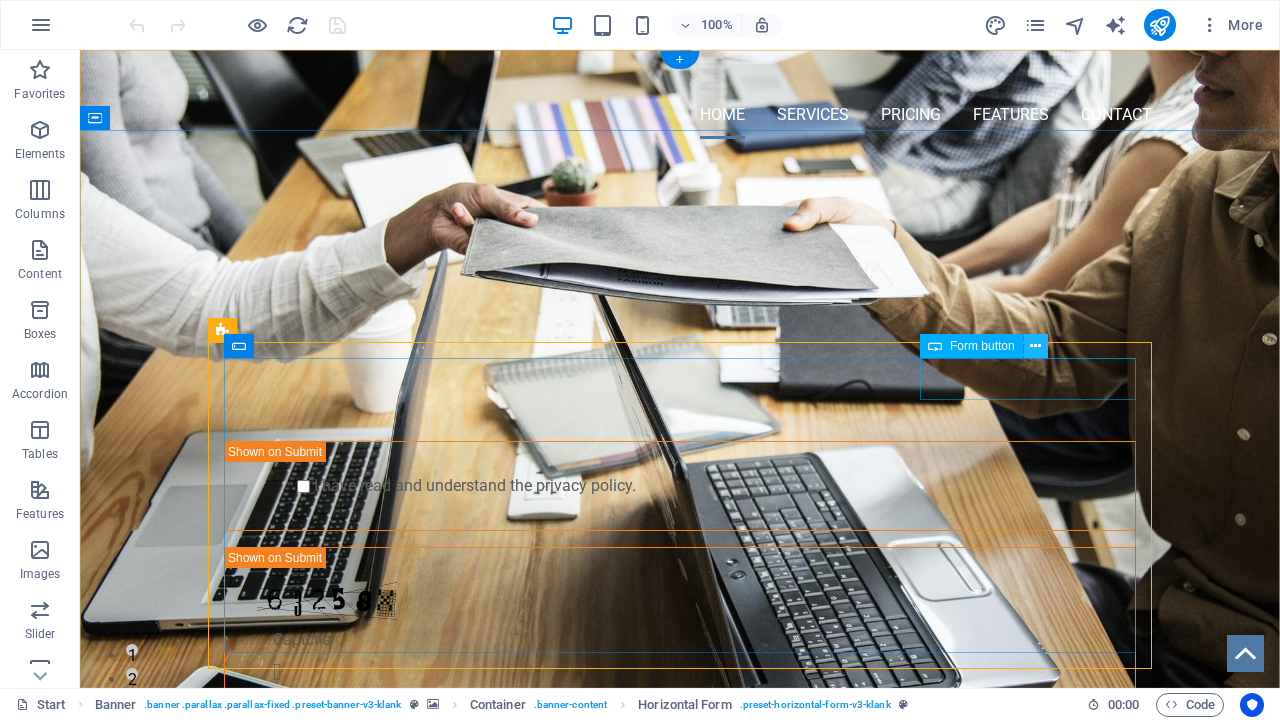 click at bounding box center [1035, 346] 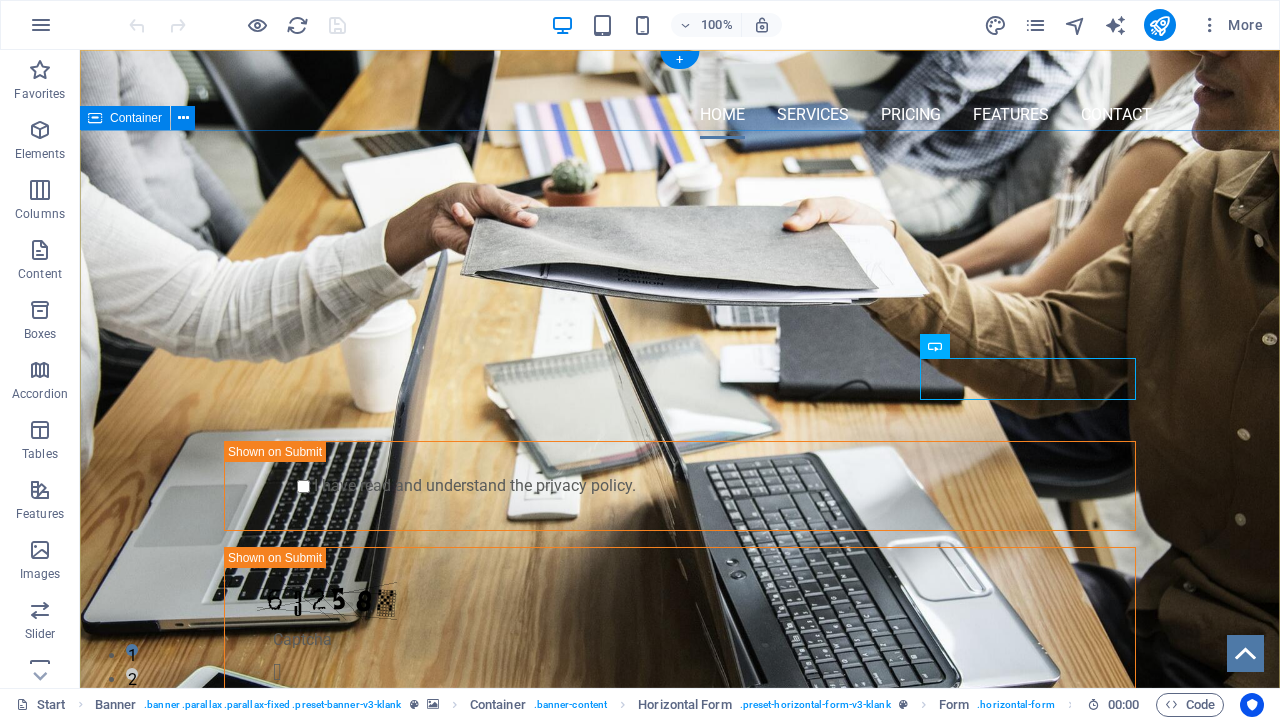 click on "PROFESSIONAL LEAD TOOL GET STARTED WITH YOUR 10-DAY FREE TRIAL. REGISTER NOW! Submit   I have read and understand the privacy policy. Unreadable? Load new" at bounding box center [680, 485] 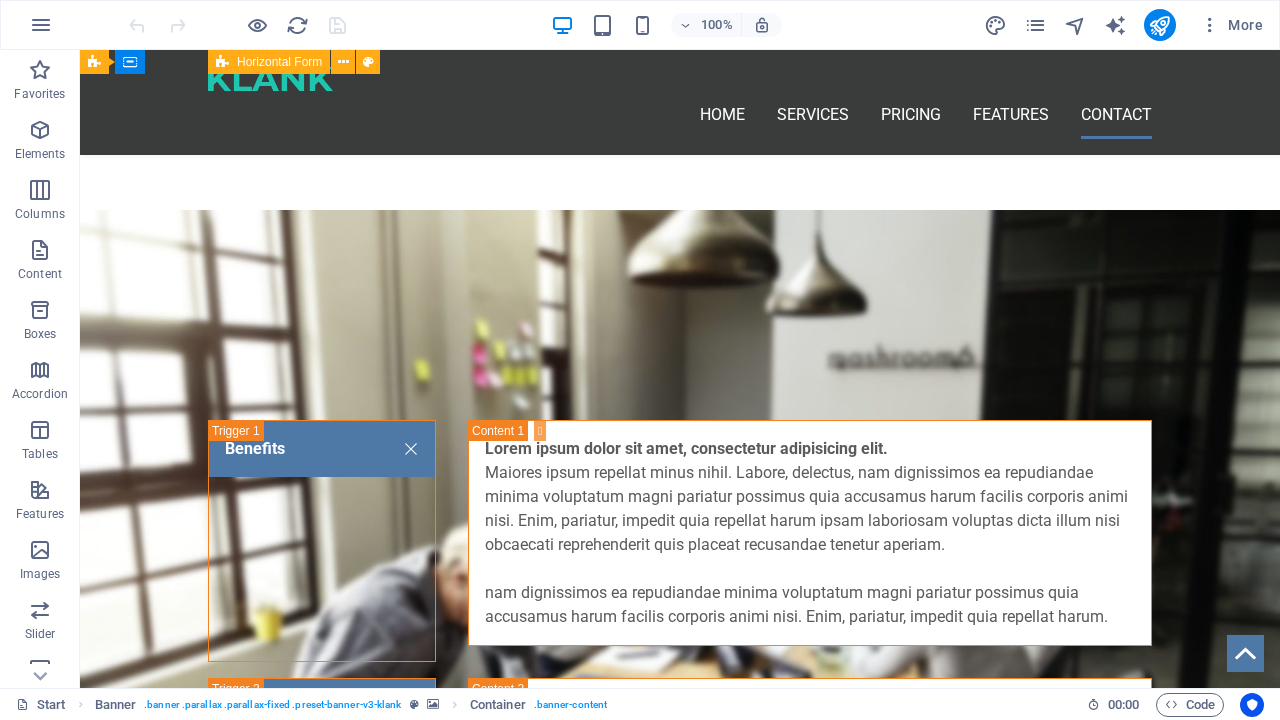 scroll, scrollTop: 3505, scrollLeft: 0, axis: vertical 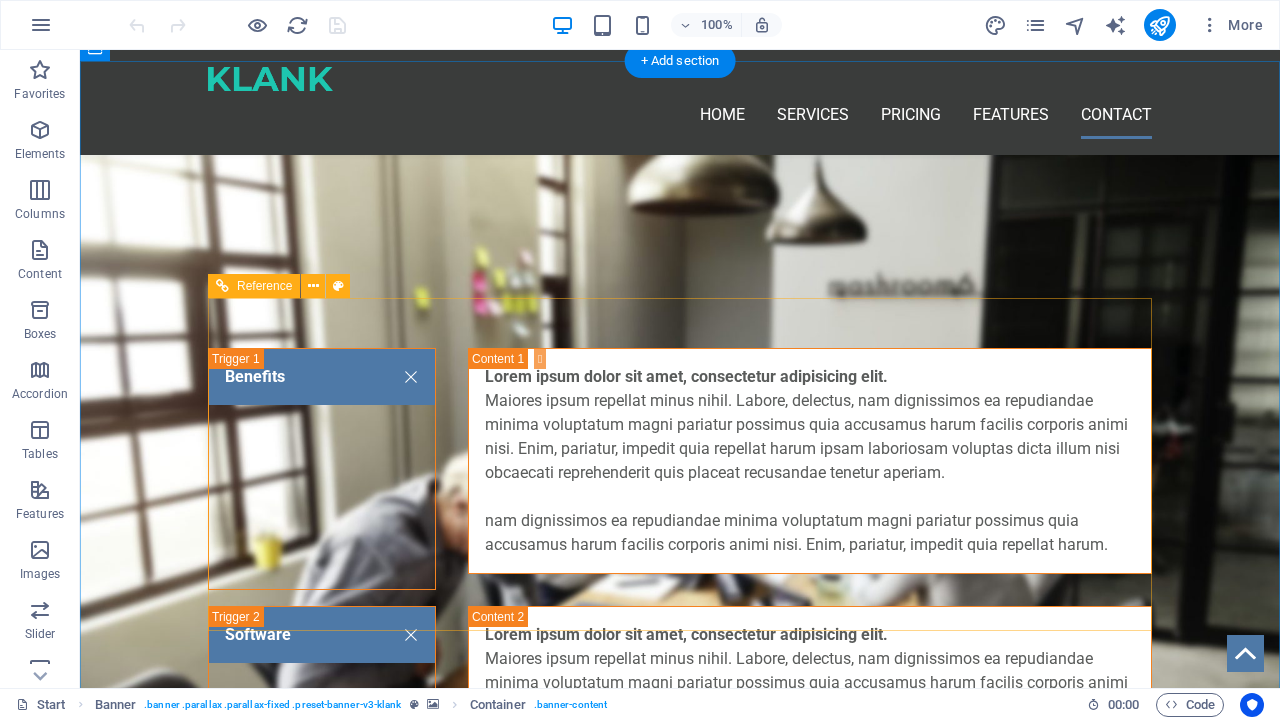 click on "I have read and understand the privacy policy." at bounding box center (680, 2183) 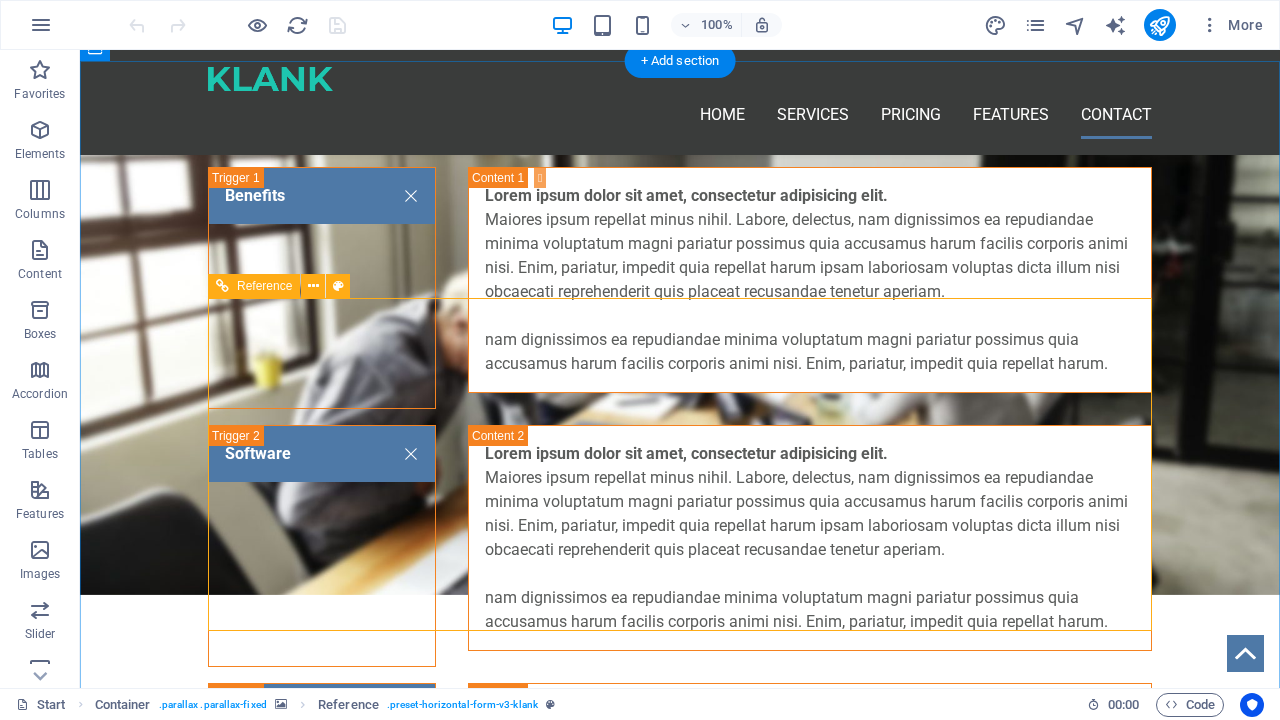 click on "Submit" at bounding box center [1028, 1920] 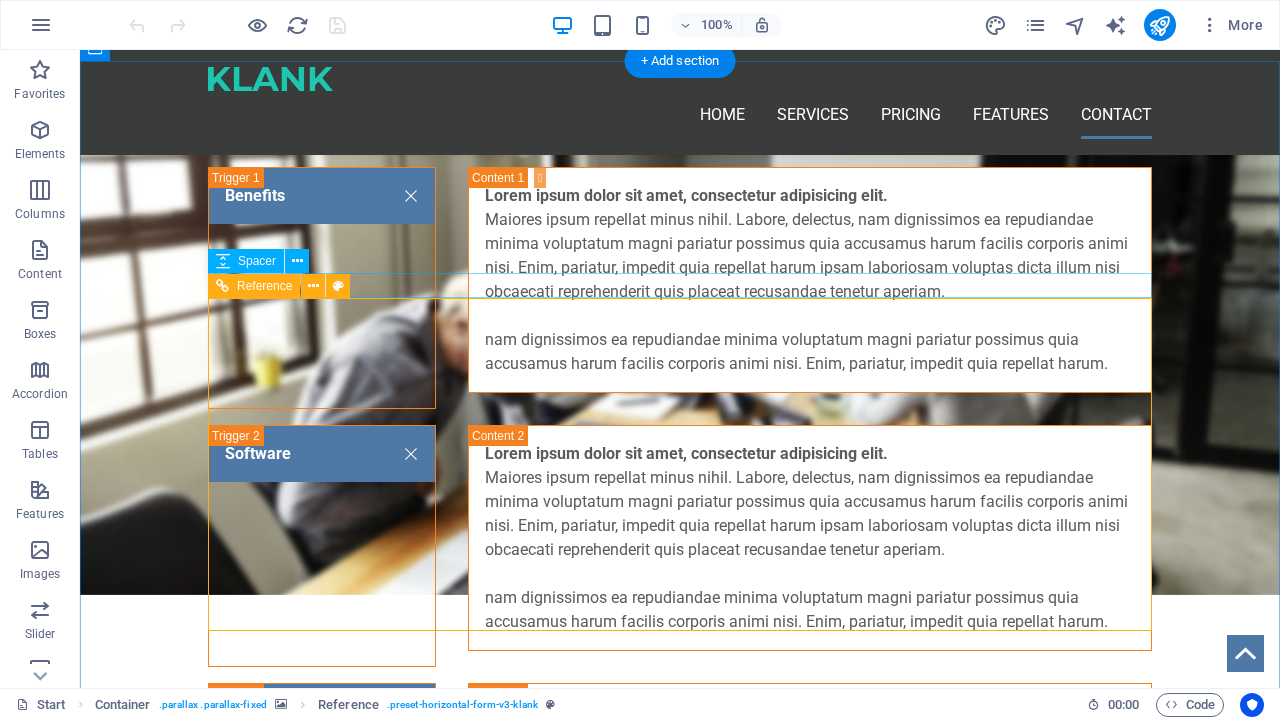 click on "Reference" at bounding box center (264, 286) 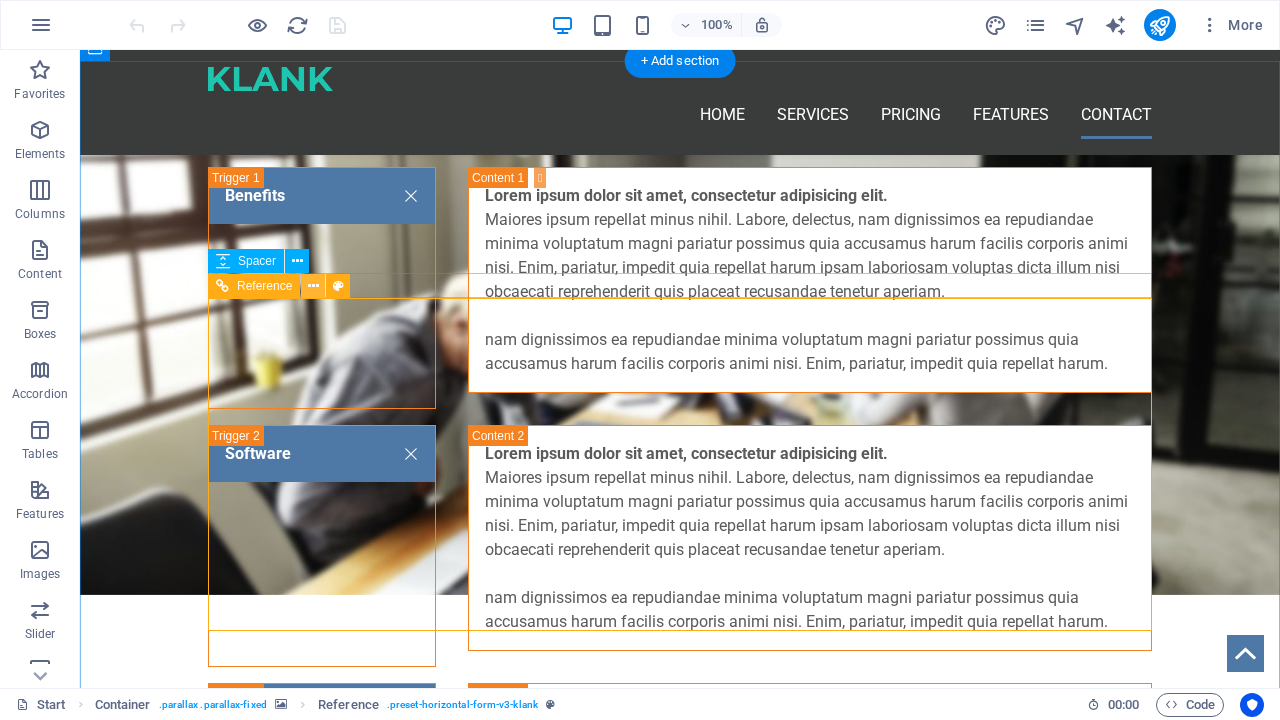 click at bounding box center (313, 286) 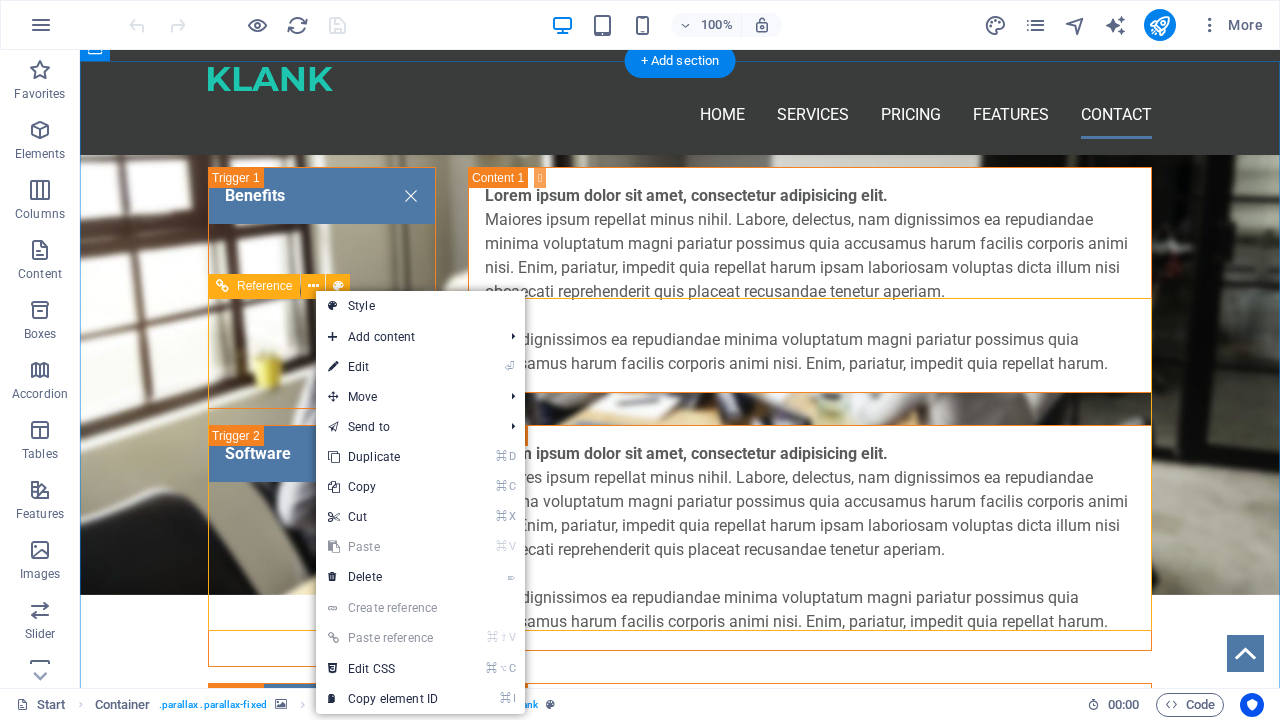 click on "Submit" at bounding box center [1028, 1920] 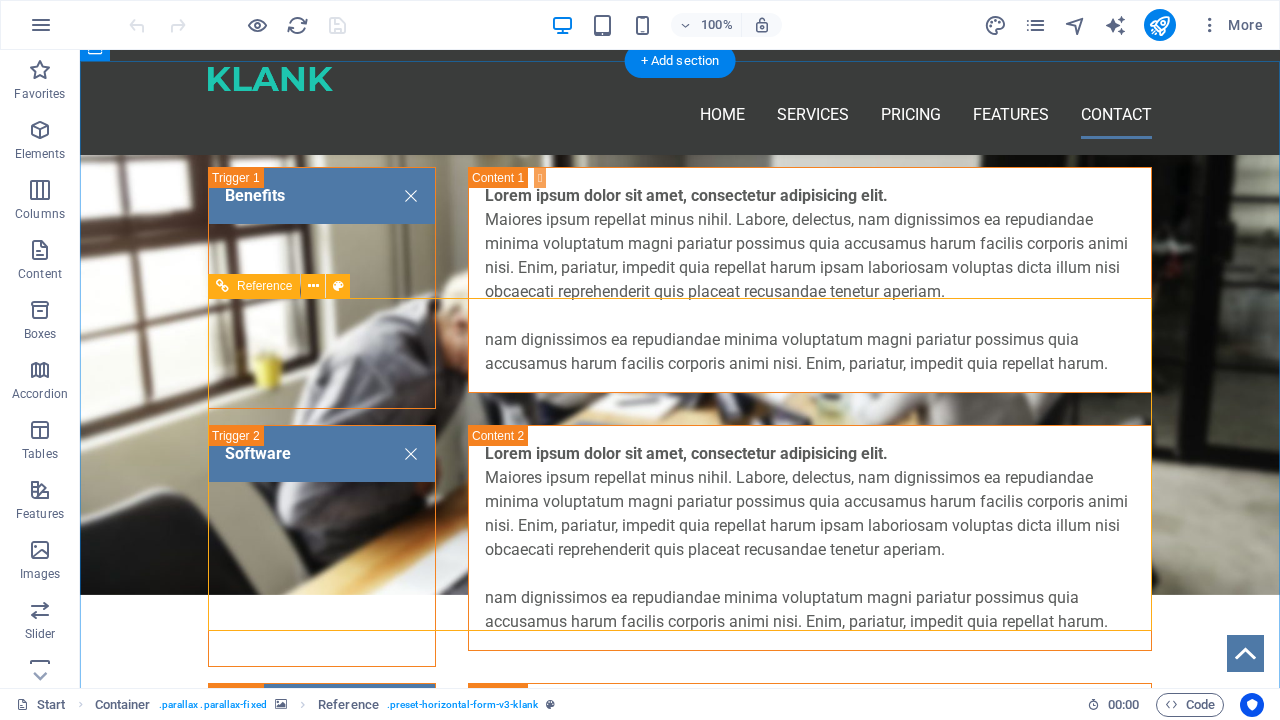 click on "Submit" at bounding box center (1028, 1920) 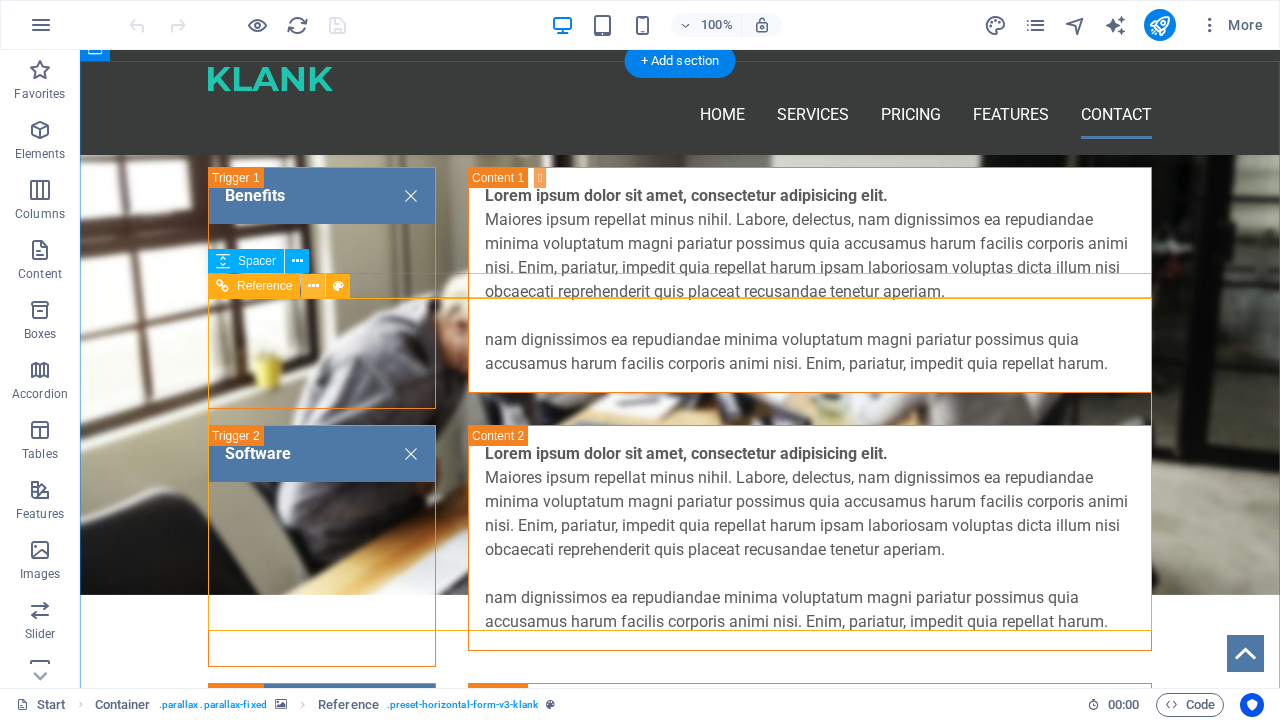 click at bounding box center [313, 286] 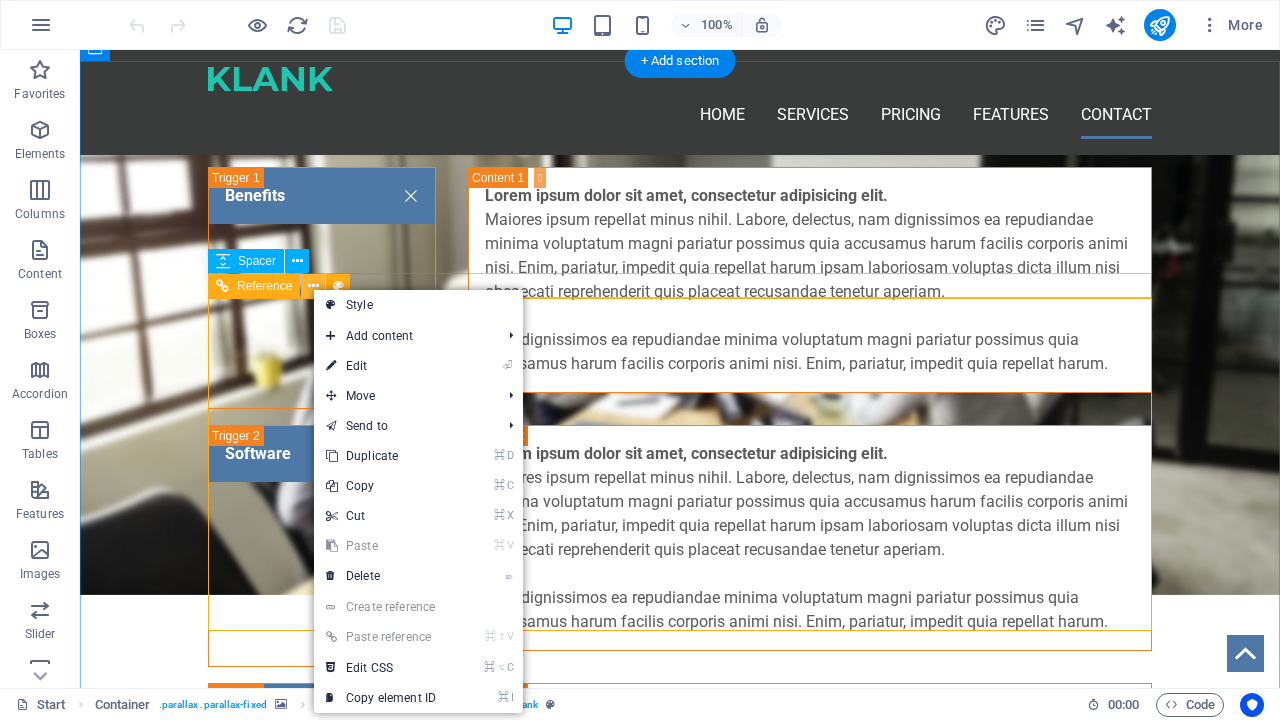 drag, startPoint x: 312, startPoint y: 288, endPoint x: 95, endPoint y: 360, distance: 228.63289 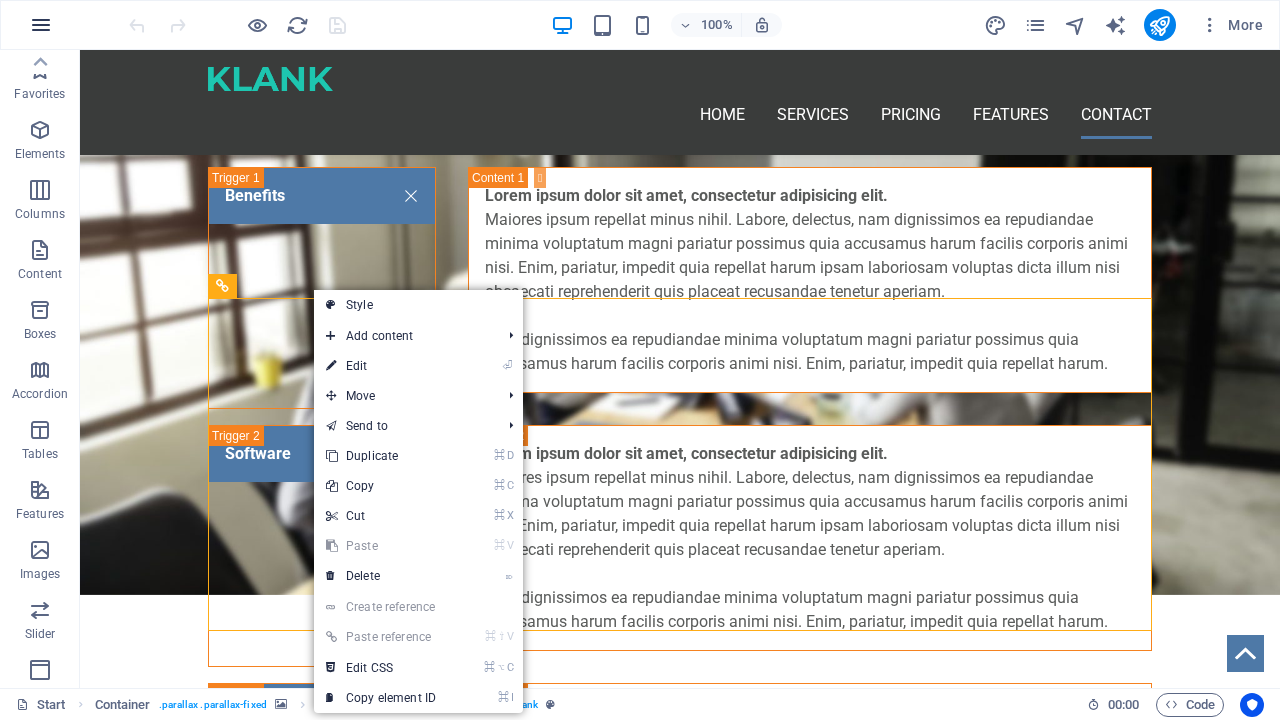 scroll, scrollTop: 0, scrollLeft: 0, axis: both 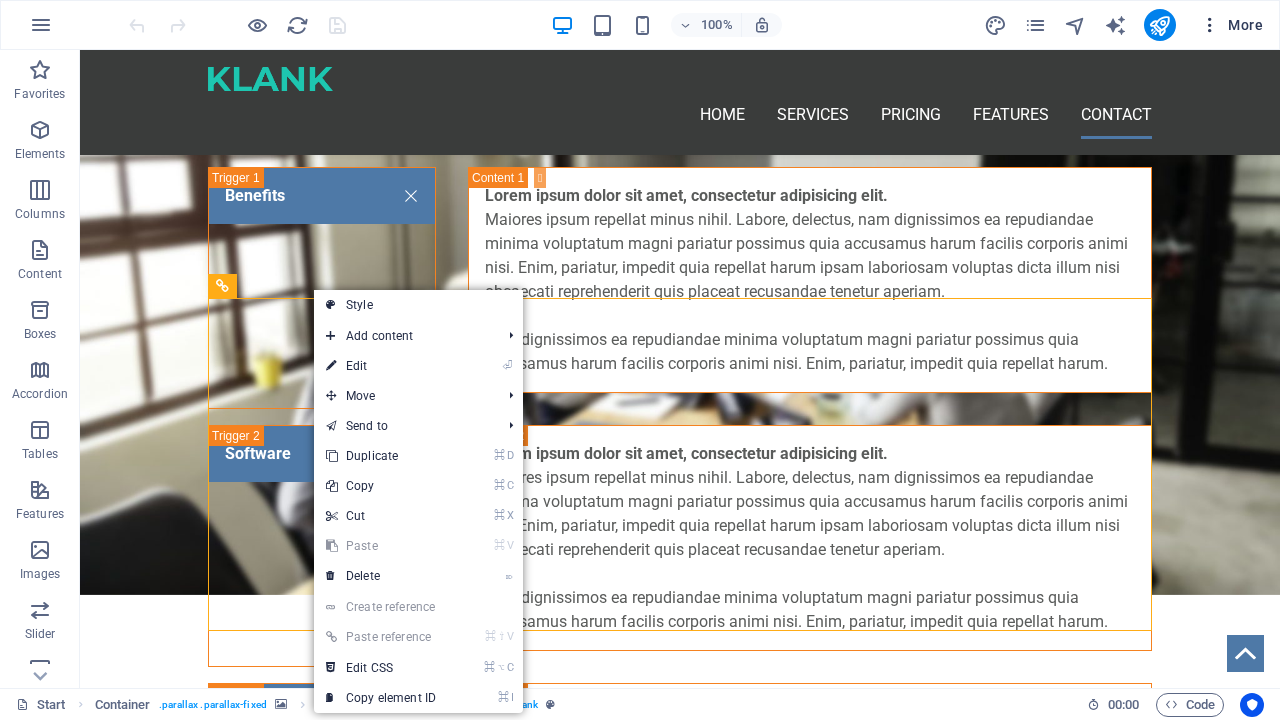 click at bounding box center (1210, 25) 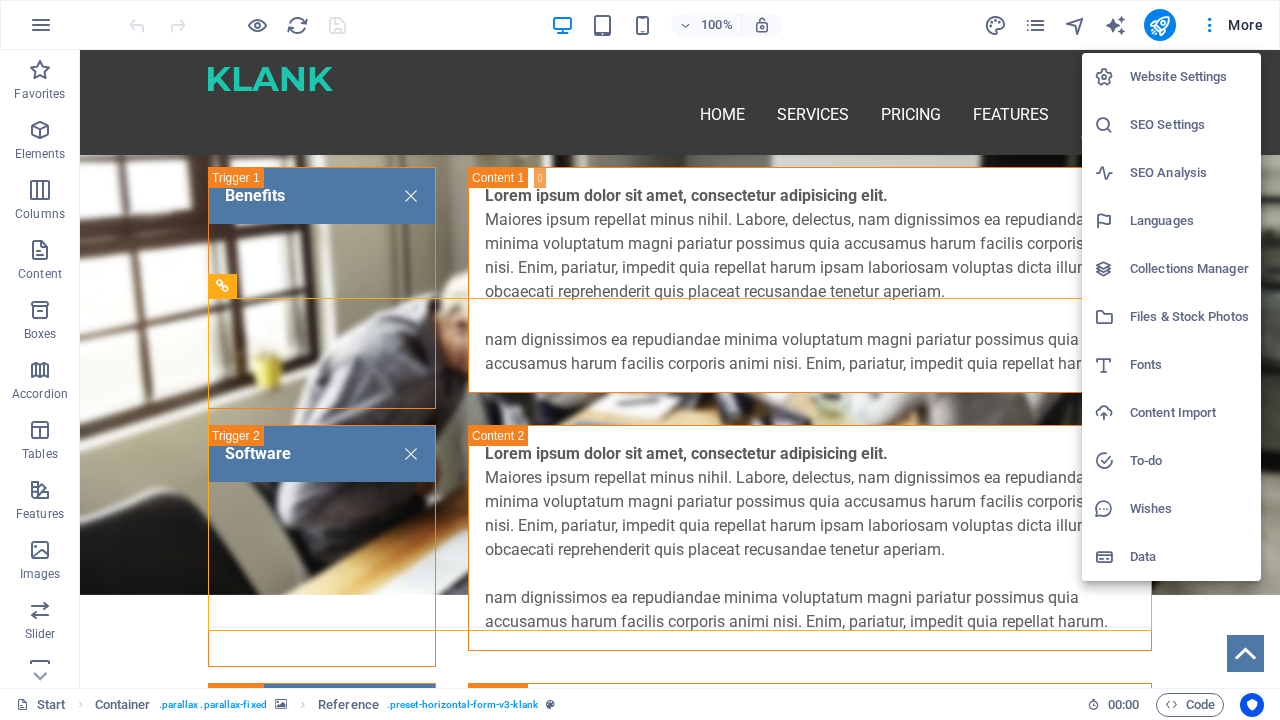 click on "Website Settings" at bounding box center (1171, 77) 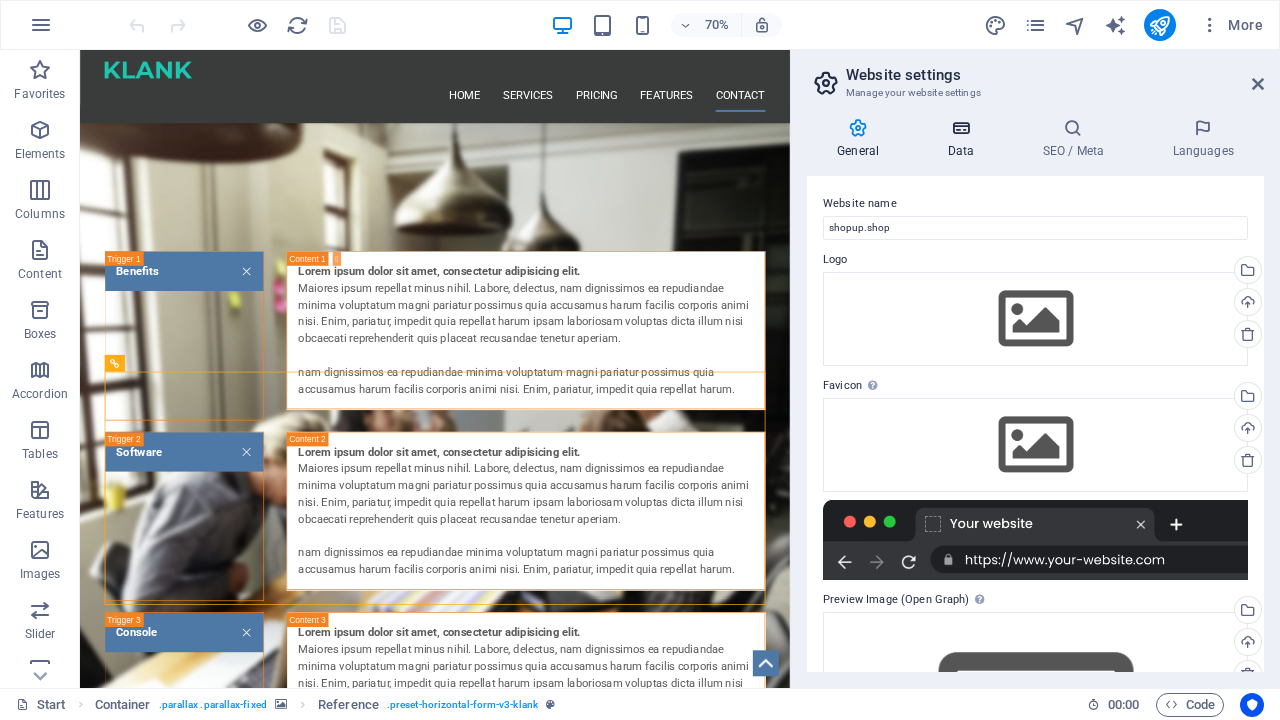 click on "Data" at bounding box center [964, 139] 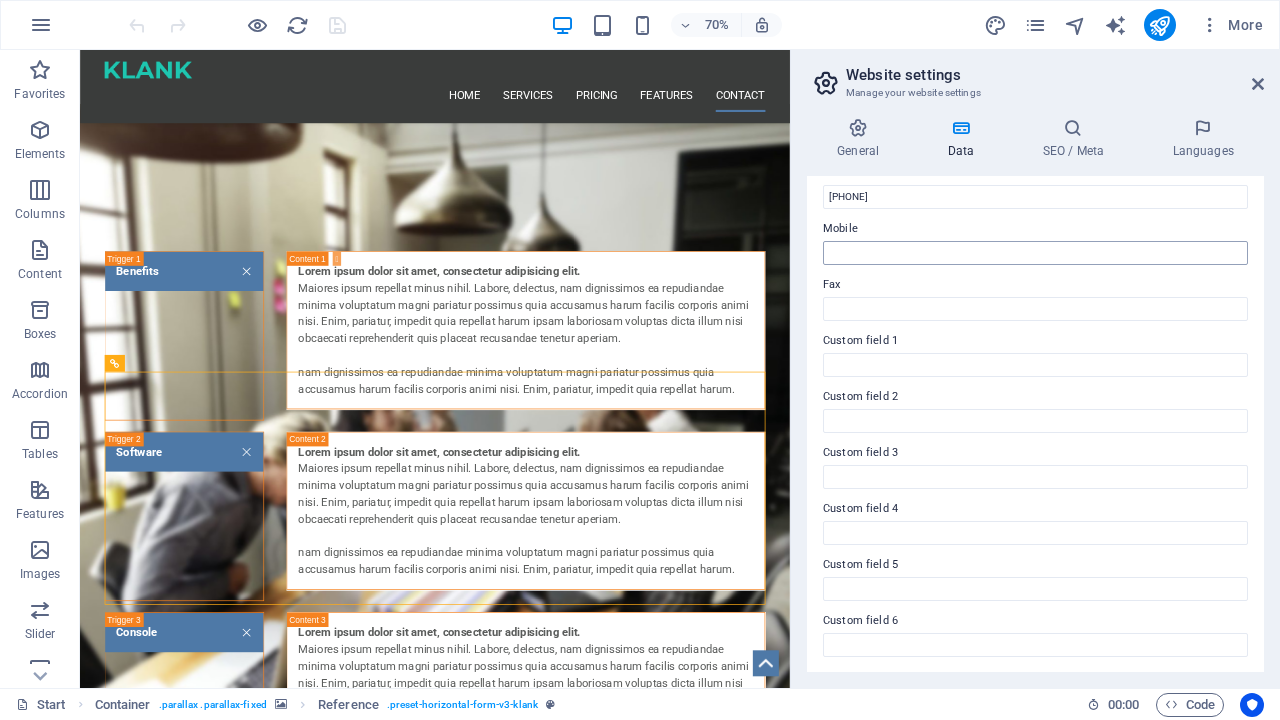 scroll, scrollTop: 463, scrollLeft: 0, axis: vertical 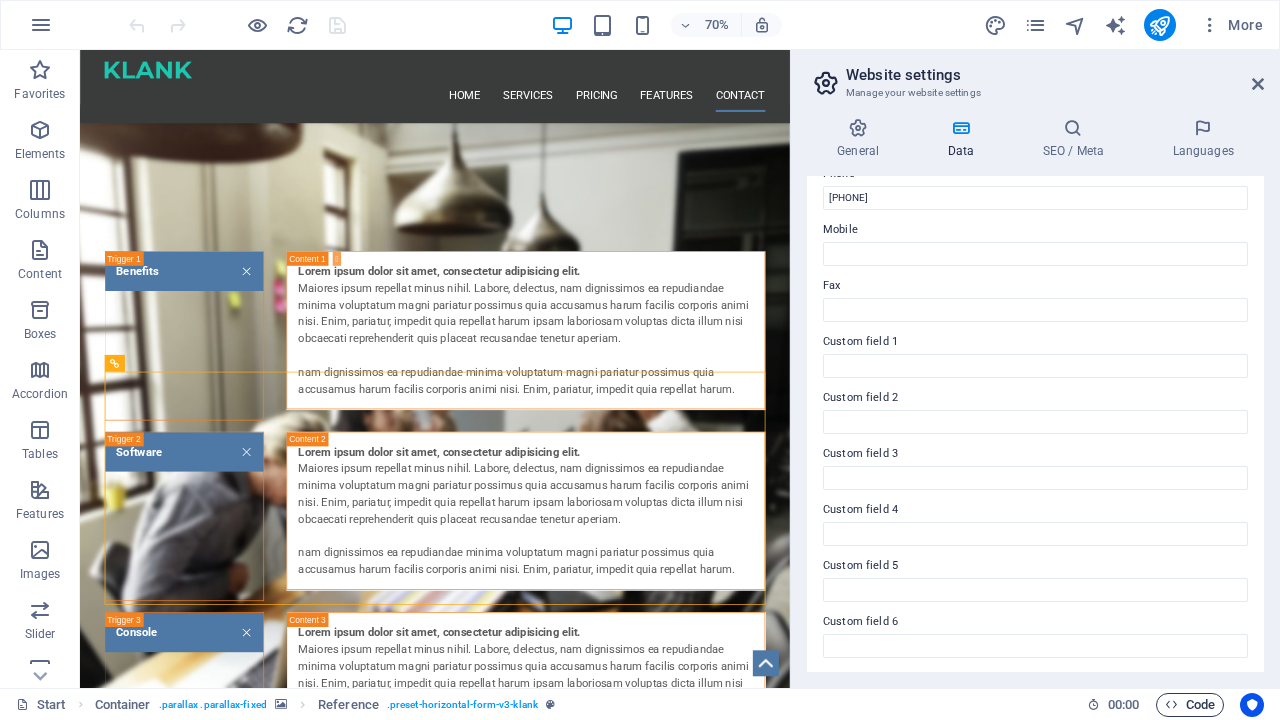 click on "Code" at bounding box center [1190, 705] 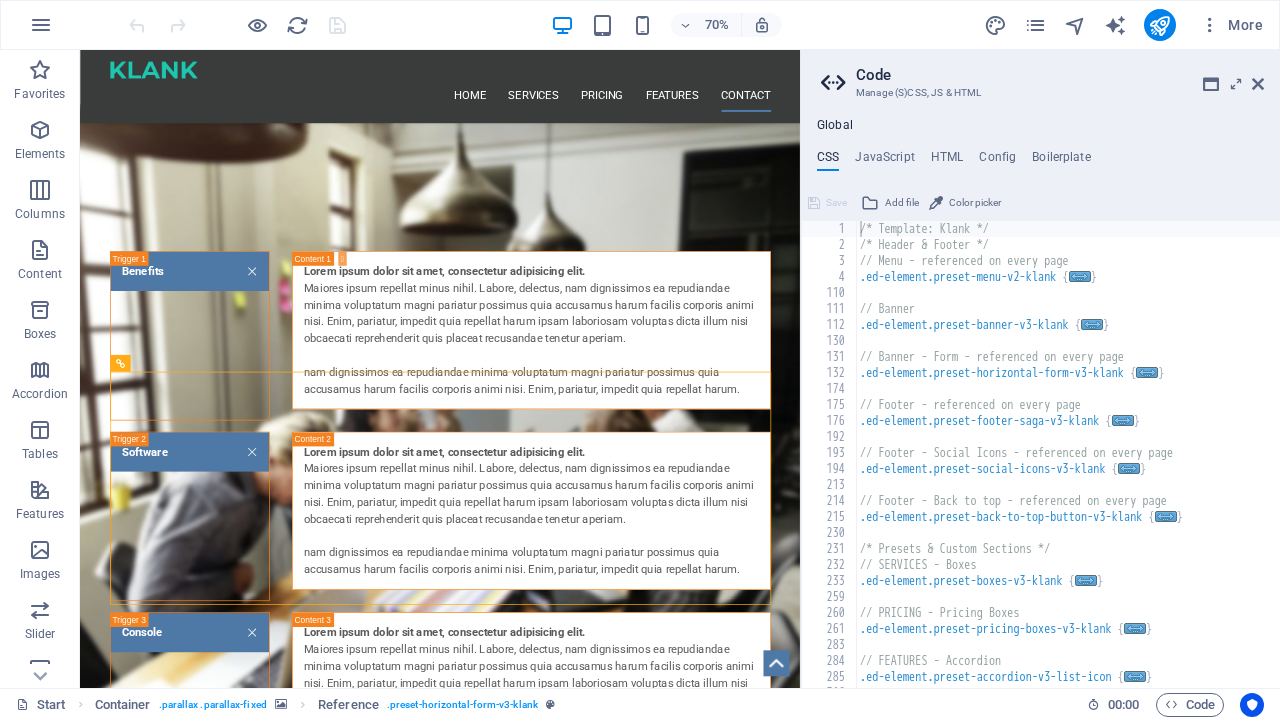click on "Global CSS JavaScript HTML Config Boilerplate /* Template: Klank */ 1 2 3 4 110 111 112 130 131 132 174 175 176 192 193 194 213 214 215 230 231 232 233 259 260 261 283 284 285 316 317 /* Template: Klank */ /* Header & Footer */ // Menu - referenced on every page .ed-element.preset-menu-v2-klank   { ... } // Banner .ed-element.preset-banner-v3-klank   { ... } // Banner - Form - referenced on every page .ed-element.preset-horizontal-form-v3-klank   { ... } // Footer - referenced on every page .ed-element.preset-footer-saga-v3-klank   { ... } // Footer - Social Icons - referenced on every page .ed-element.preset-social-icons-v3-klank   { ... } // Footer - Back to top - referenced on every page .ed-element.preset-back-to-top-button-v3-klank   { ... } /* Presets & Custom Sections */ // SERVICES - Boxes   .ed-element.preset-boxes-v3-klank   { ... } // PRICING - Pricing Boxes  .ed-element.preset-pricing-boxes-v3-klank   { ... } // FEATURES - Accordion .ed-element.preset-accordion-v3-list-icon   { ... }     Save" at bounding box center (1040, 403) 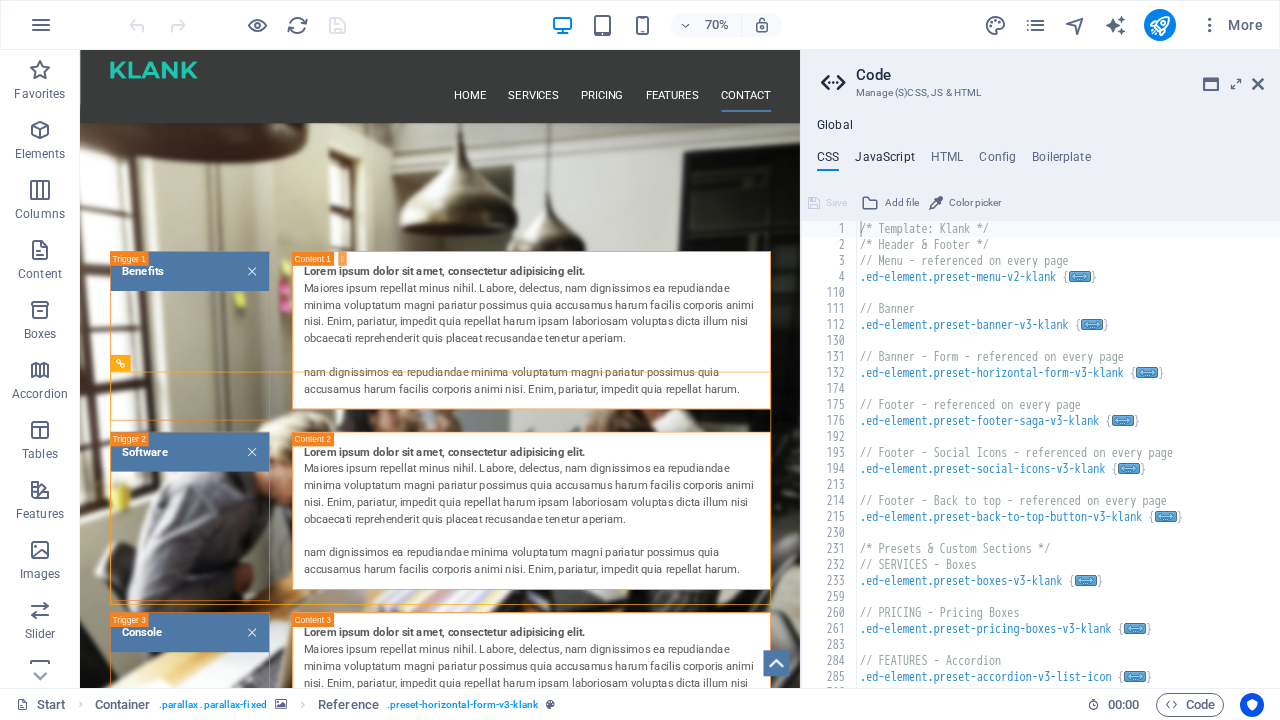 click on "JavaScript" at bounding box center (884, 161) 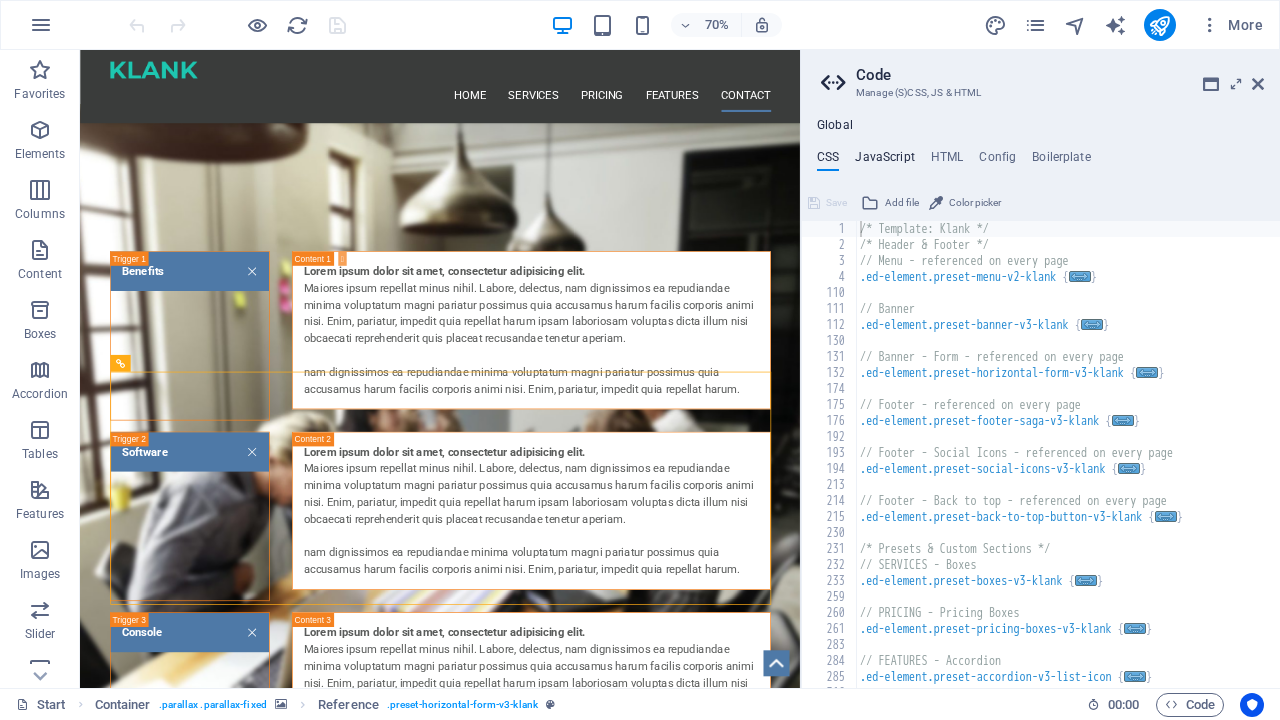 type on "/* JS for preset "Menu V2" */" 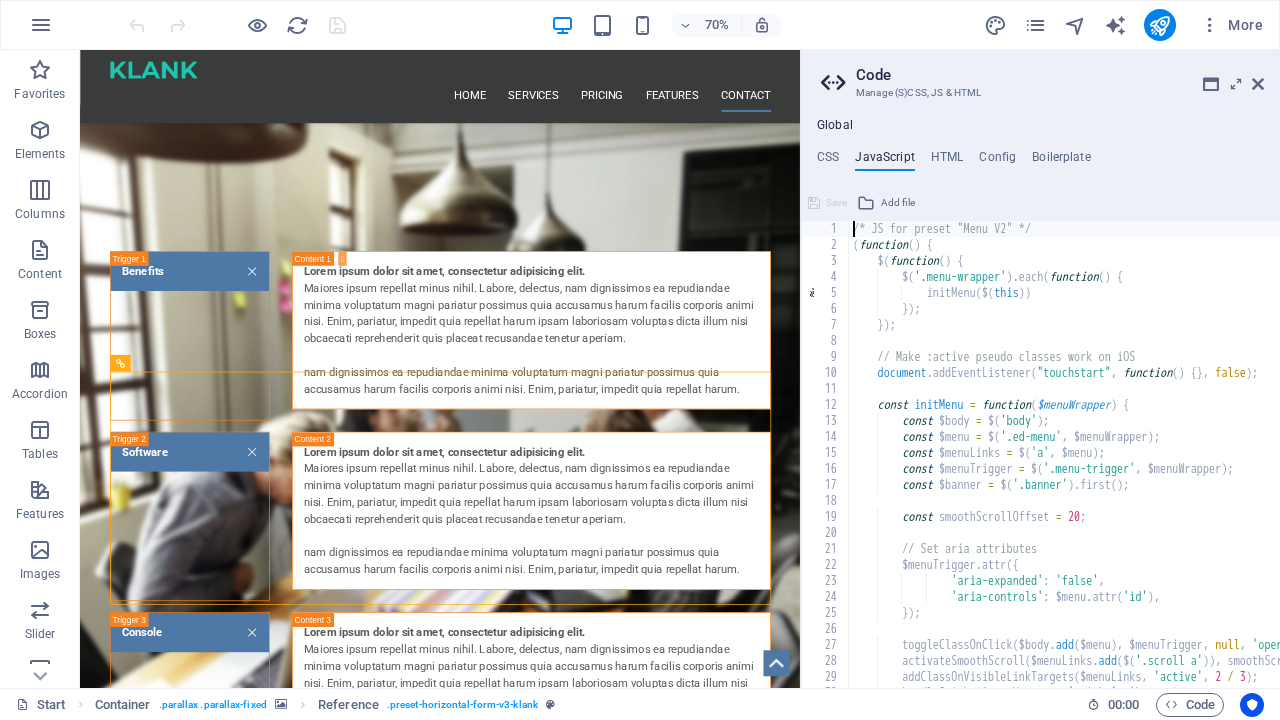 scroll, scrollTop: 1261, scrollLeft: 0, axis: vertical 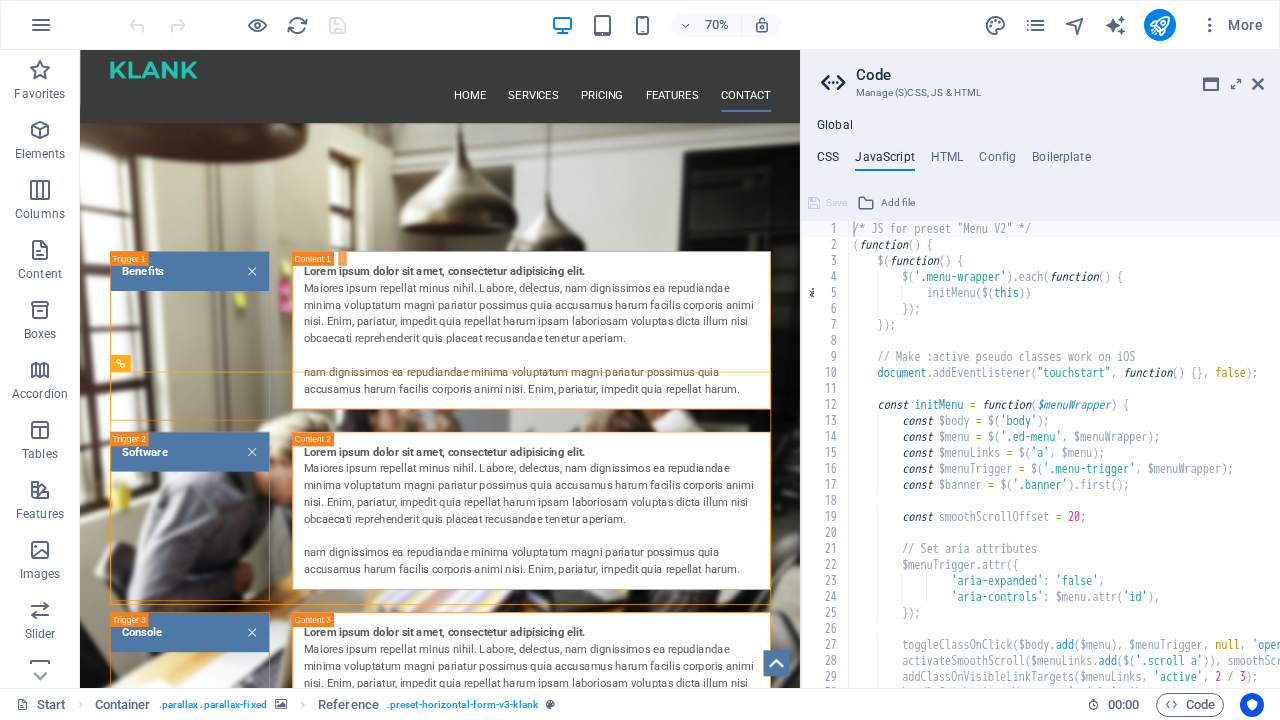 click on "CSS" at bounding box center [828, 161] 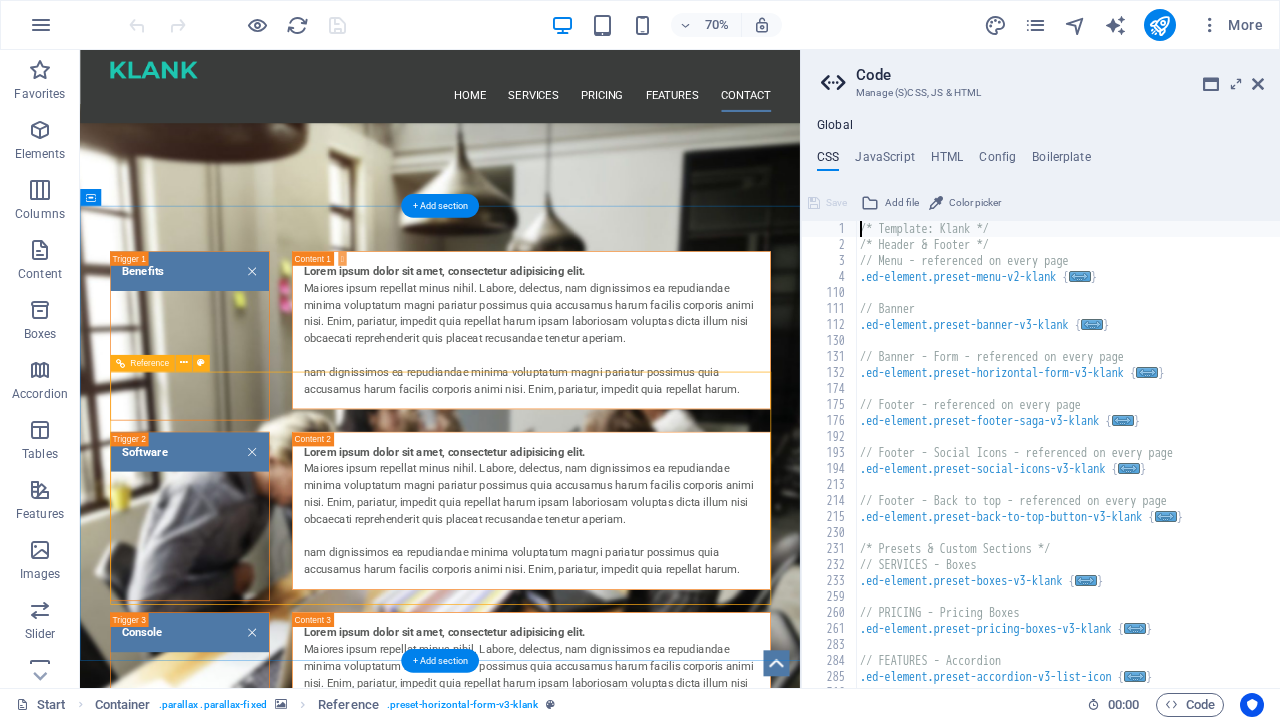 click on "Submit" at bounding box center [943, 2090] 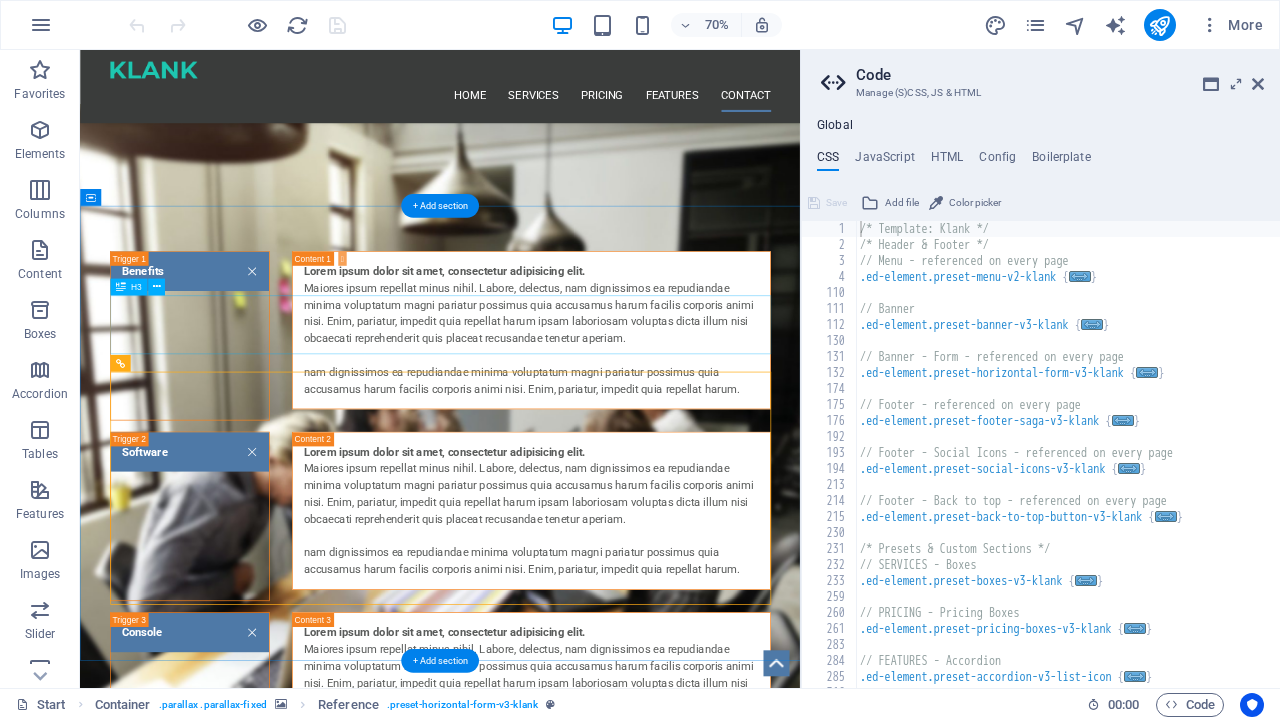 click on "LOREM IPSUM DOLOR SITAMUK AMET, CONSECTETUR ADIPISICING ELIT." at bounding box center [595, 2007] 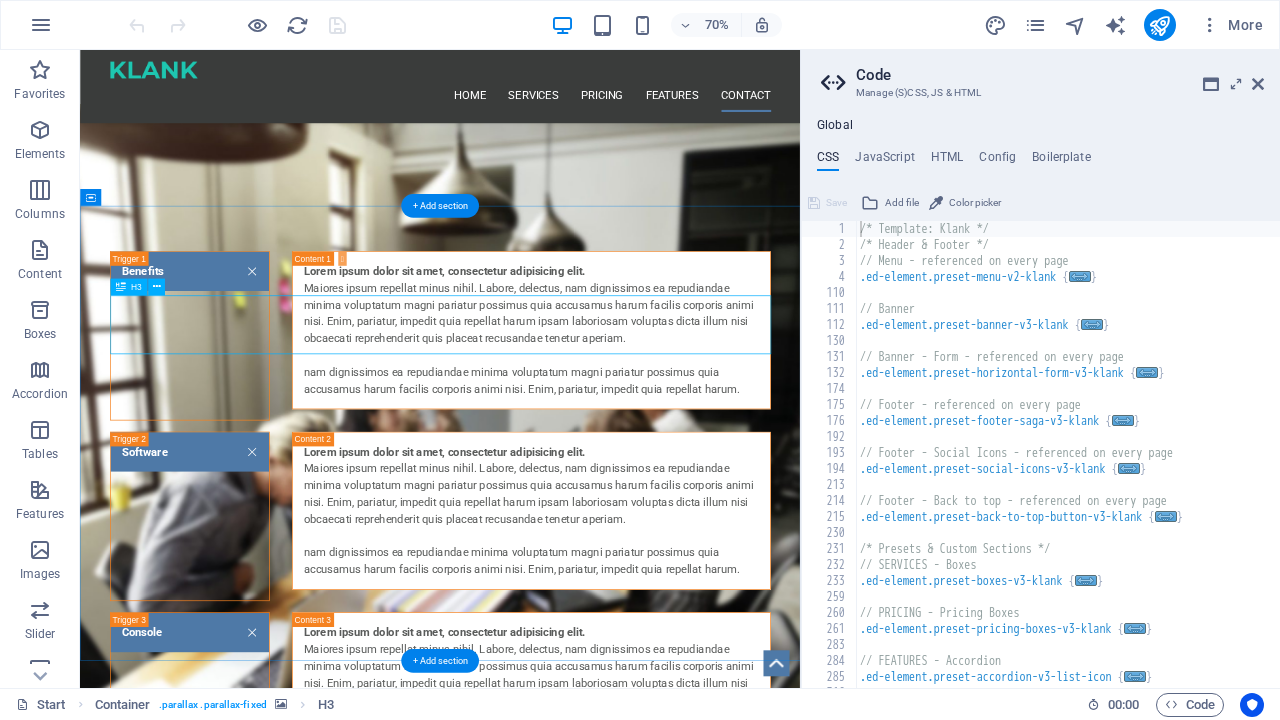 click on "LOREM IPSUM DOLOR SITAMUK AMET, CONSECTETUR ADIPISICING ELIT." at bounding box center (595, 2007) 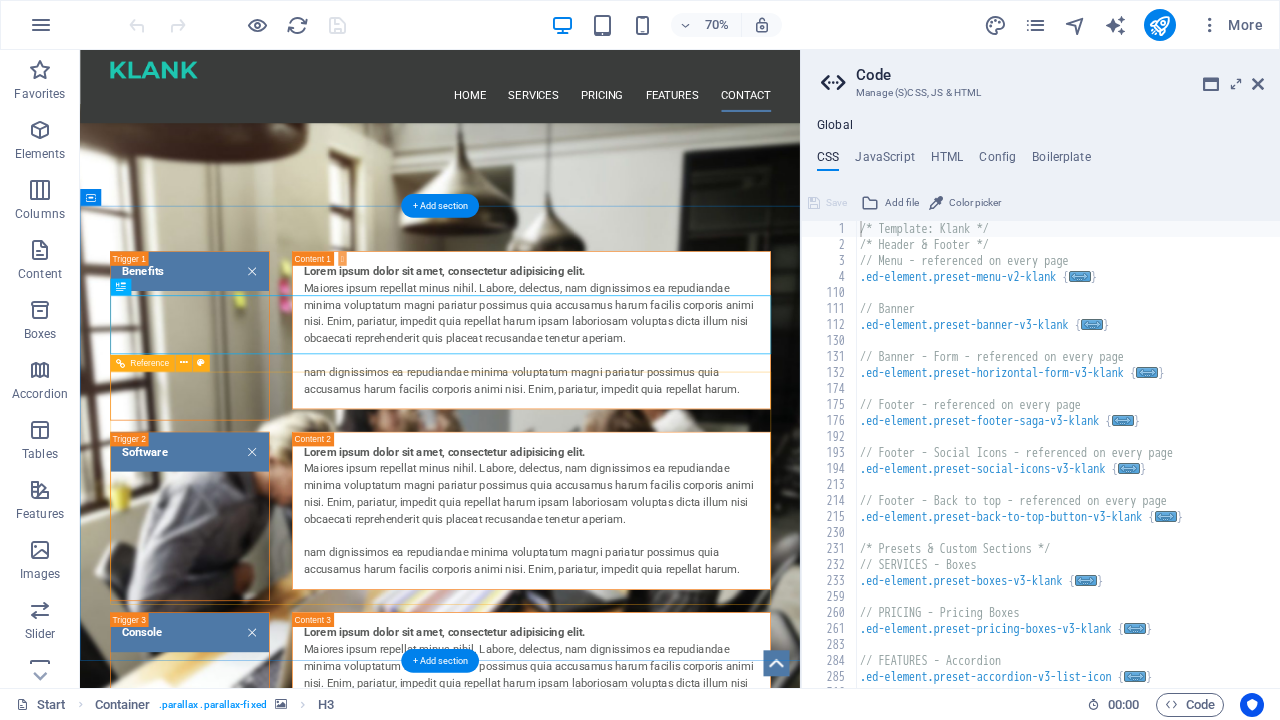 click on "Submit" at bounding box center [943, 2090] 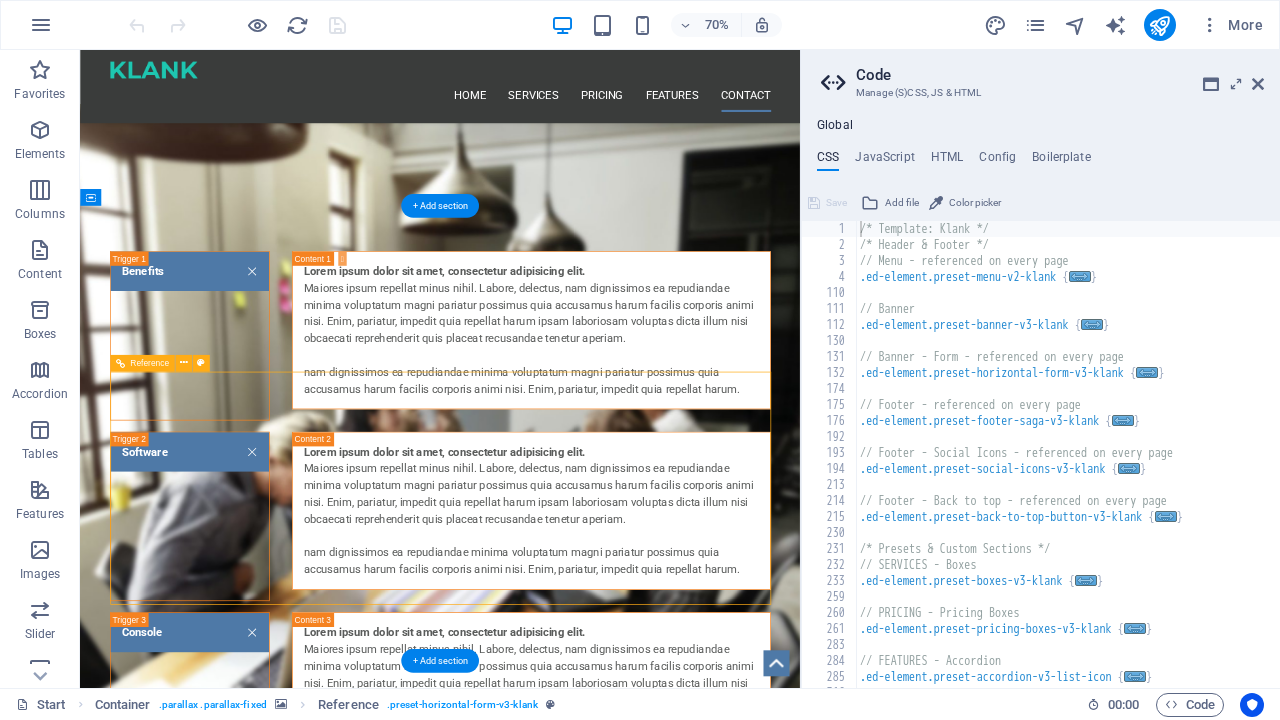click on "Submit" at bounding box center [943, 2090] 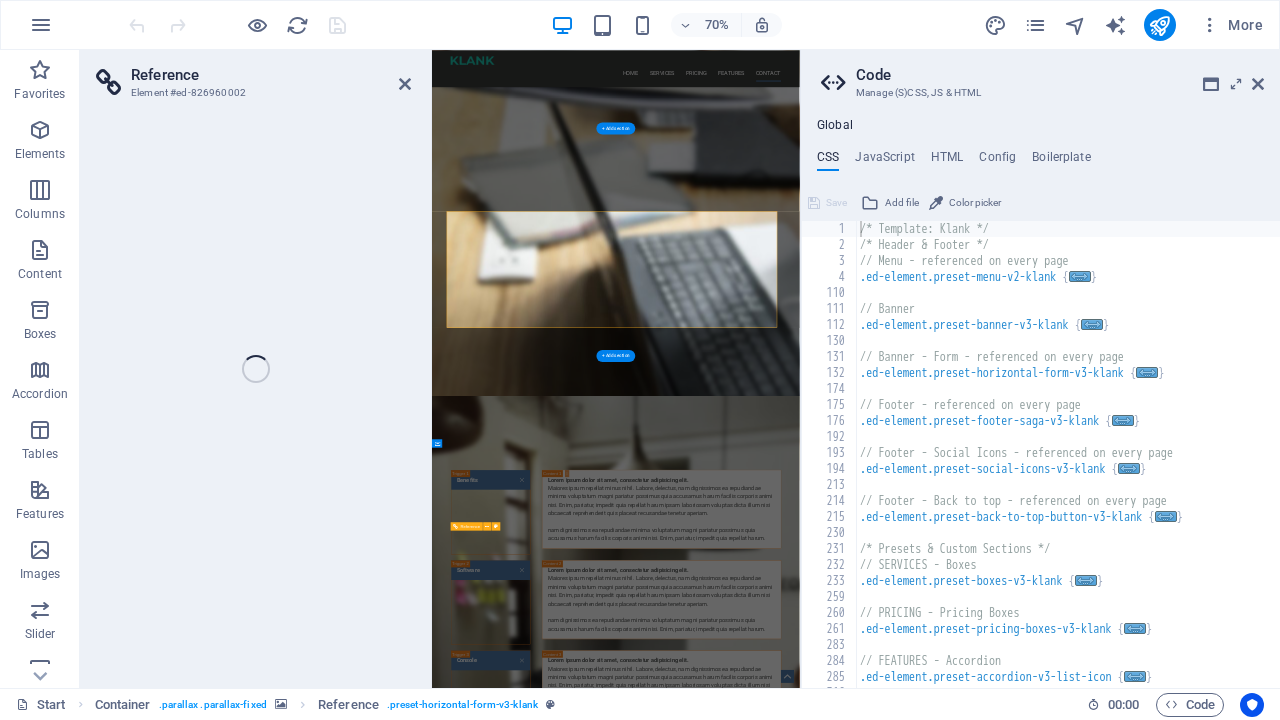 click on "“Lorem Ipsum has been the industry's standard dummy text ever since the 1500s, when an unknown printer took a galley of type and scrambled it to make a type specimen book” ADAM BRADFORD Founder & CEO of Evento" at bounding box center (-2616, 2875) 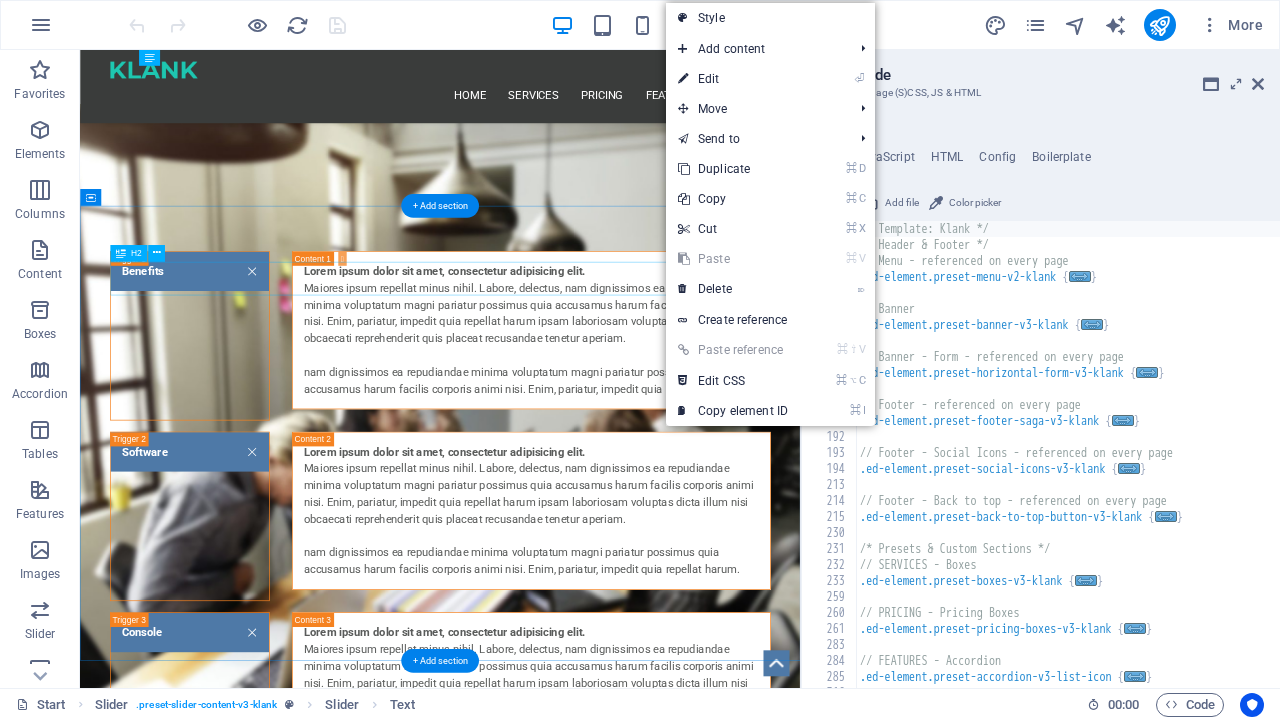 click on "GET STARTED WITH YOUR 10-DAY FREE TRIAL" at bounding box center [595, 1962] 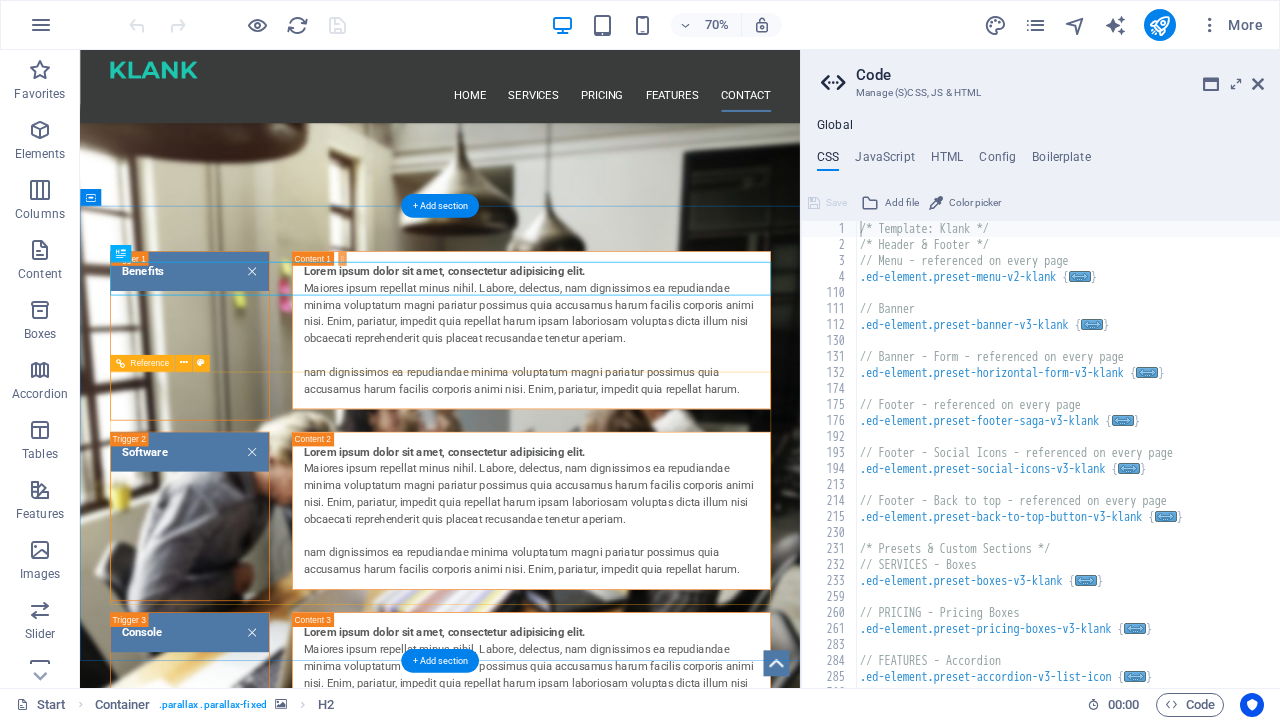 click on "Submit" at bounding box center [943, 2090] 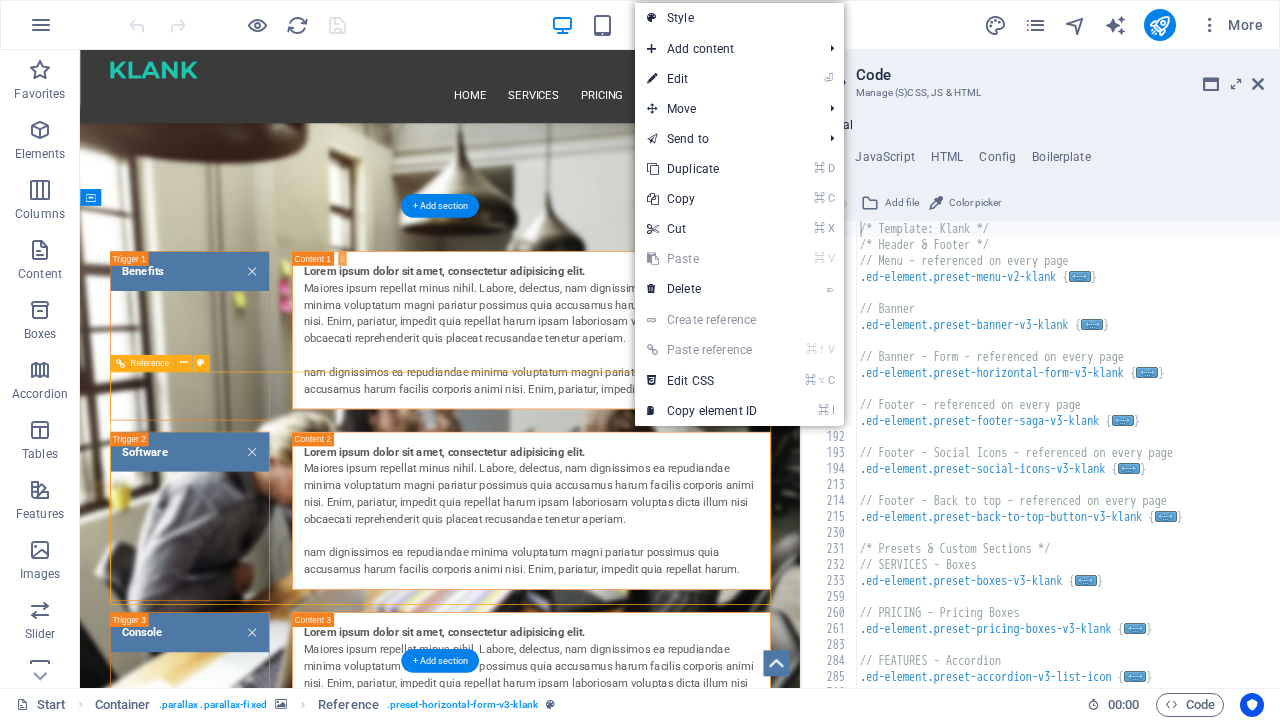 click on "Submit" at bounding box center (943, 2090) 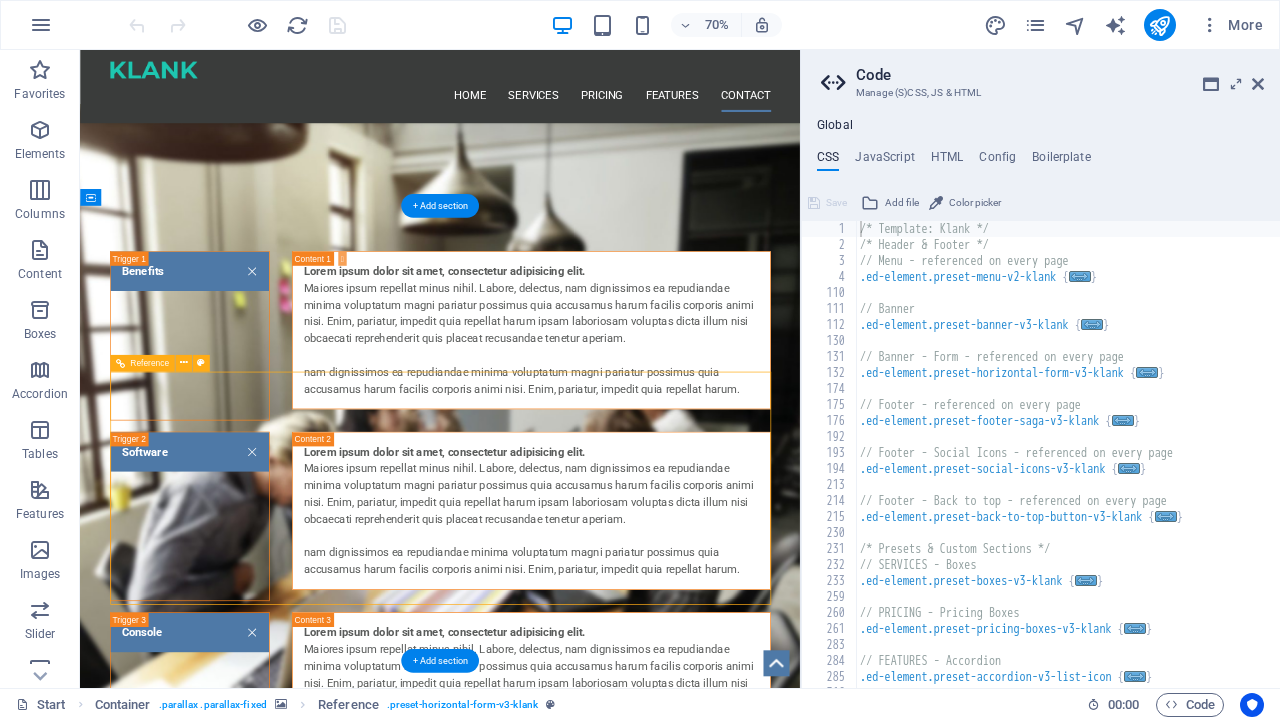 click on "Submit" at bounding box center (943, 2090) 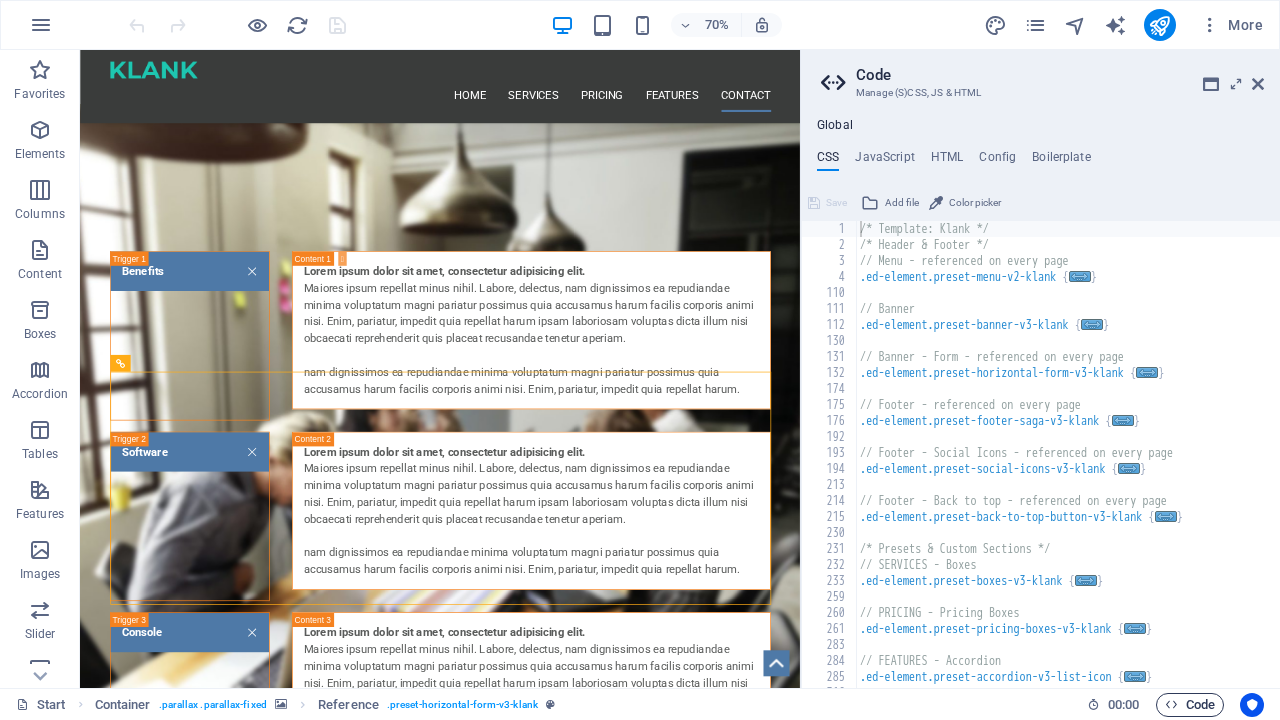 click on "Code" at bounding box center [1190, 705] 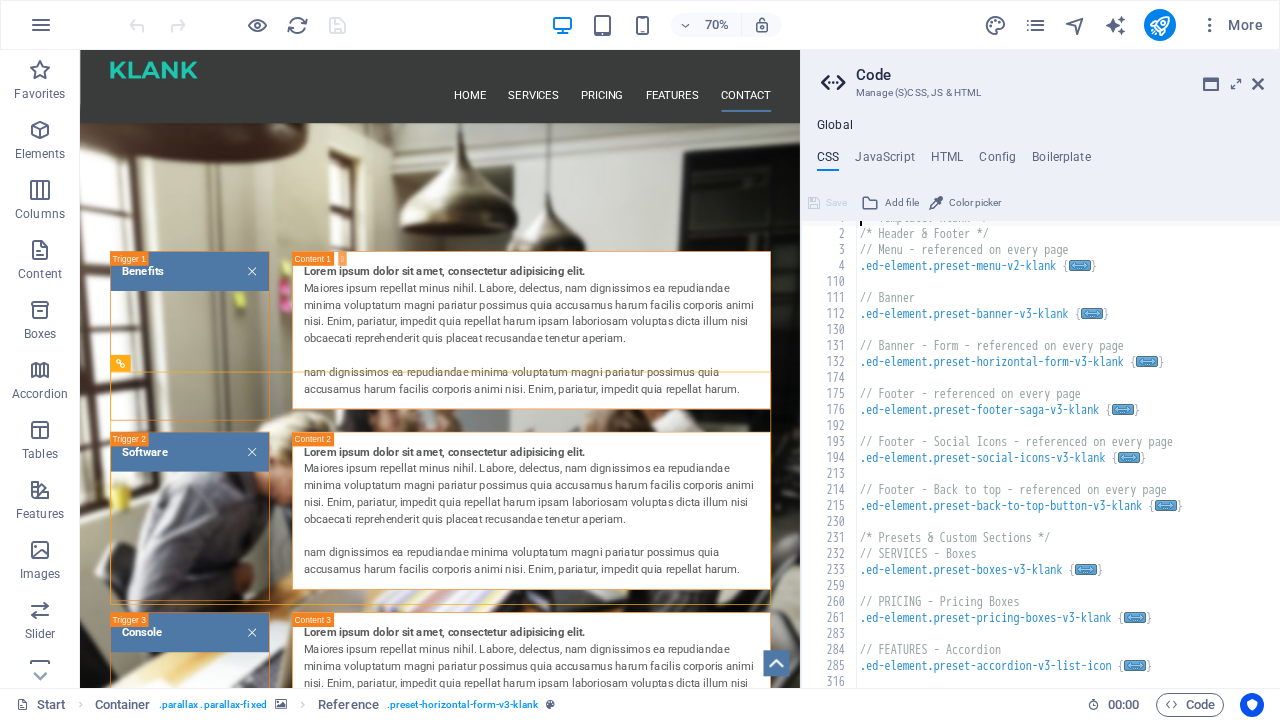 scroll, scrollTop: 0, scrollLeft: 0, axis: both 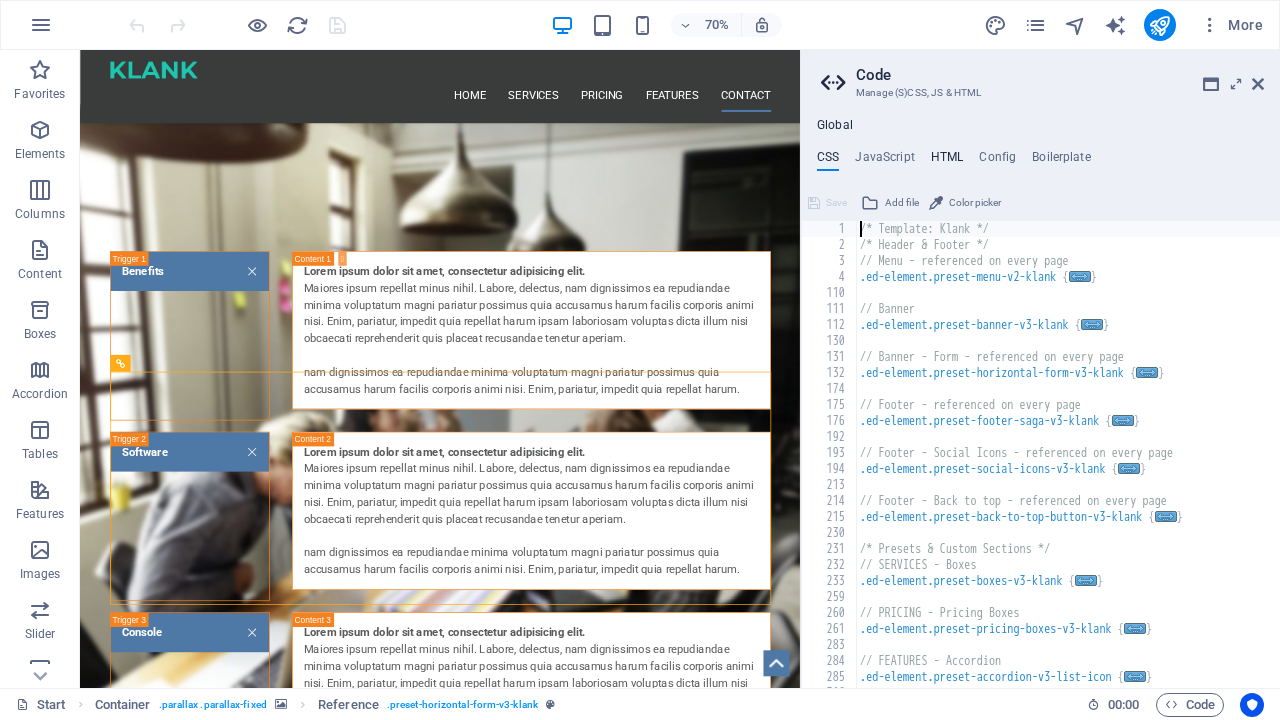 click on "HTML" at bounding box center [947, 161] 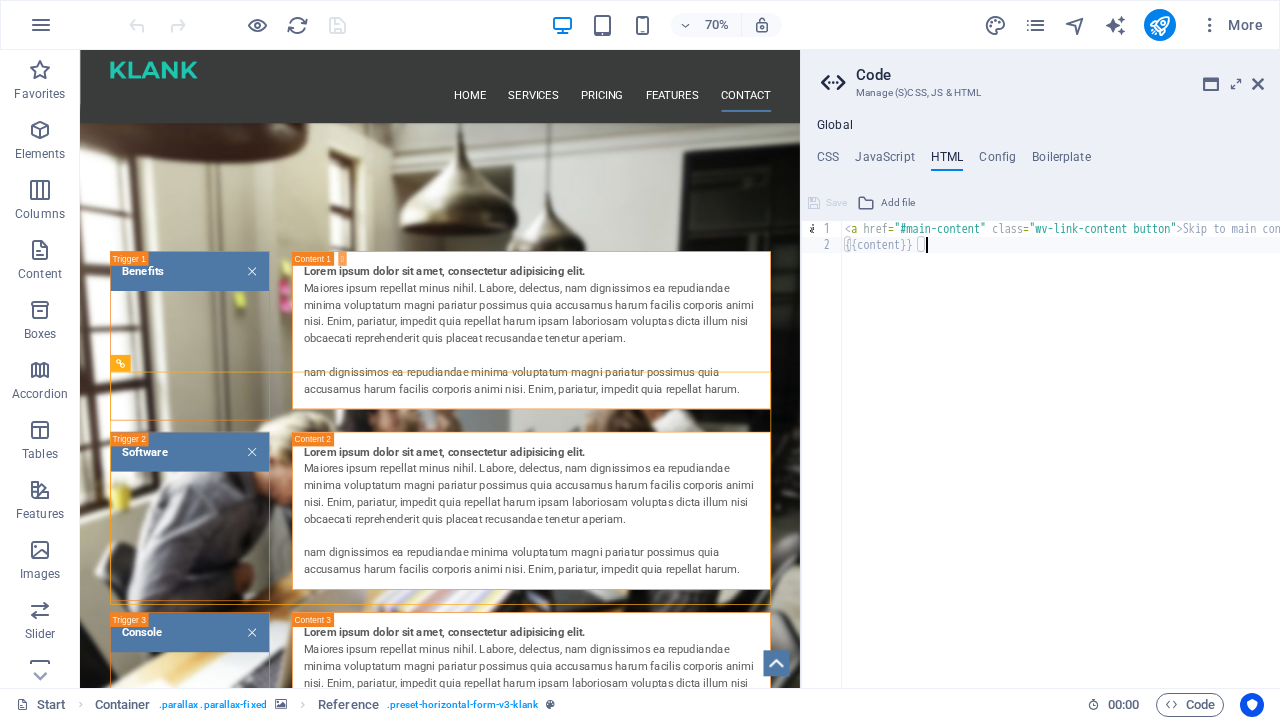 drag, startPoint x: 1244, startPoint y: 291, endPoint x: 1279, endPoint y: 291, distance: 35 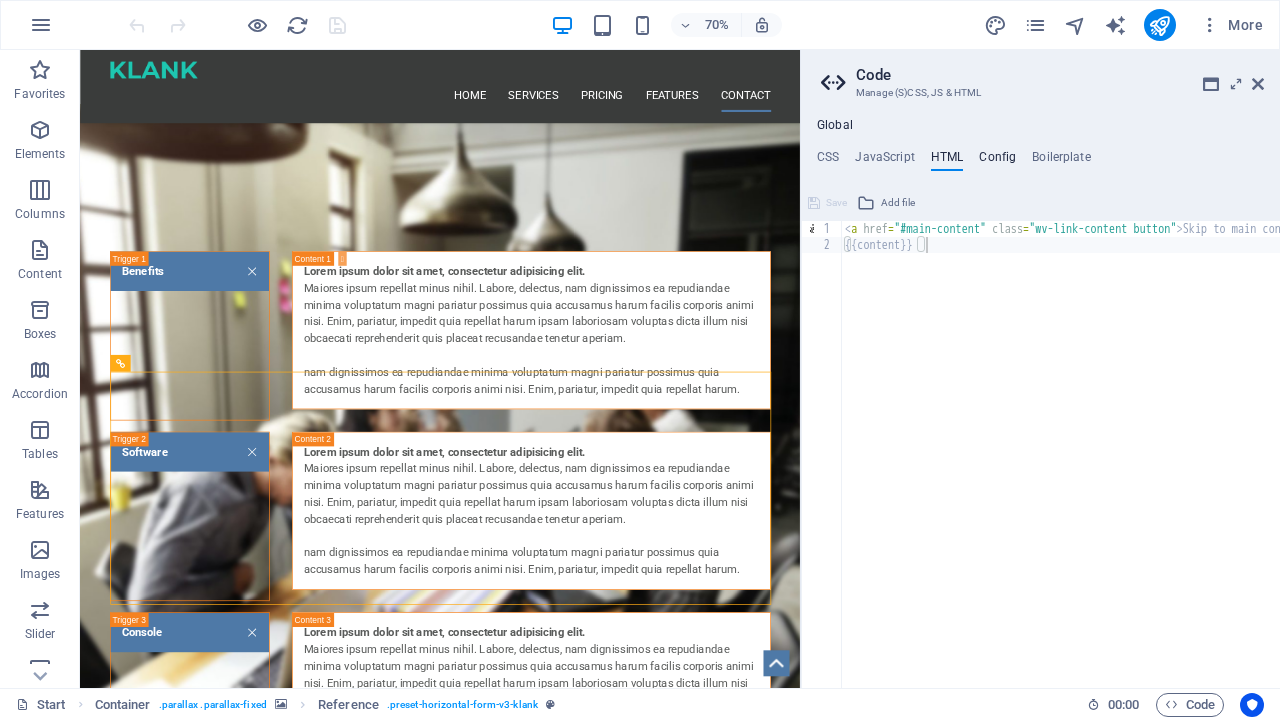 click on "Config" at bounding box center (997, 161) 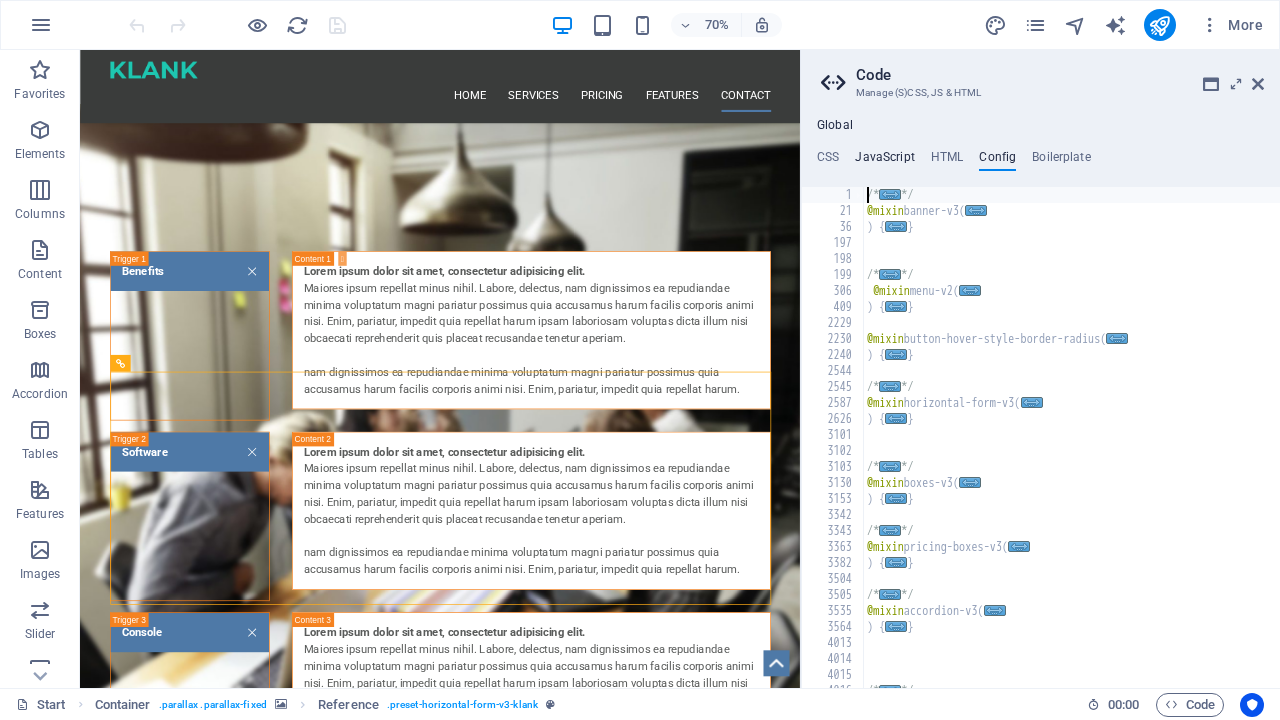 click on "JavaScript" at bounding box center (884, 161) 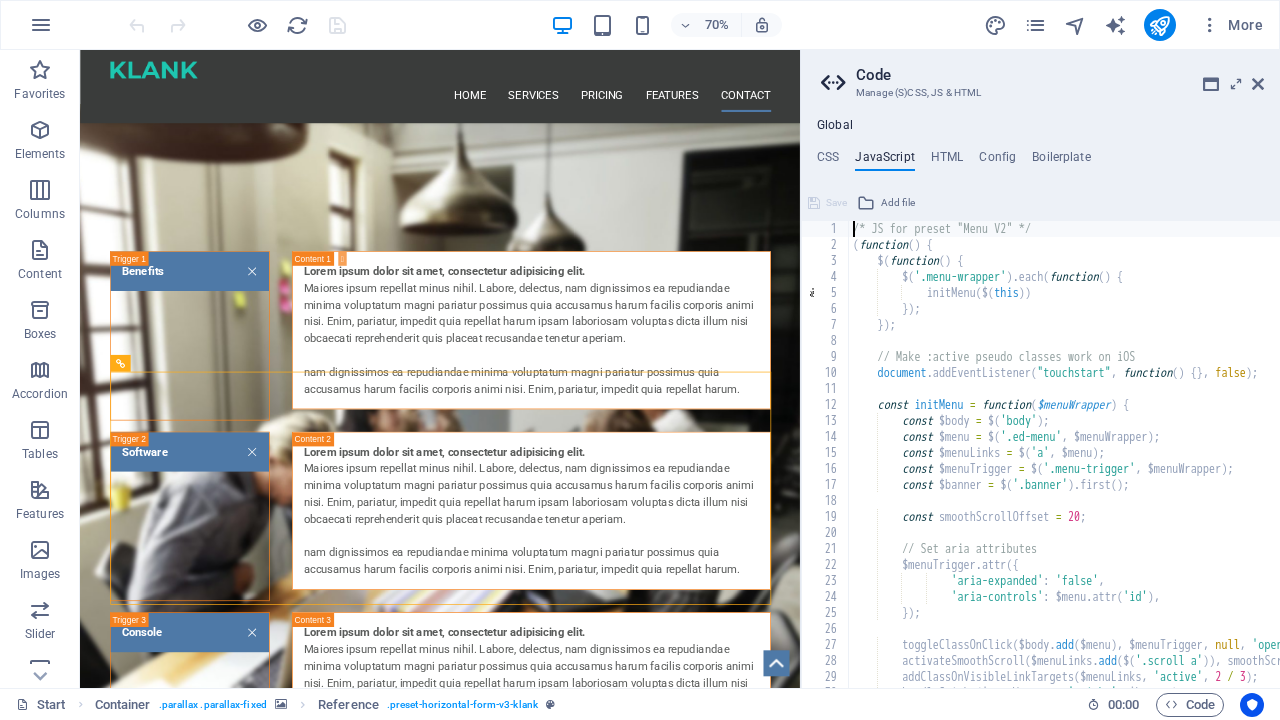 scroll, scrollTop: 9, scrollLeft: 0, axis: vertical 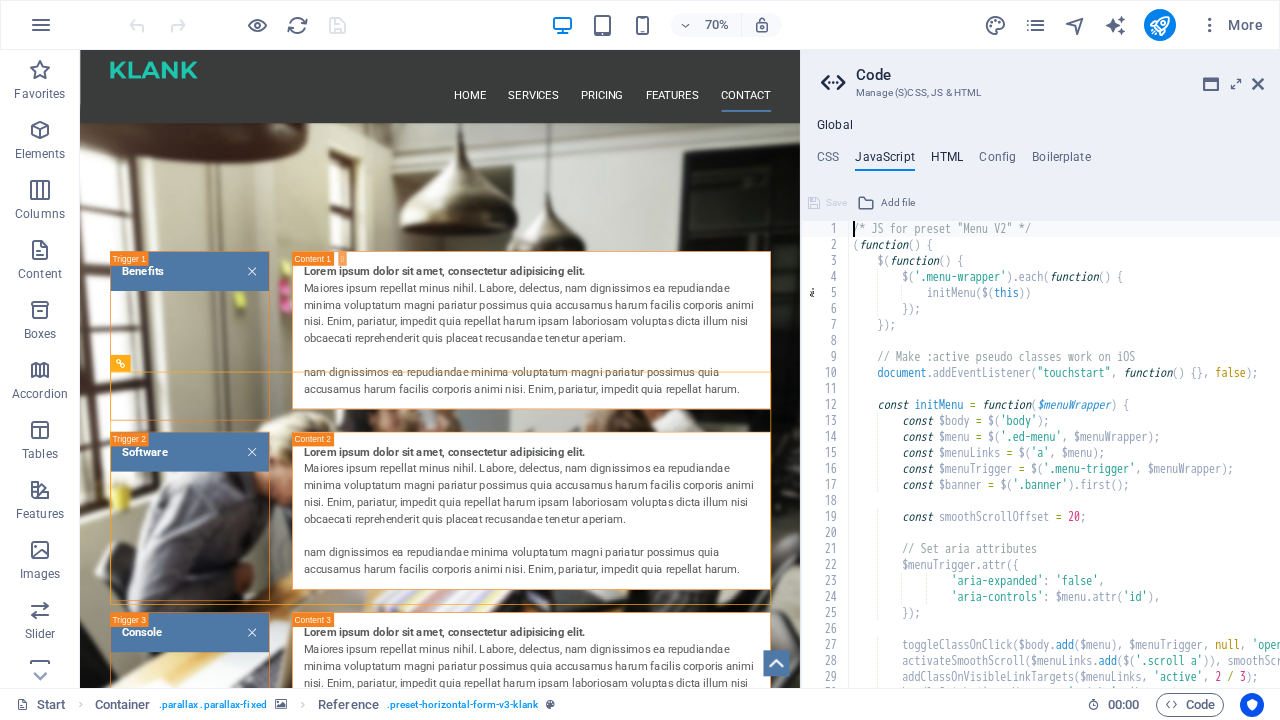 click on "HTML" at bounding box center [947, 161] 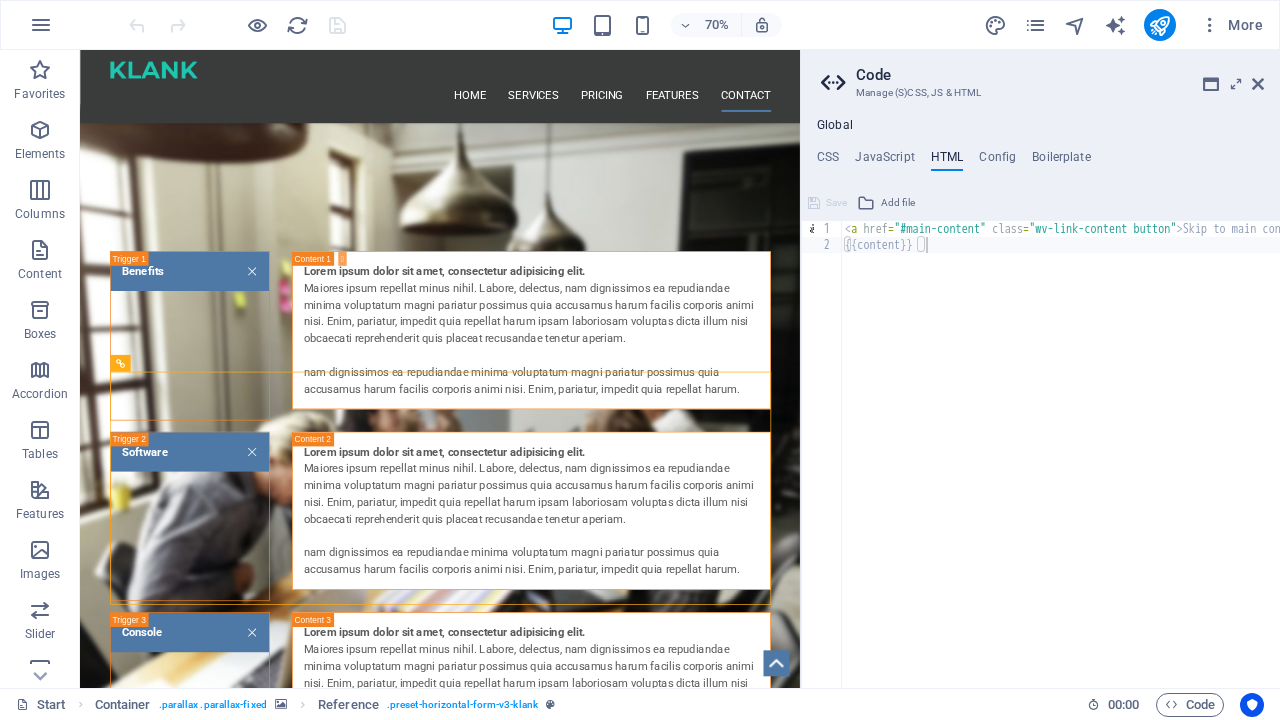 click on "Global CSS JavaScript HTML Config Boilerplate /* Template: Klank */ 1 2 3 4 110 111 112 130 131 132 174 175 176 192 193 194 213 214 215 230 231 232 233 259 260 261 283 284 285 316 317 /* Template: Klank */ /* Header & Footer */ // Menu - referenced on every page .ed-element.preset-menu-v2-klank   { ... } // Banner .ed-element.preset-banner-v3-klank   { ... } // Banner - Form - referenced on every page .ed-element.preset-horizontal-form-v3-klank   { ... } // Footer - referenced on every page .ed-element.preset-footer-saga-v3-klank   { ... } // Footer - Social Icons - referenced on every page .ed-element.preset-social-icons-v3-klank   { ... } // Footer - Back to top - referenced on every page .ed-element.preset-back-to-top-button-v3-klank   { ... } /* Presets & Custom Sections */ // SERVICES - Boxes   .ed-element.preset-boxes-v3-klank   { ... } // PRICING - Pricing Boxes  .ed-element.preset-pricing-boxes-v3-klank   { ... } // FEATURES - Accordion .ed-element.preset-accordion-v3-list-icon   { ... }     Save 1" at bounding box center (1040, 403) 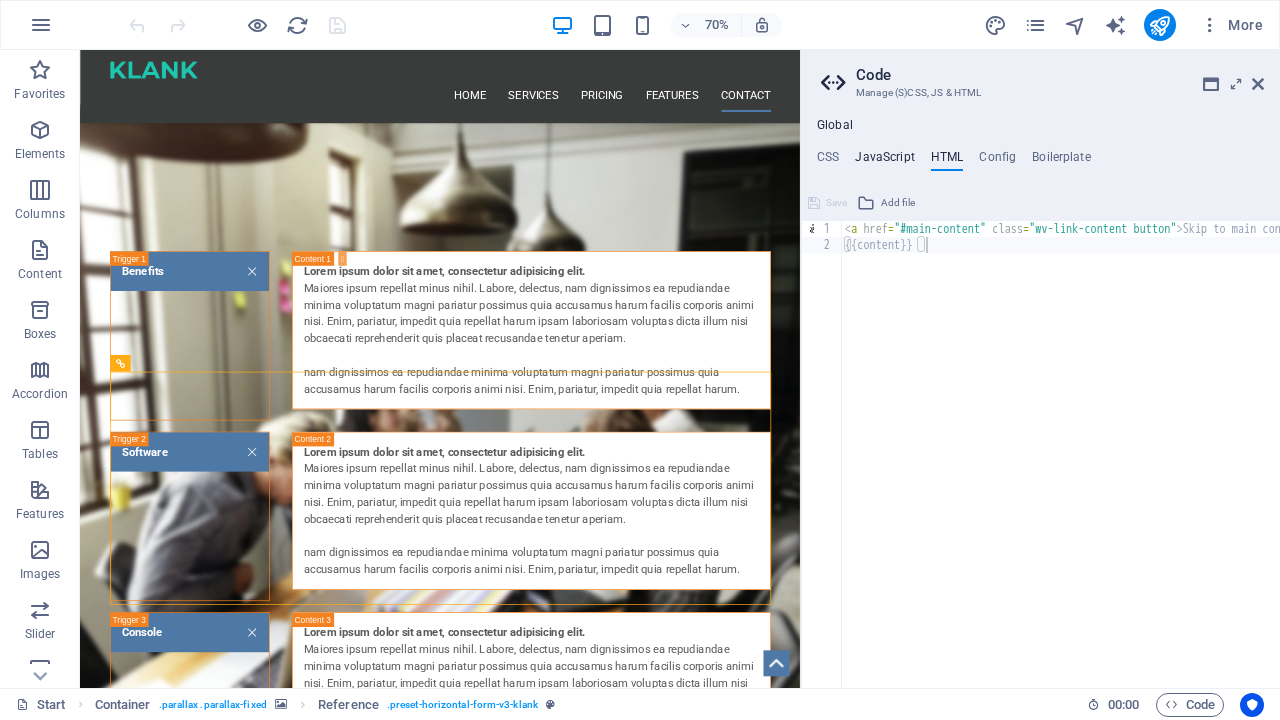 click on "JavaScript" at bounding box center [884, 161] 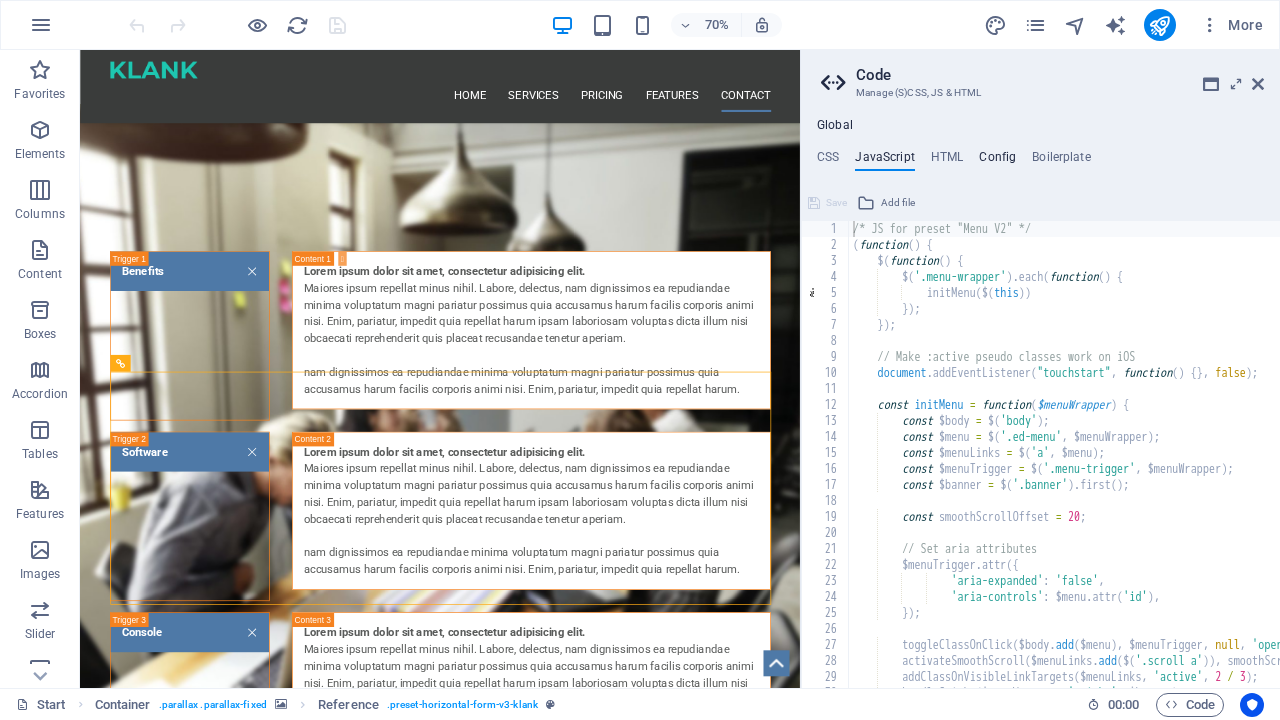 click on "Config" at bounding box center [997, 161] 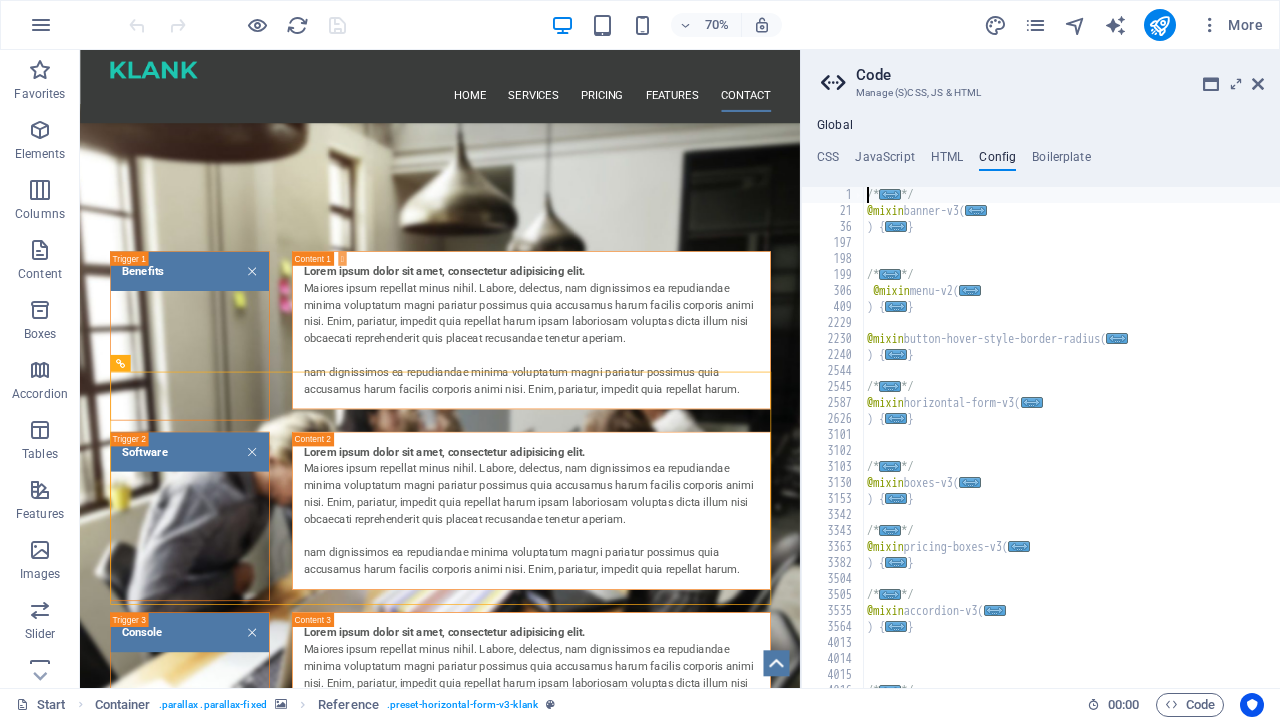 click on "Config" at bounding box center (997, 161) 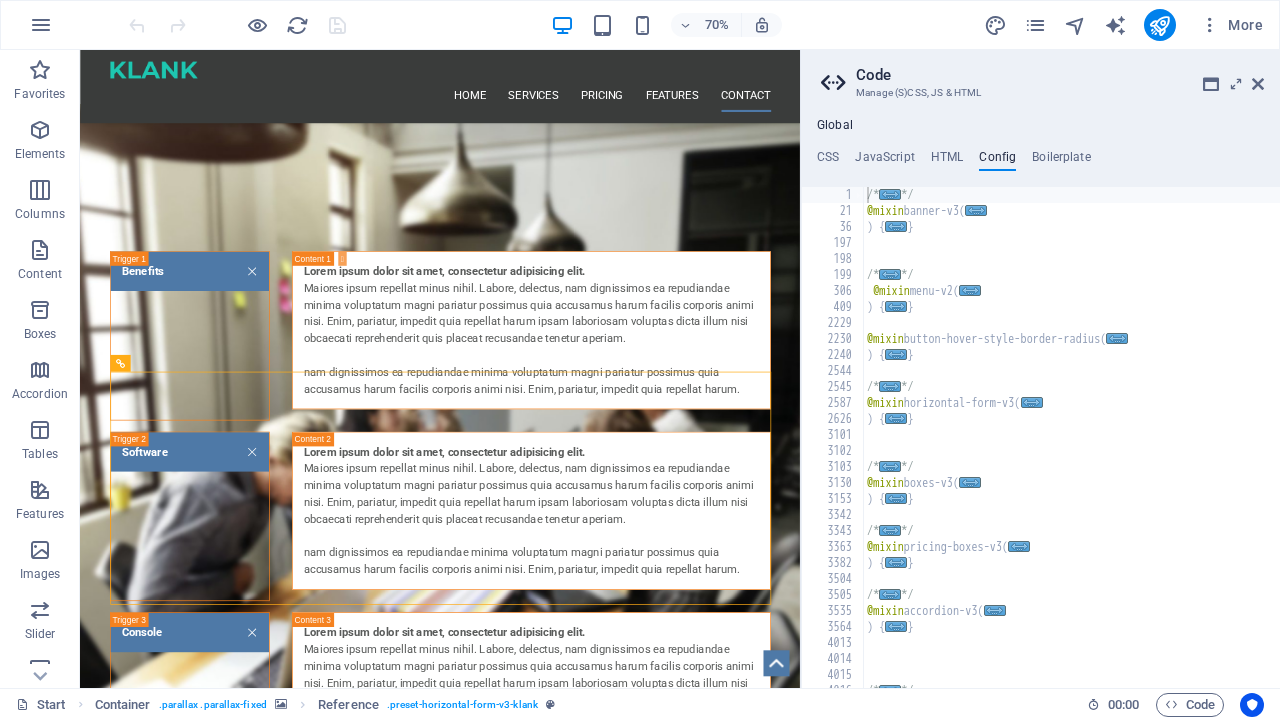 click on "CSS JavaScript HTML Config Boilerplate" at bounding box center [1040, 161] 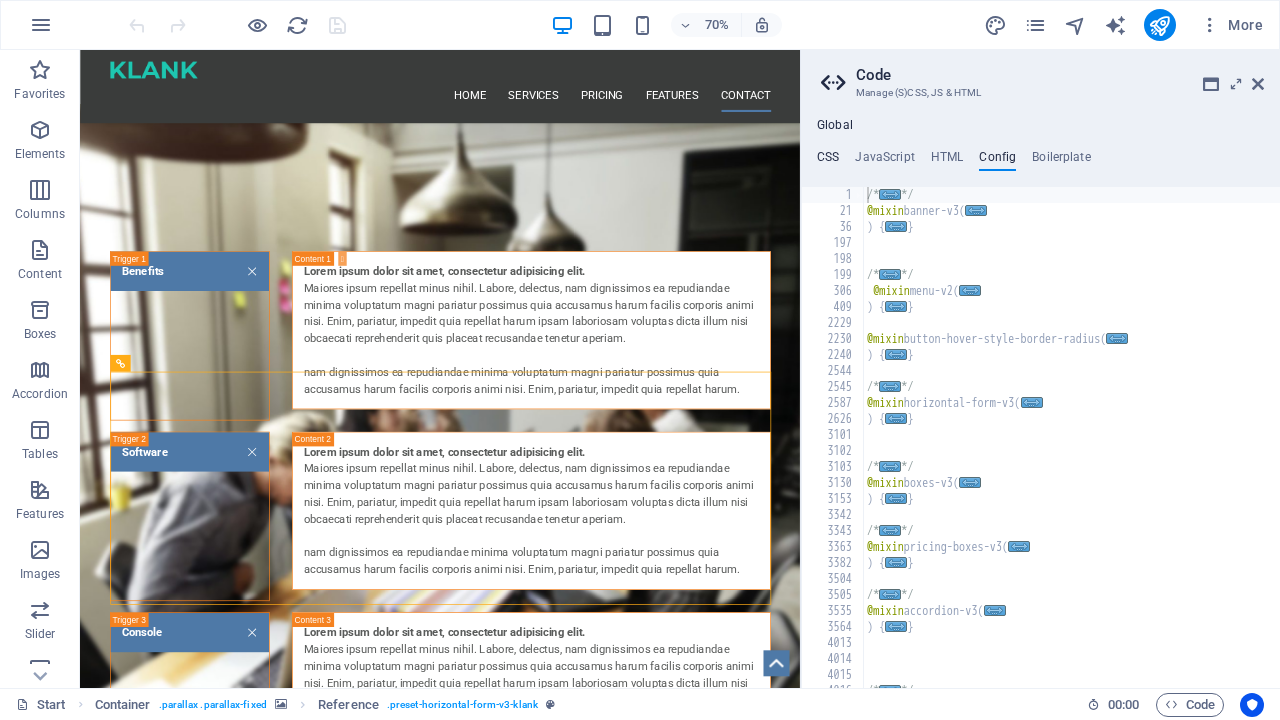 click on "CSS" at bounding box center (828, 161) 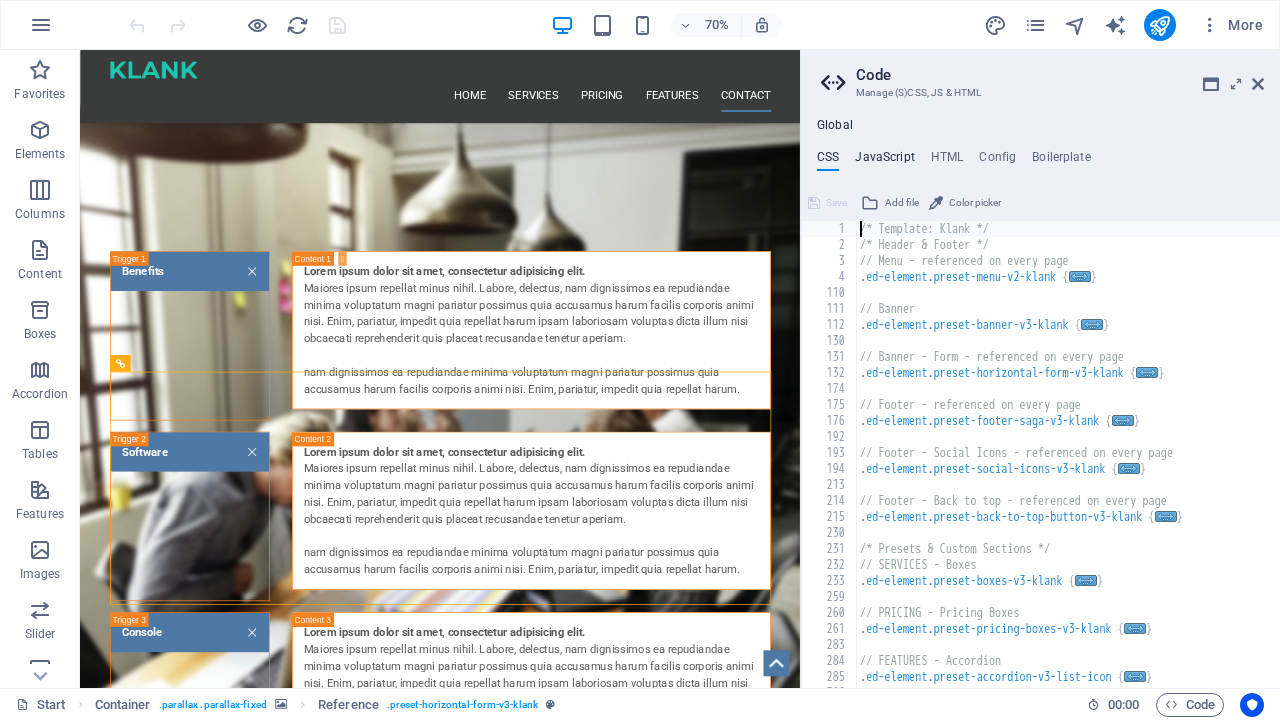 click on "JavaScript" at bounding box center (884, 161) 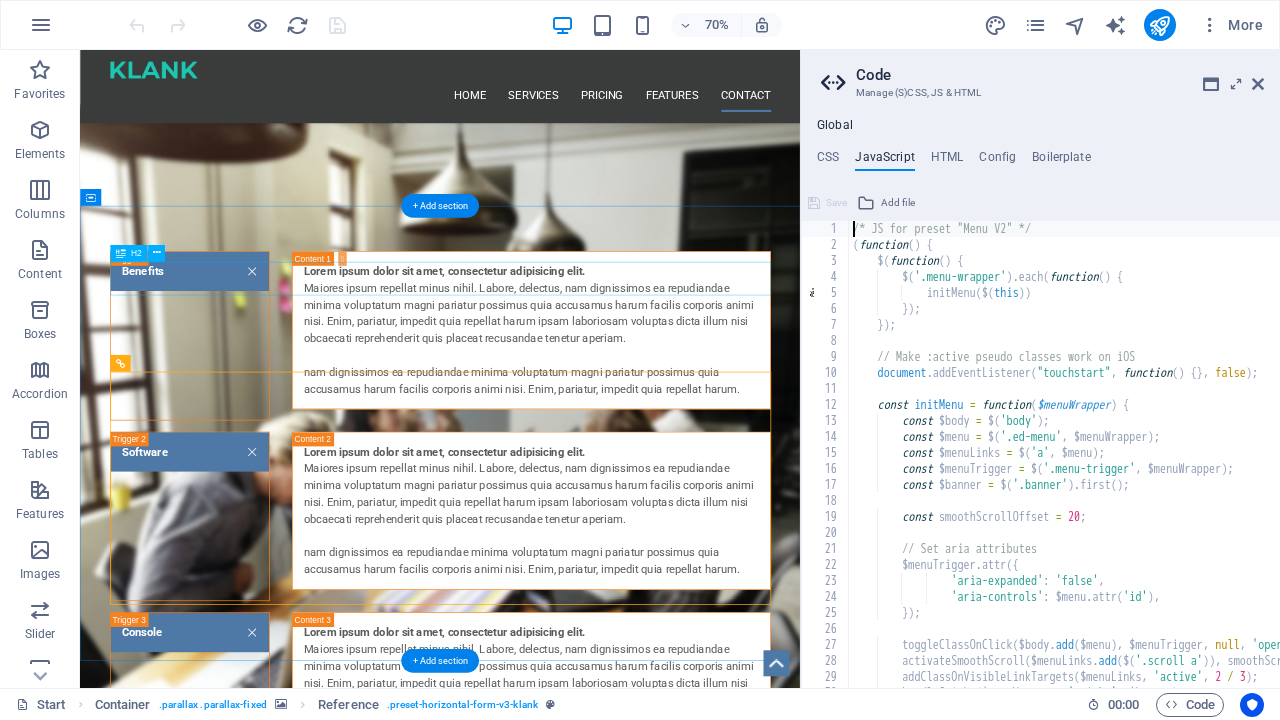 scroll, scrollTop: 1585, scrollLeft: 0, axis: vertical 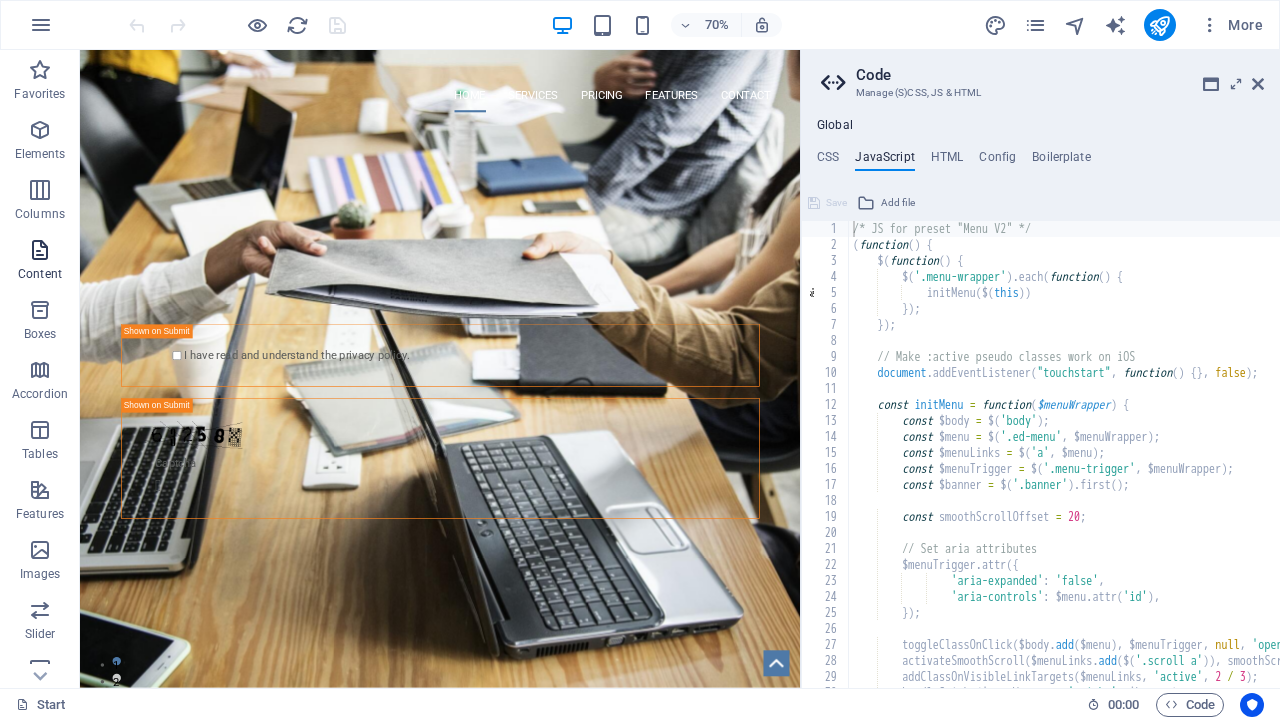 click at bounding box center [40, 250] 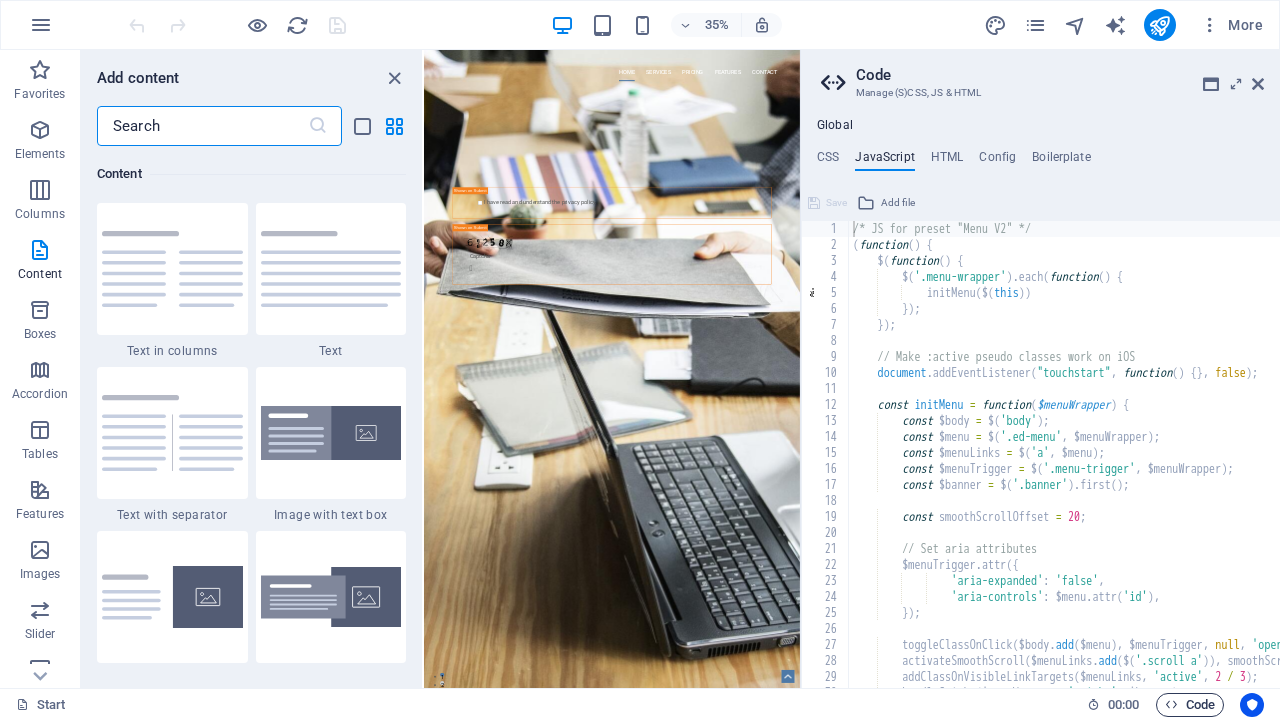 click on "Code" at bounding box center (1190, 705) 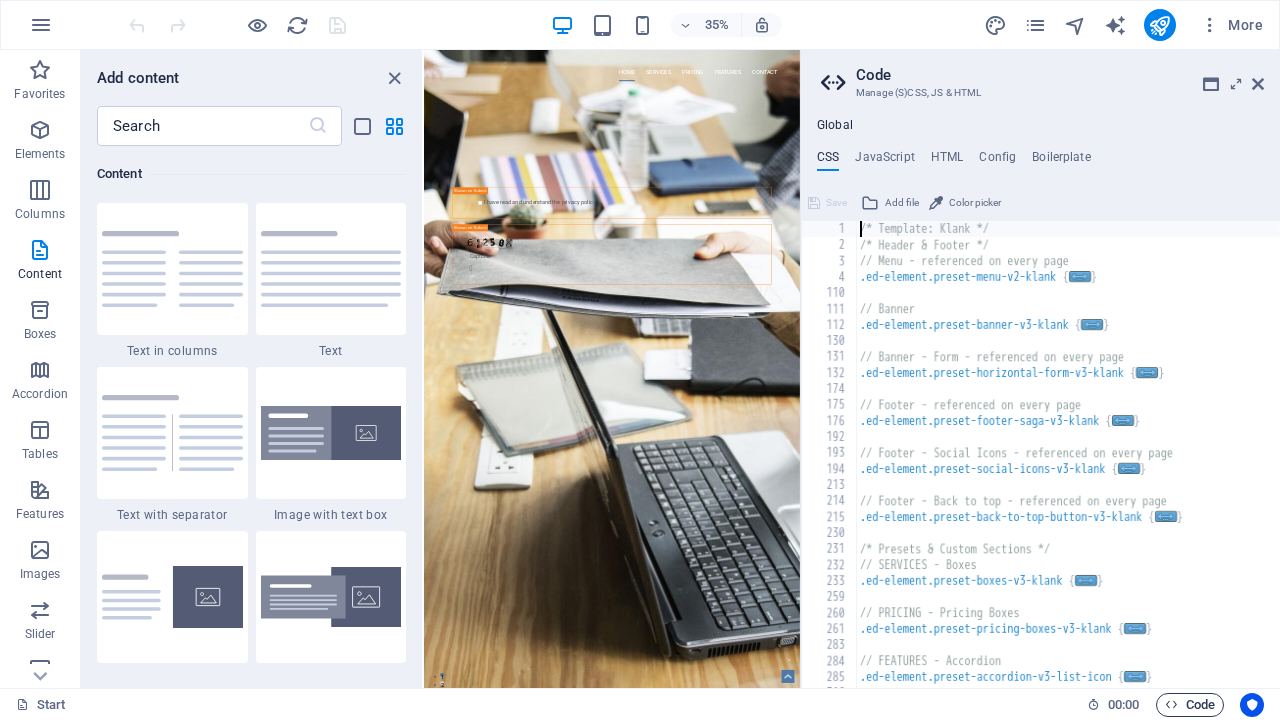 click on "Code" at bounding box center [1190, 705] 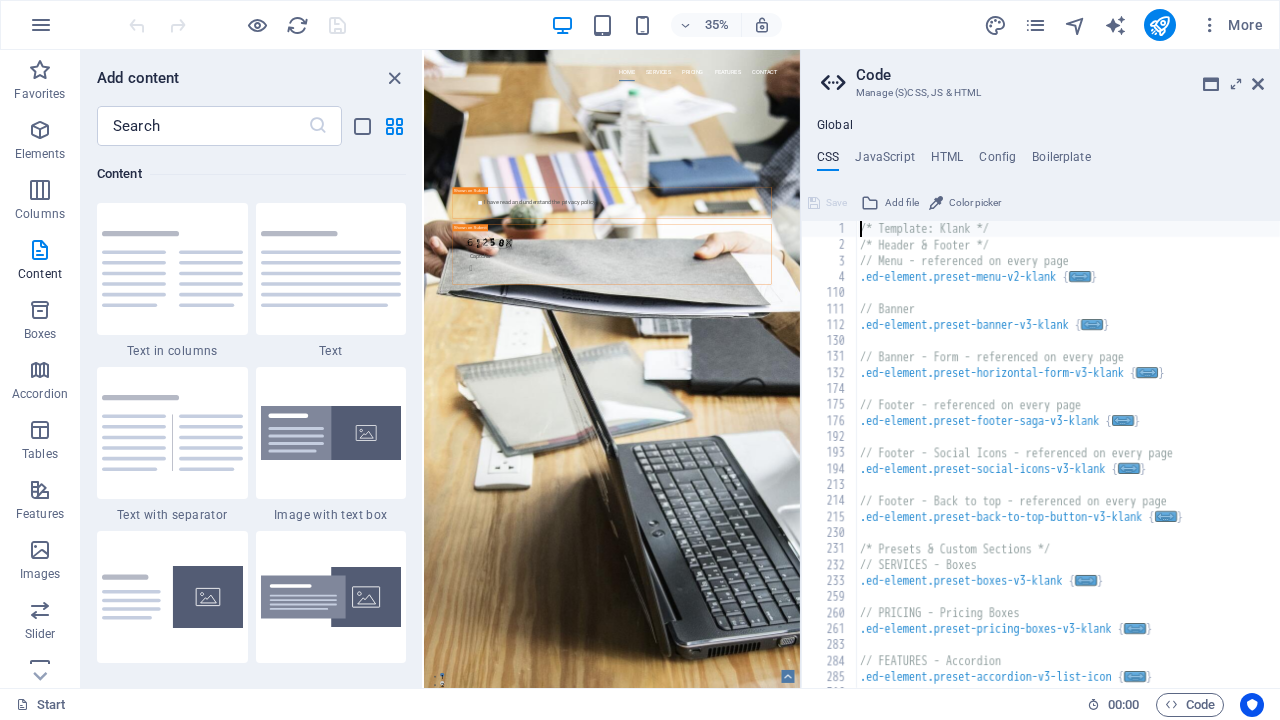 click on "Code Manage (S)CSS, JS & HTML" at bounding box center (1042, 76) 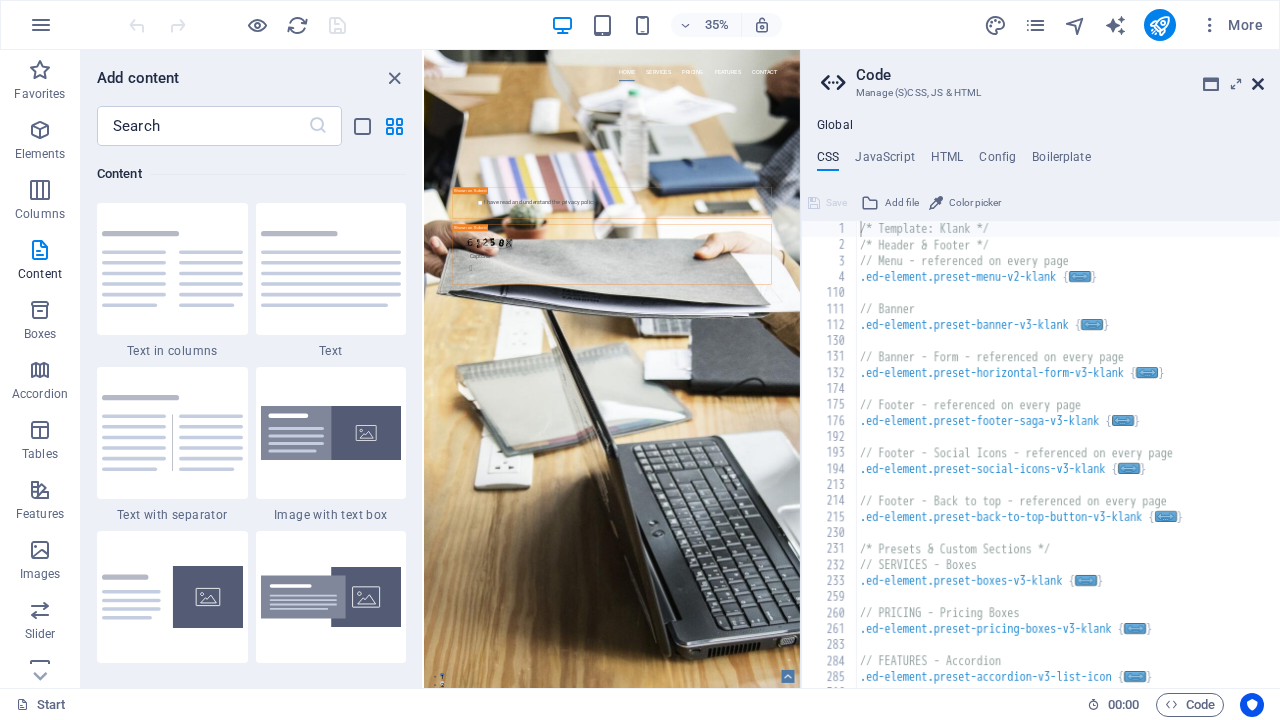 drag, startPoint x: 1253, startPoint y: 86, endPoint x: 651, endPoint y: 118, distance: 602.8499 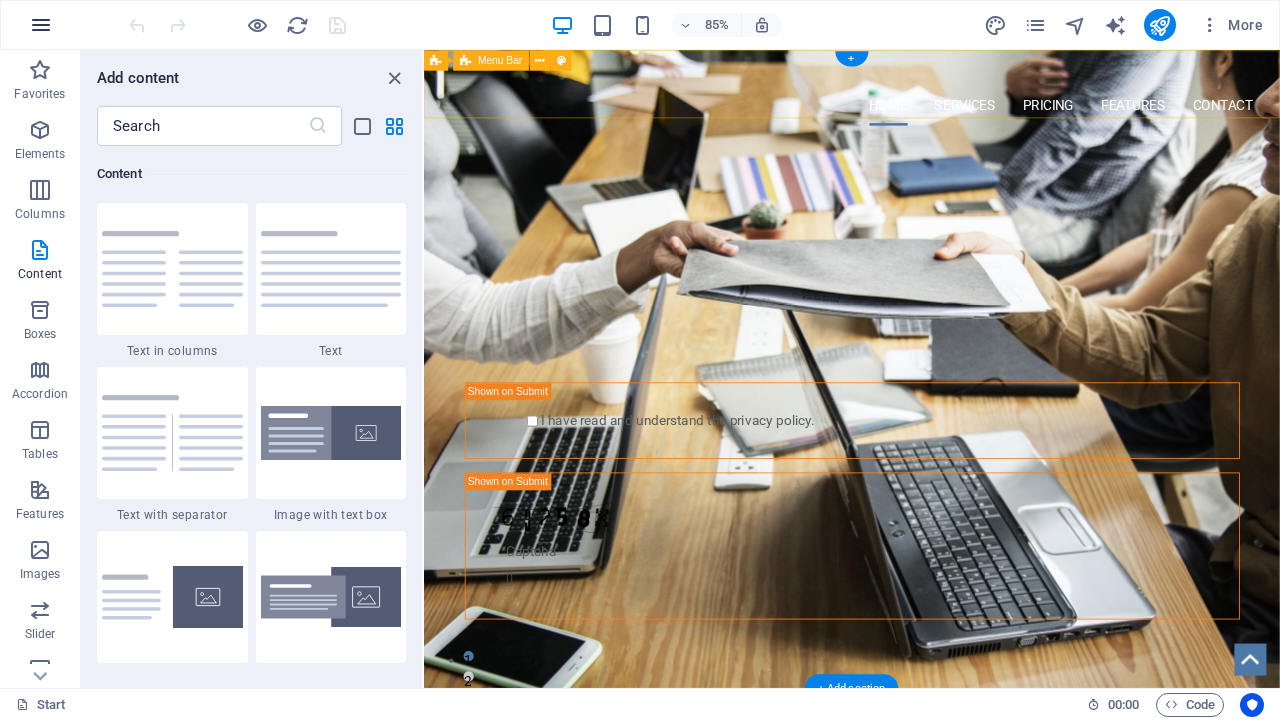 click at bounding box center [41, 25] 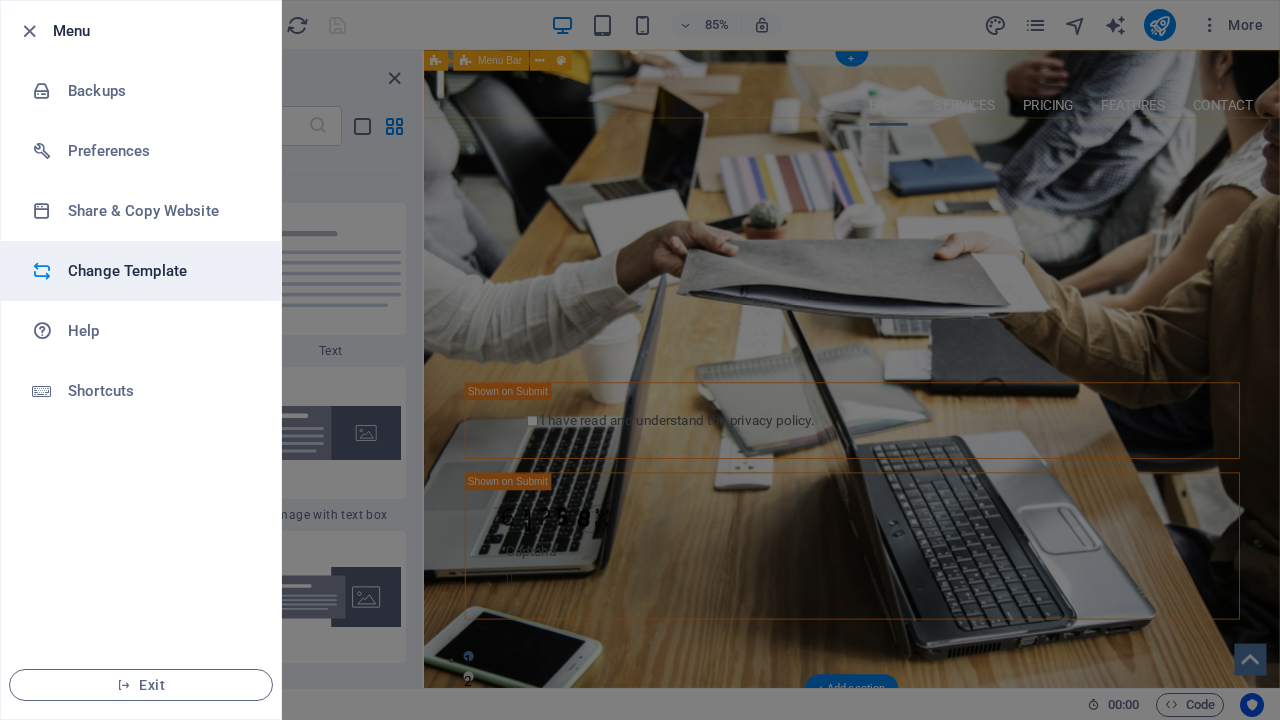 click on "Change Template" at bounding box center (160, 271) 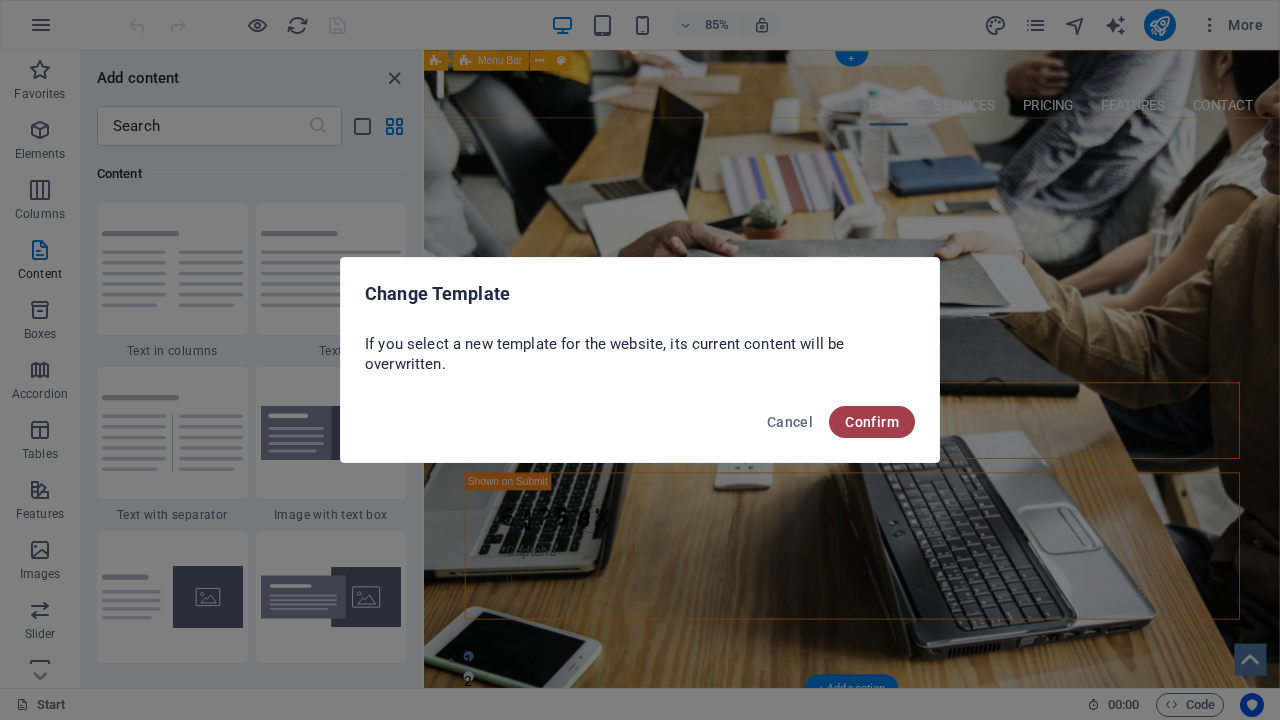 click on "Confirm" at bounding box center [872, 422] 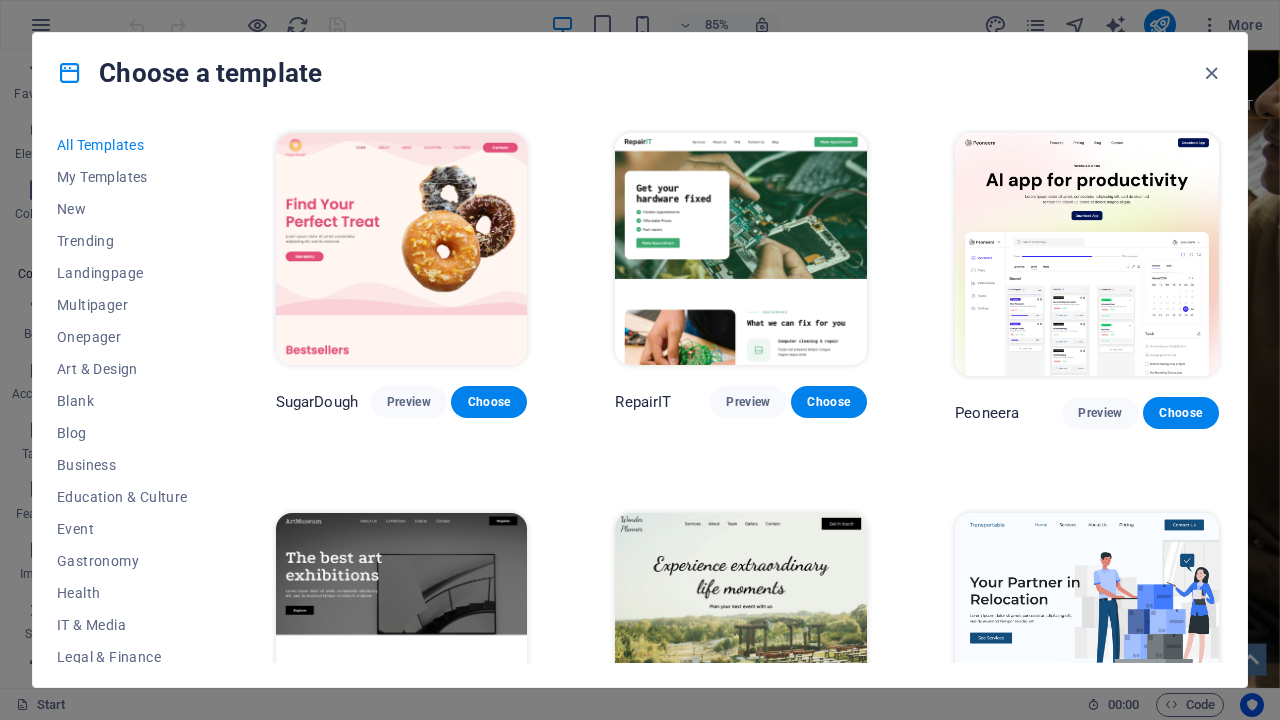 scroll, scrollTop: 0, scrollLeft: 0, axis: both 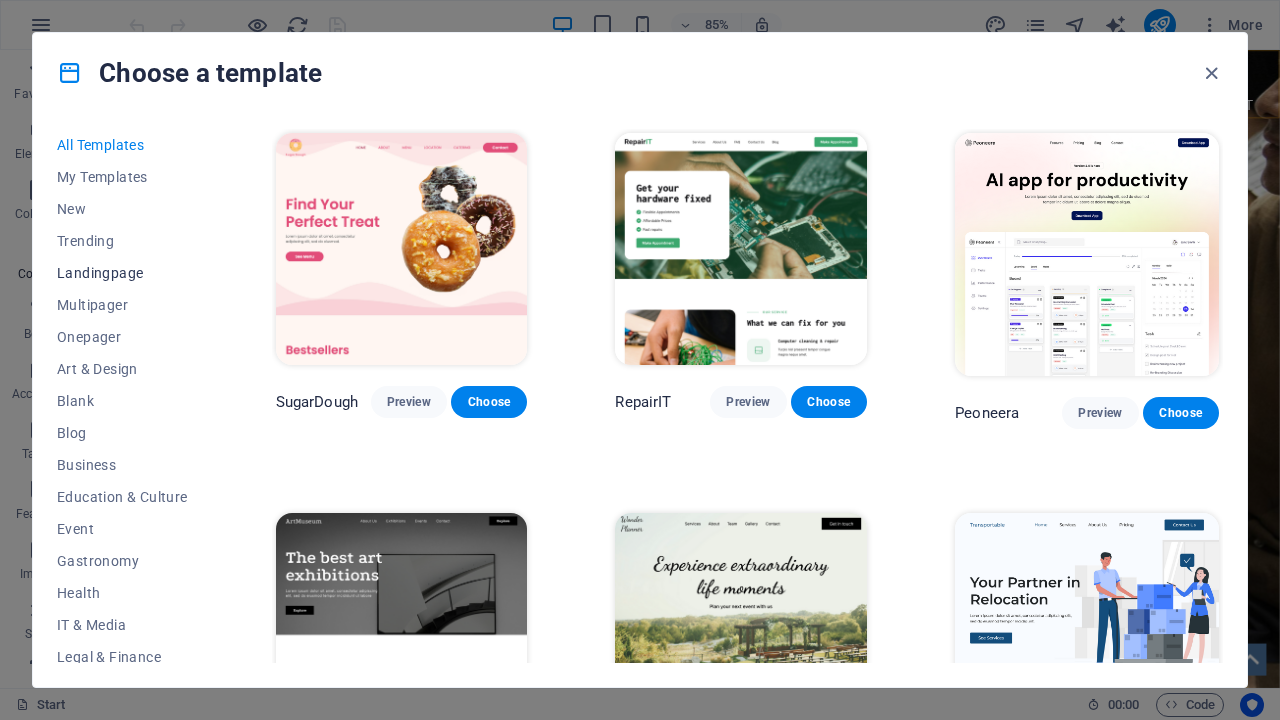 click on "Landingpage" at bounding box center [122, 273] 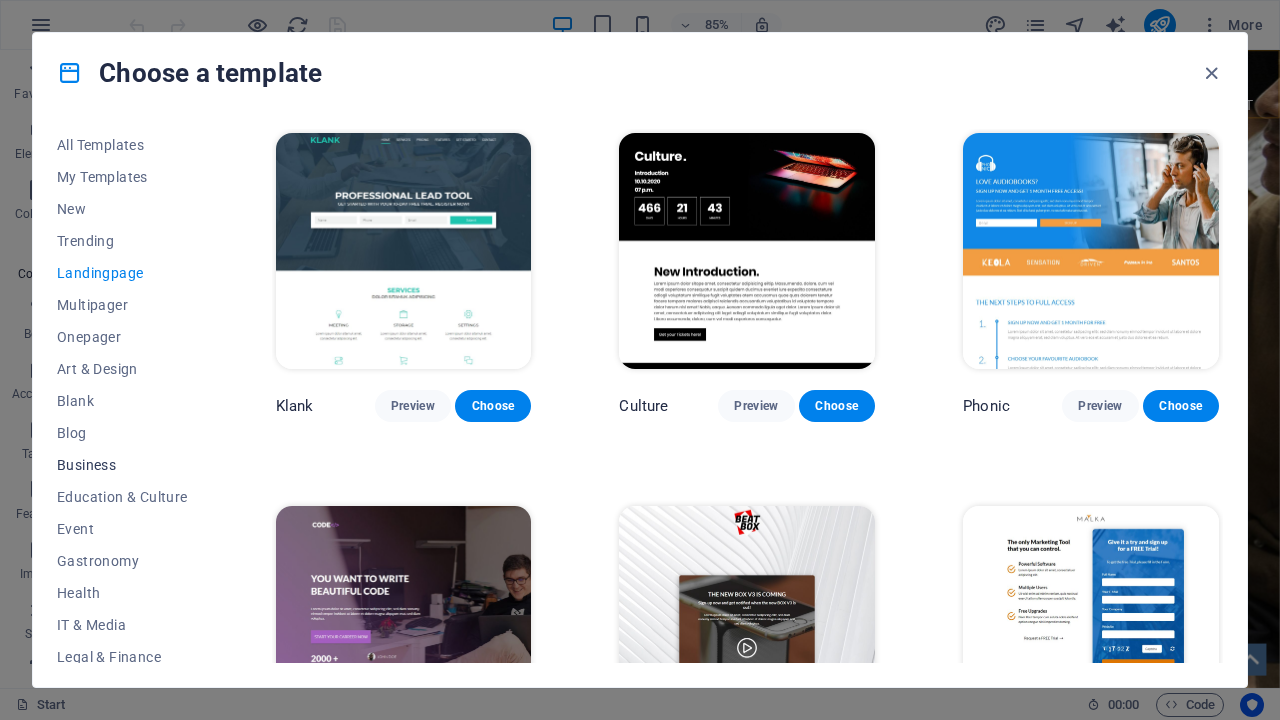 scroll, scrollTop: 0, scrollLeft: 0, axis: both 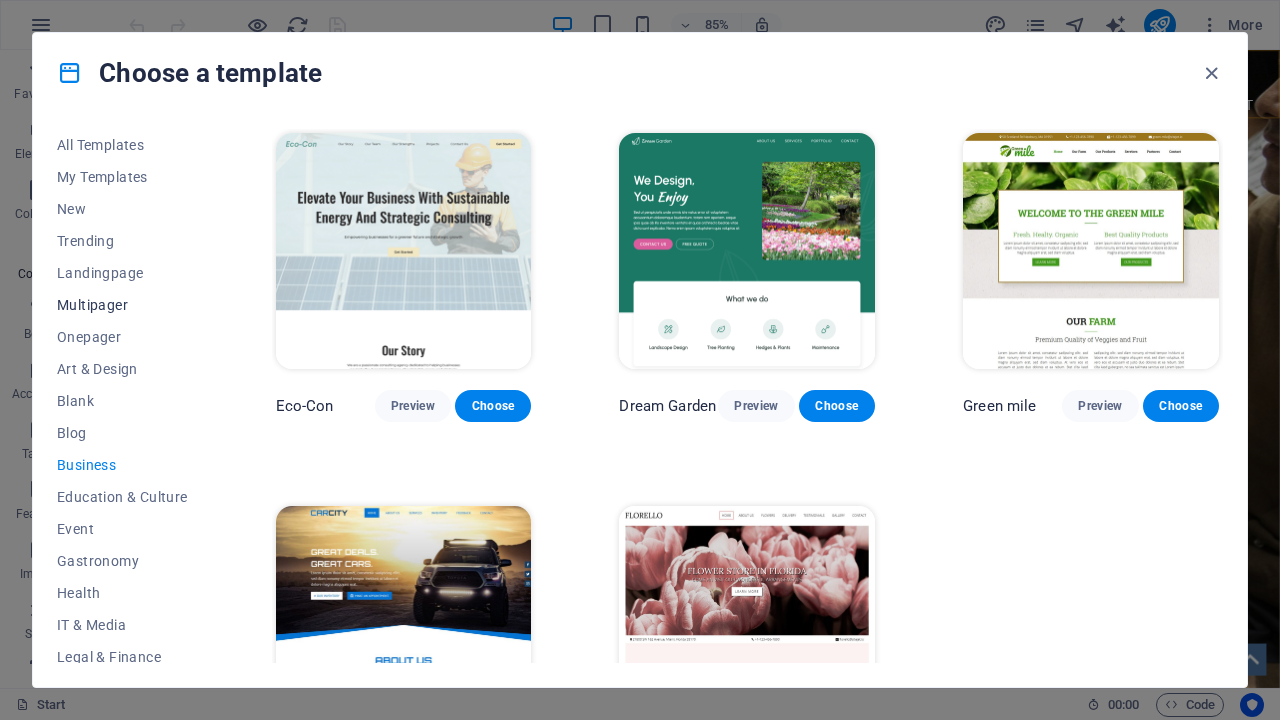 click on "Multipager" at bounding box center (122, 305) 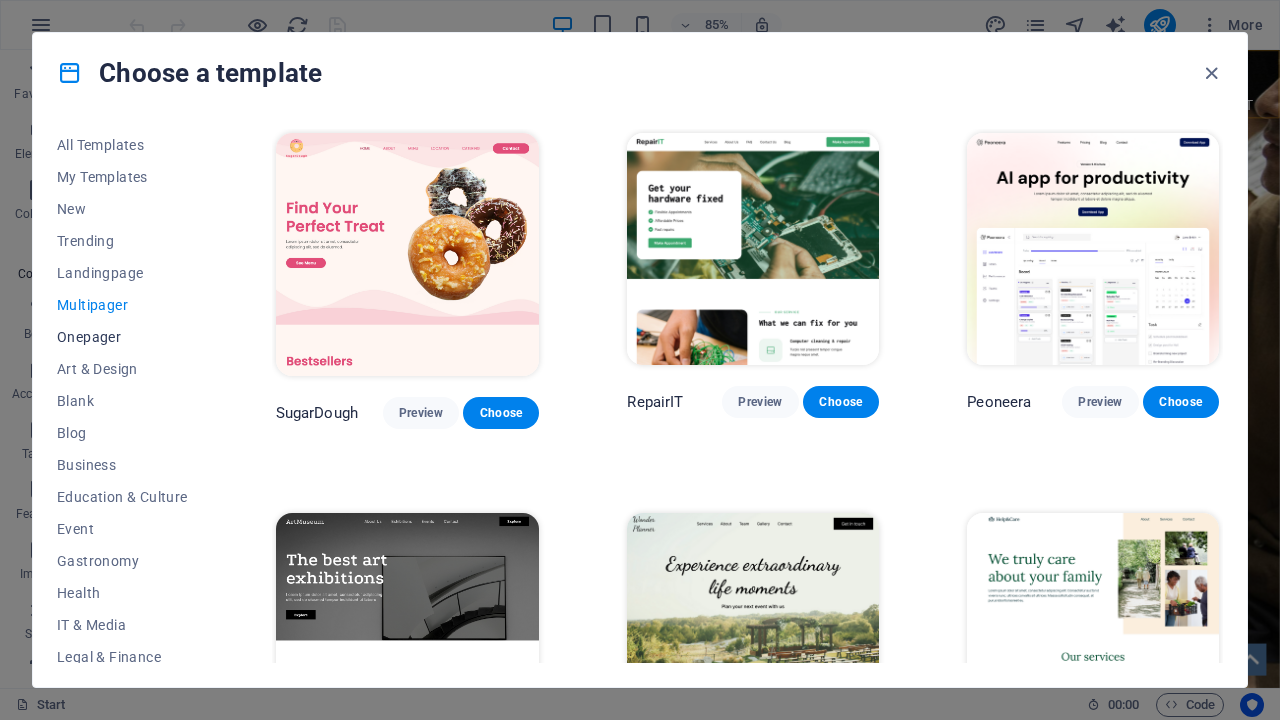 click on "Onepager" at bounding box center [122, 337] 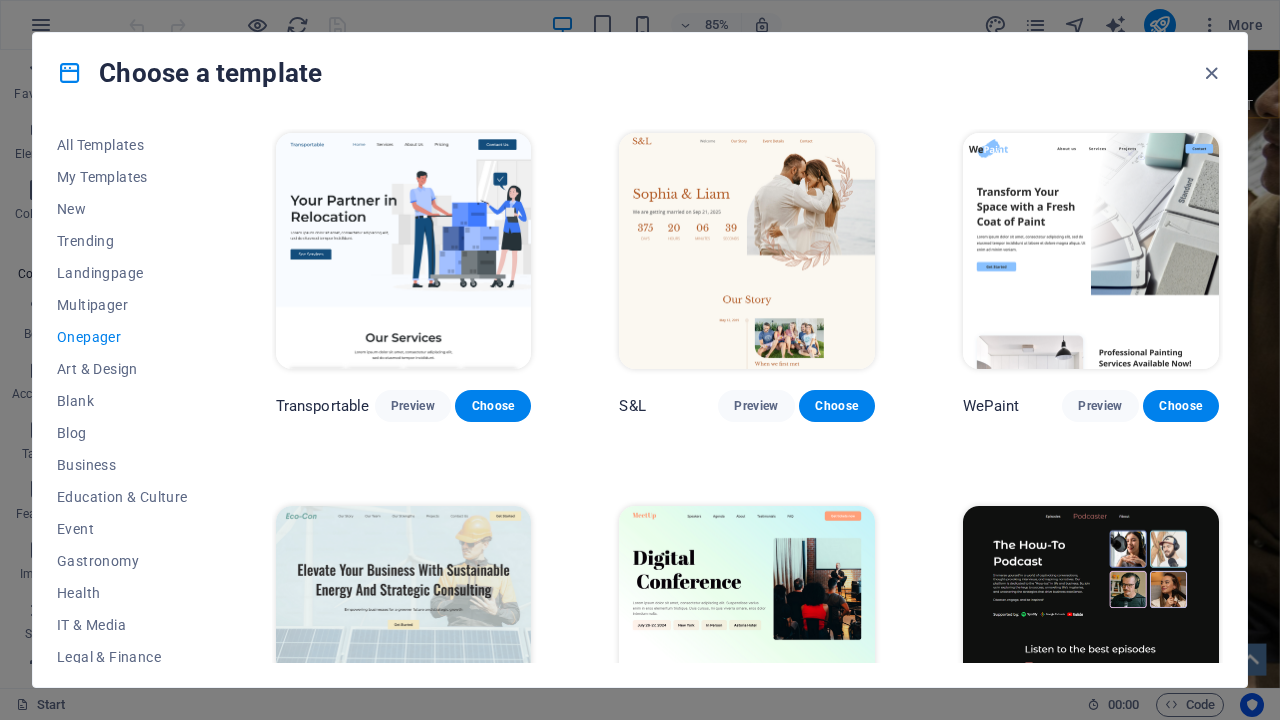 click on "Onepager" at bounding box center (122, 337) 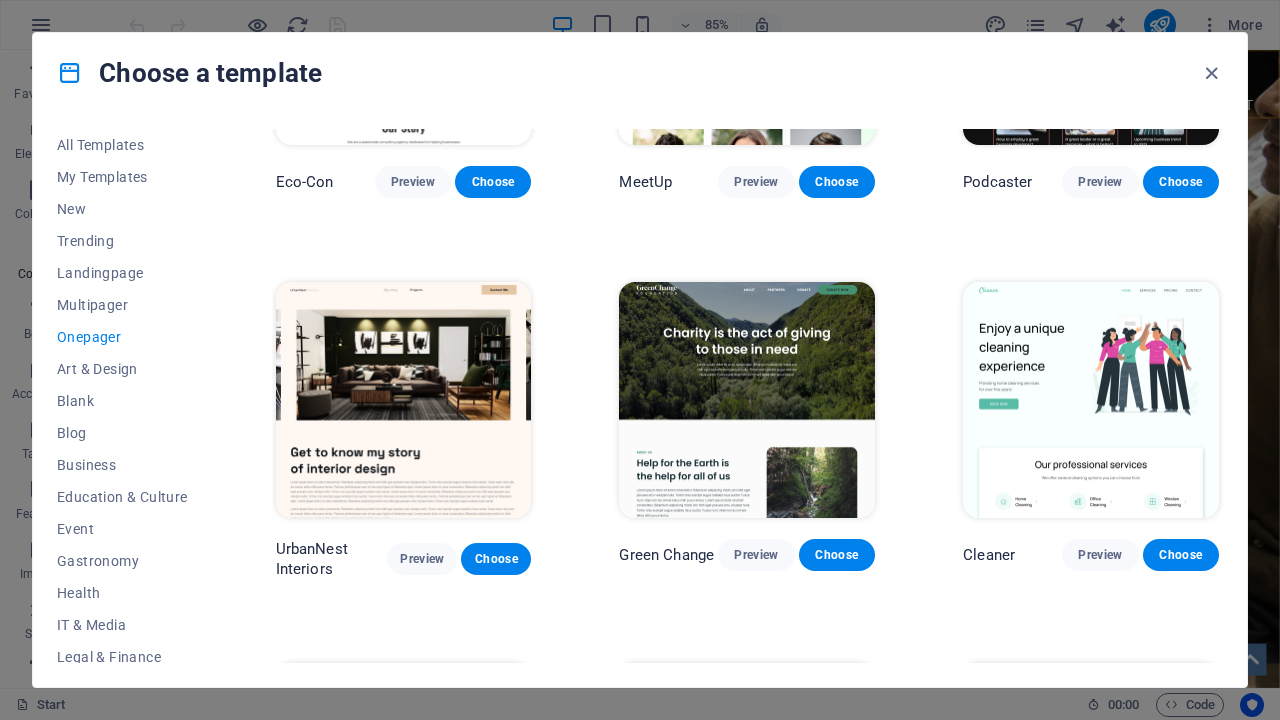 scroll, scrollTop: 598, scrollLeft: 0, axis: vertical 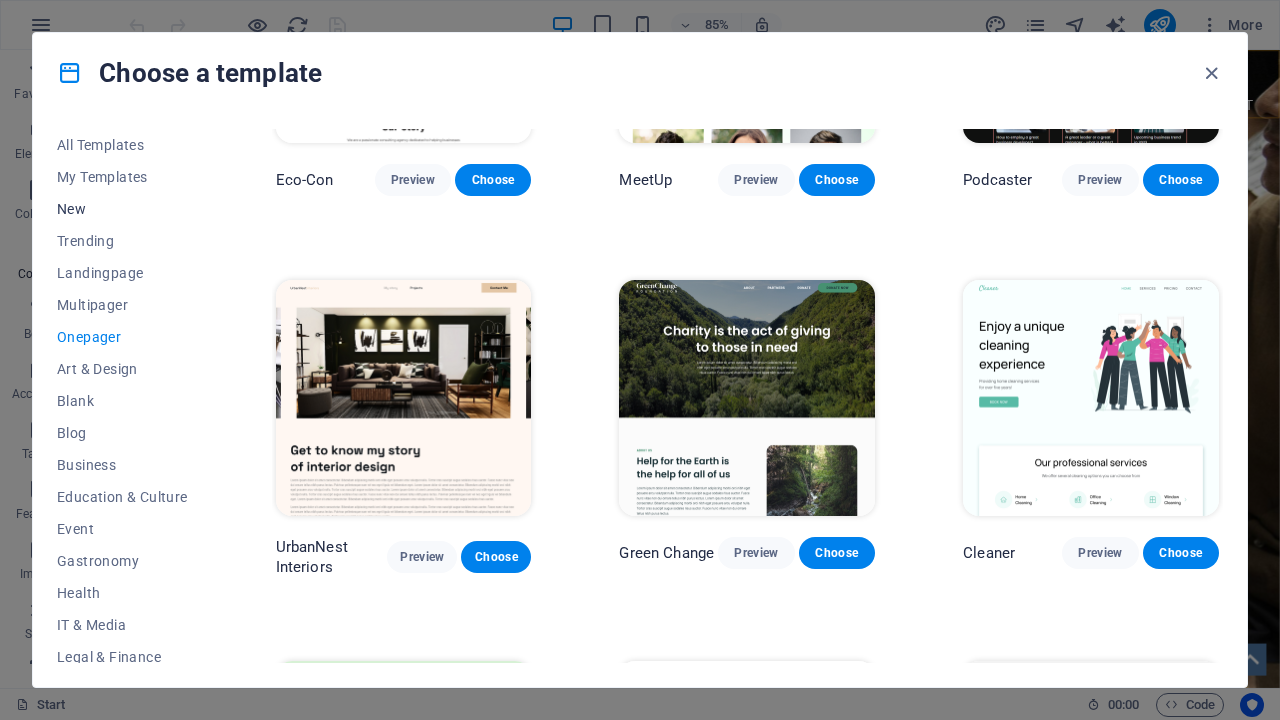 click on "New" at bounding box center [122, 209] 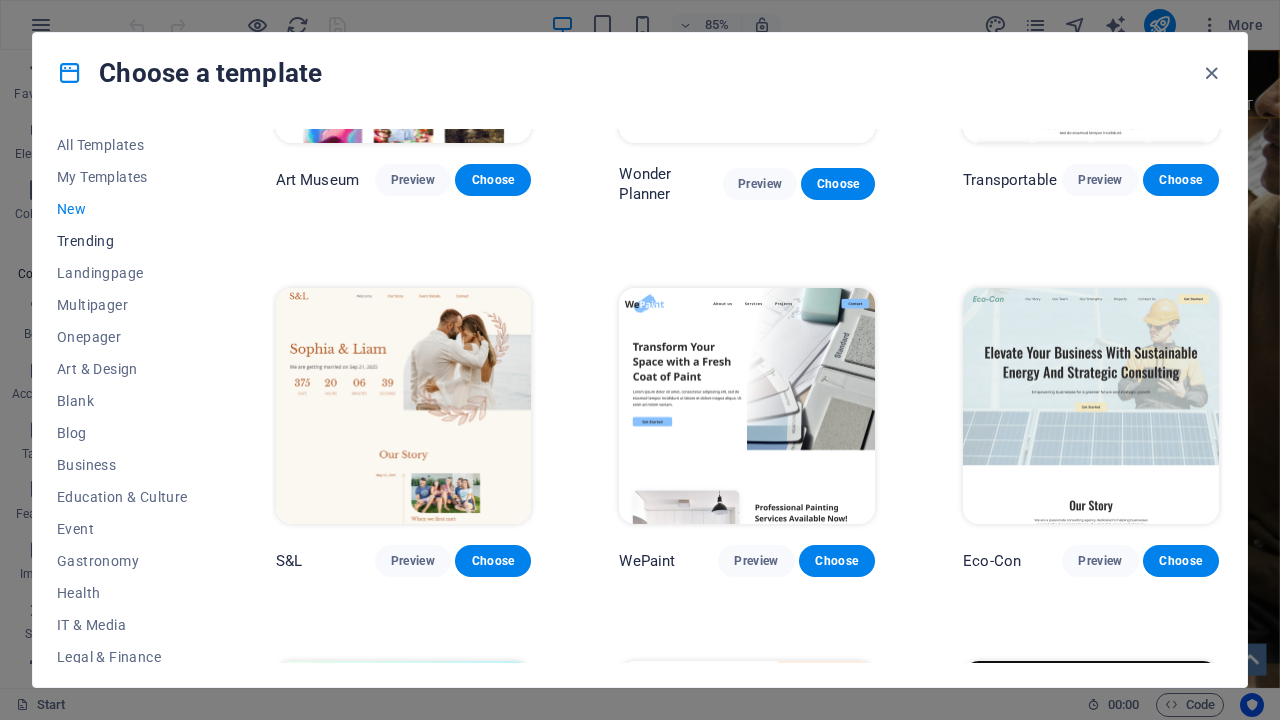 click on "Trending" at bounding box center [122, 241] 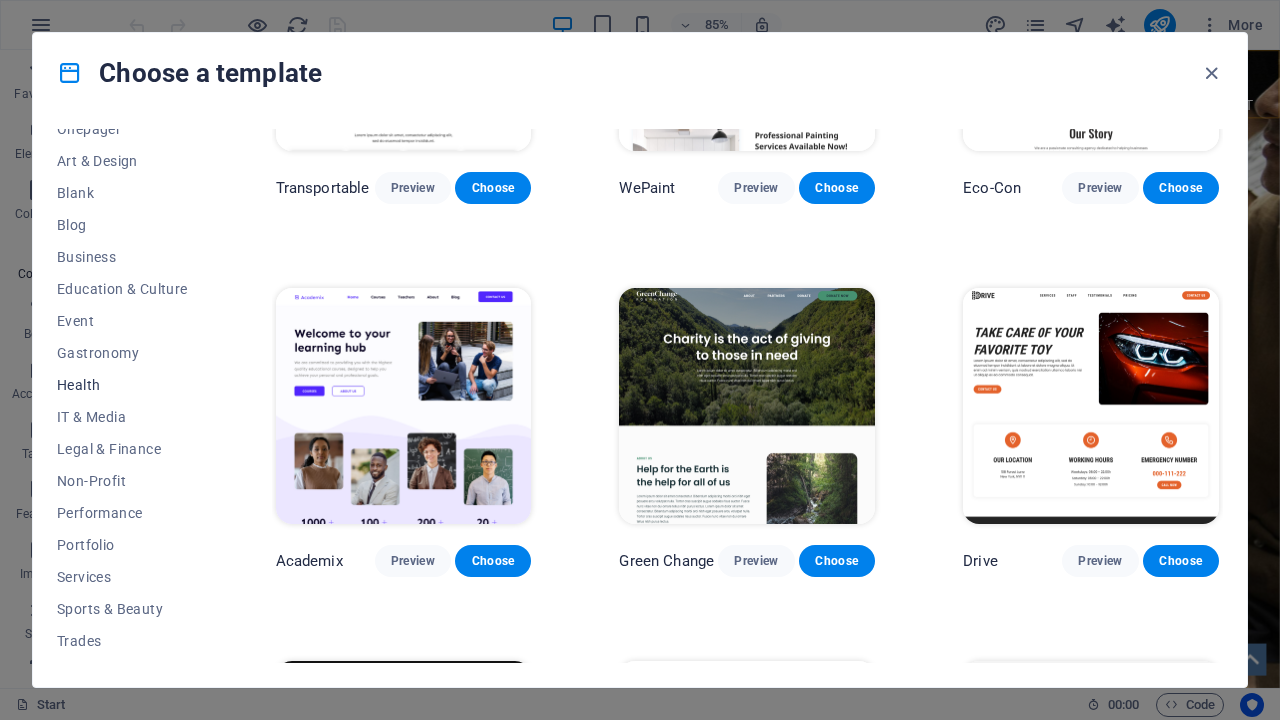 scroll, scrollTop: 231, scrollLeft: 0, axis: vertical 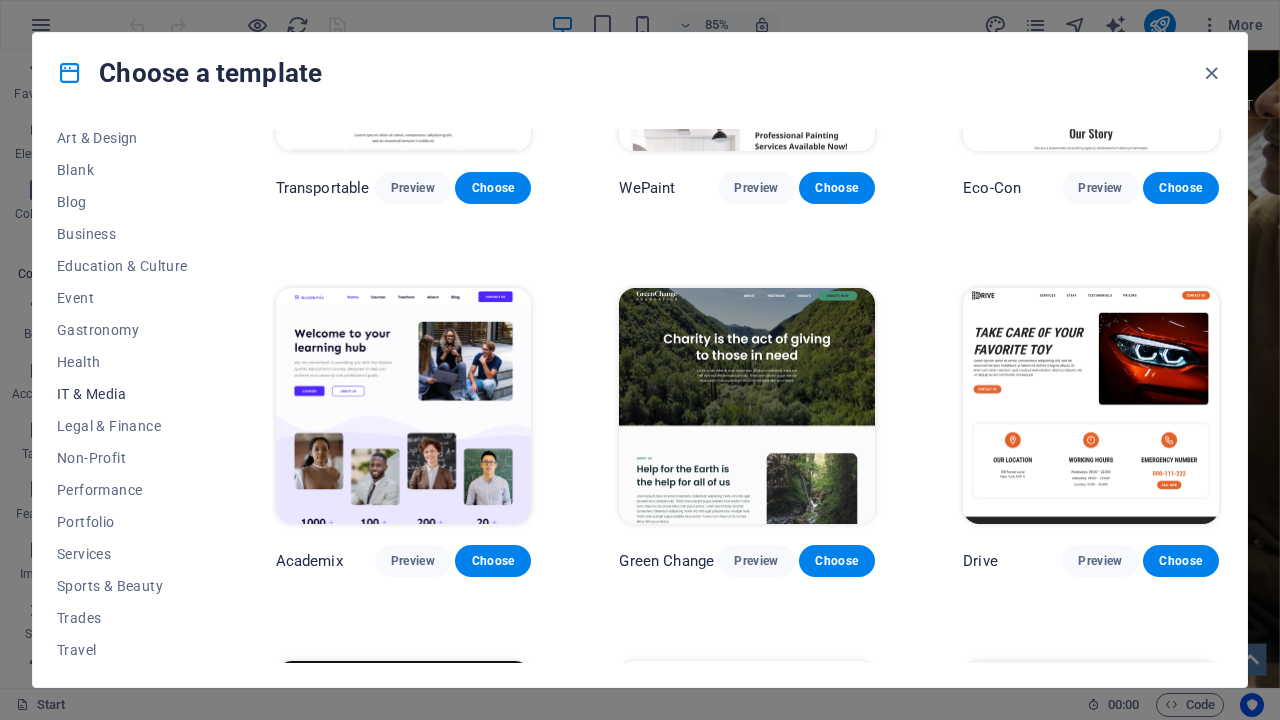 click on "IT & Media" at bounding box center [122, 394] 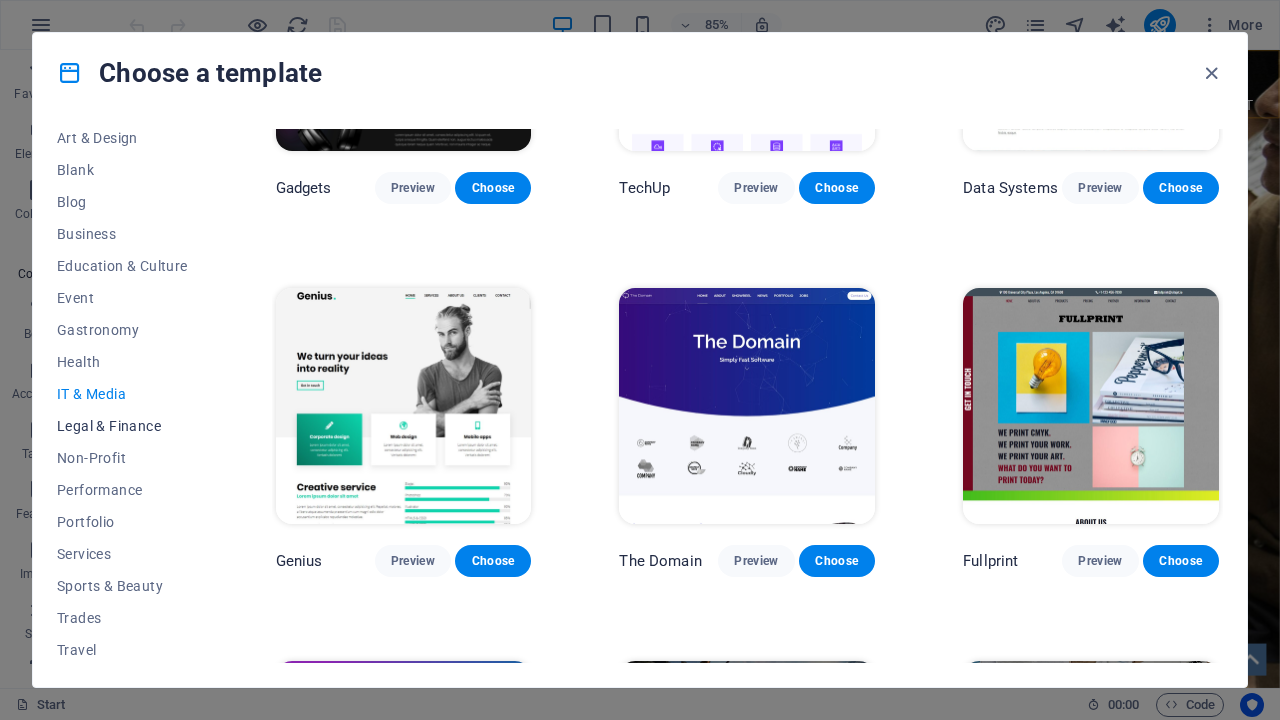 click on "Legal & Finance" at bounding box center [122, 426] 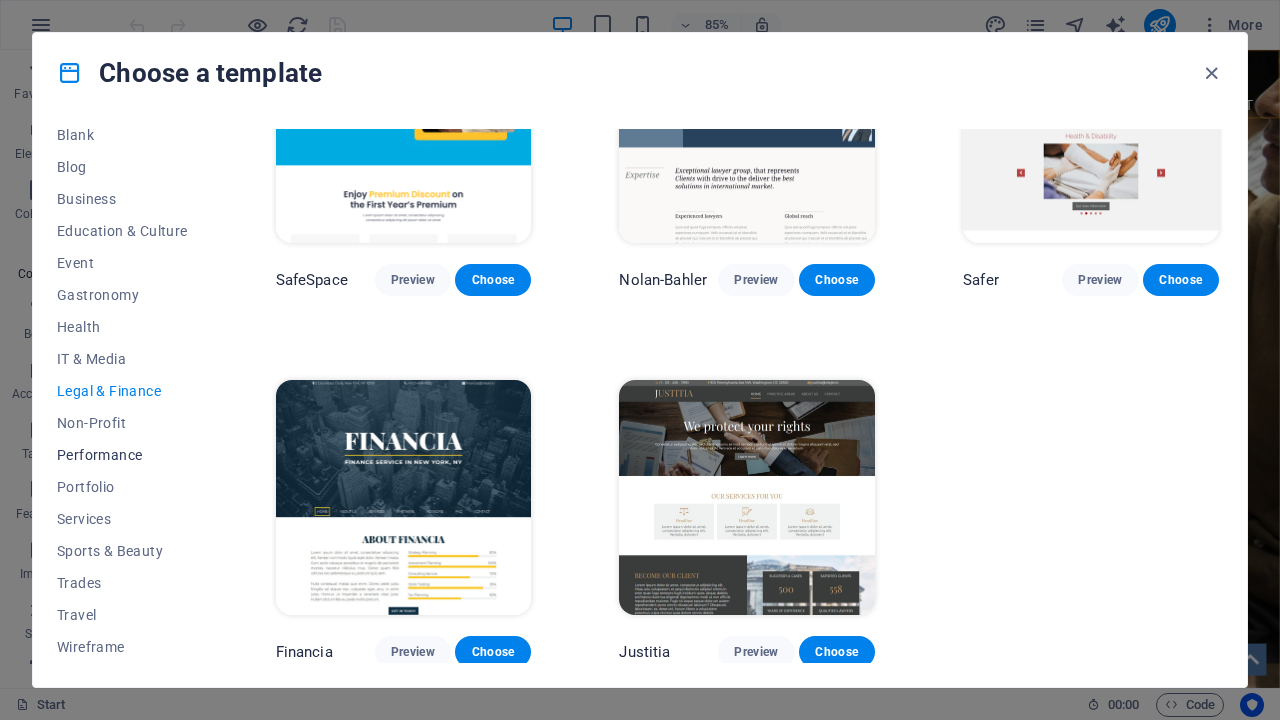 scroll, scrollTop: 266, scrollLeft: 0, axis: vertical 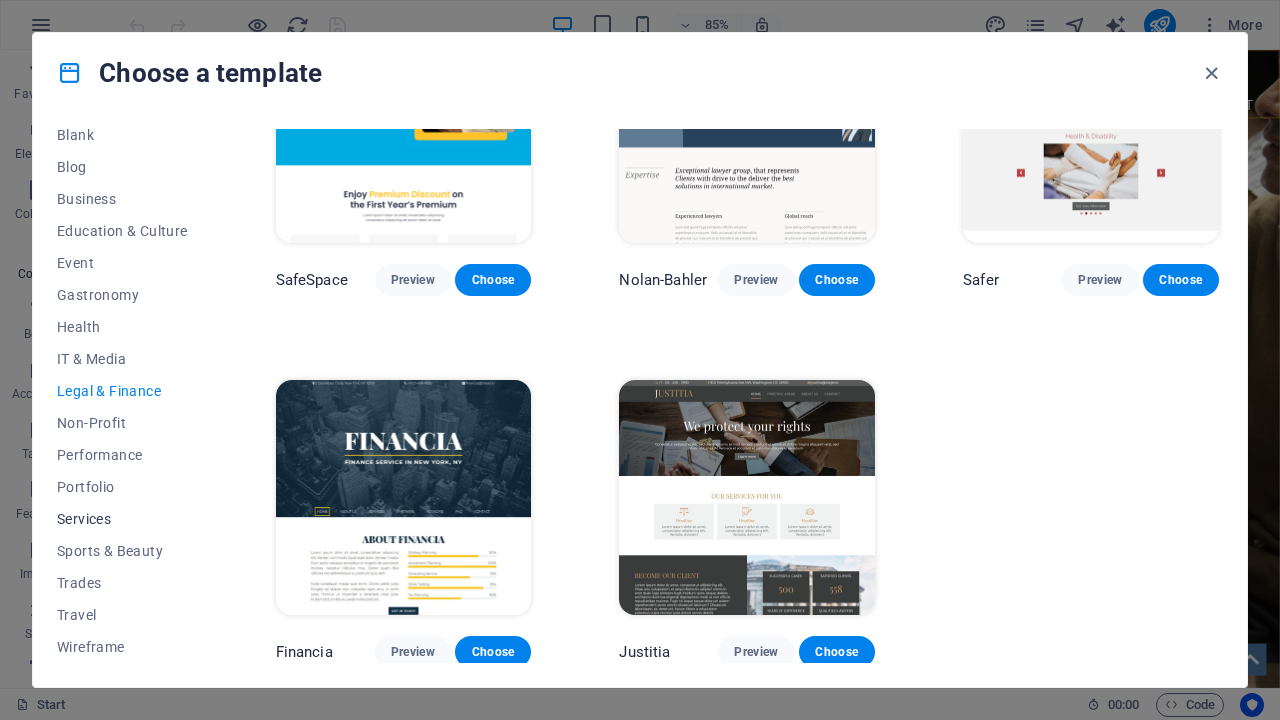 click on "Services" at bounding box center [122, 519] 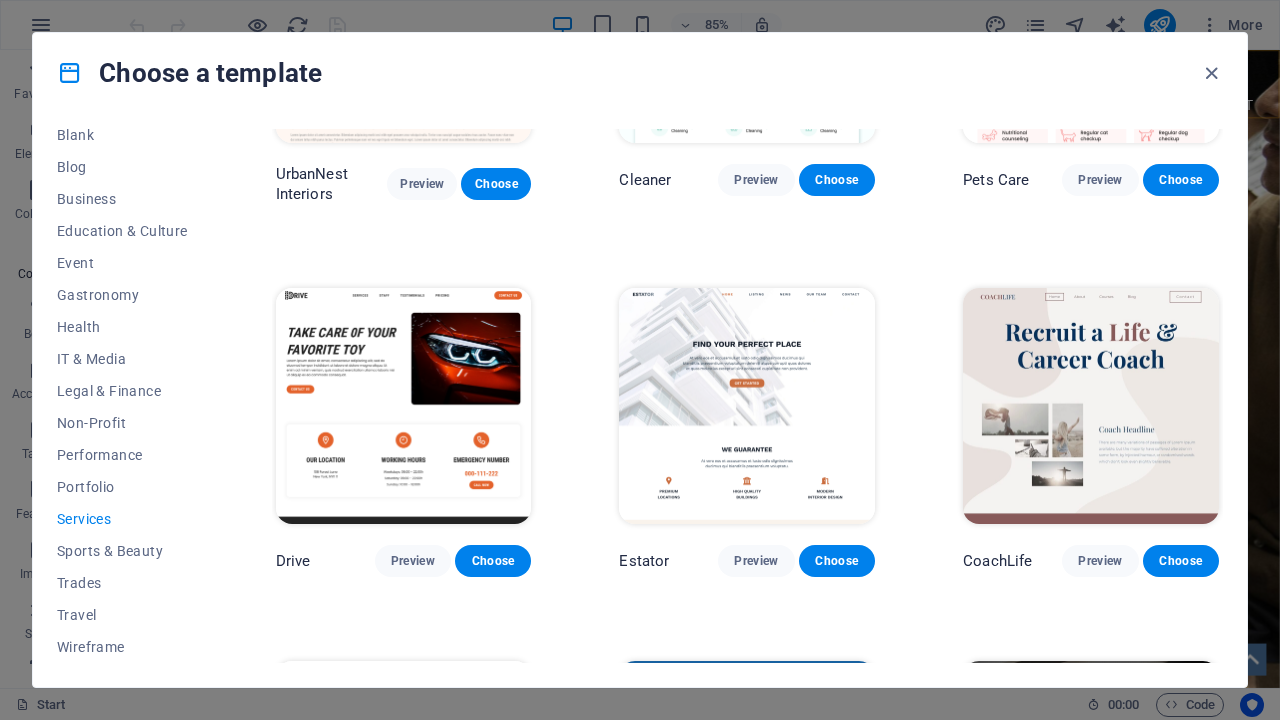 scroll, scrollTop: 930, scrollLeft: 0, axis: vertical 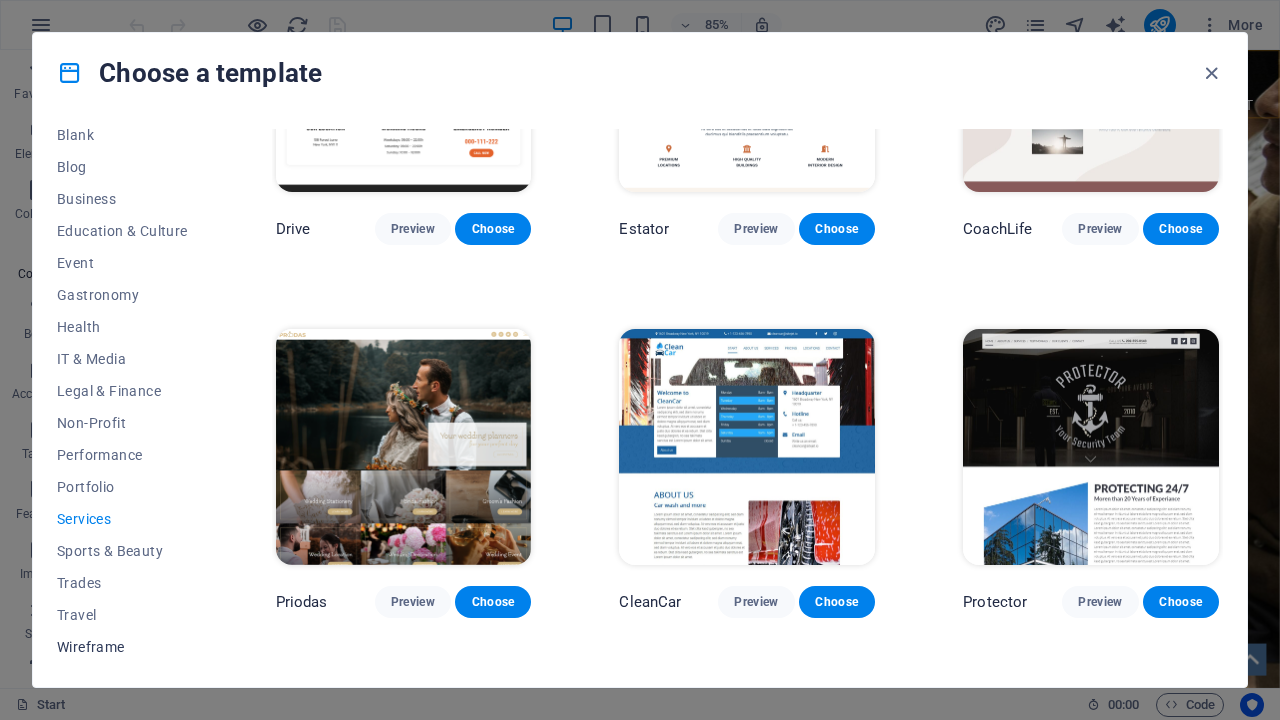 click on "Wireframe" at bounding box center [122, 647] 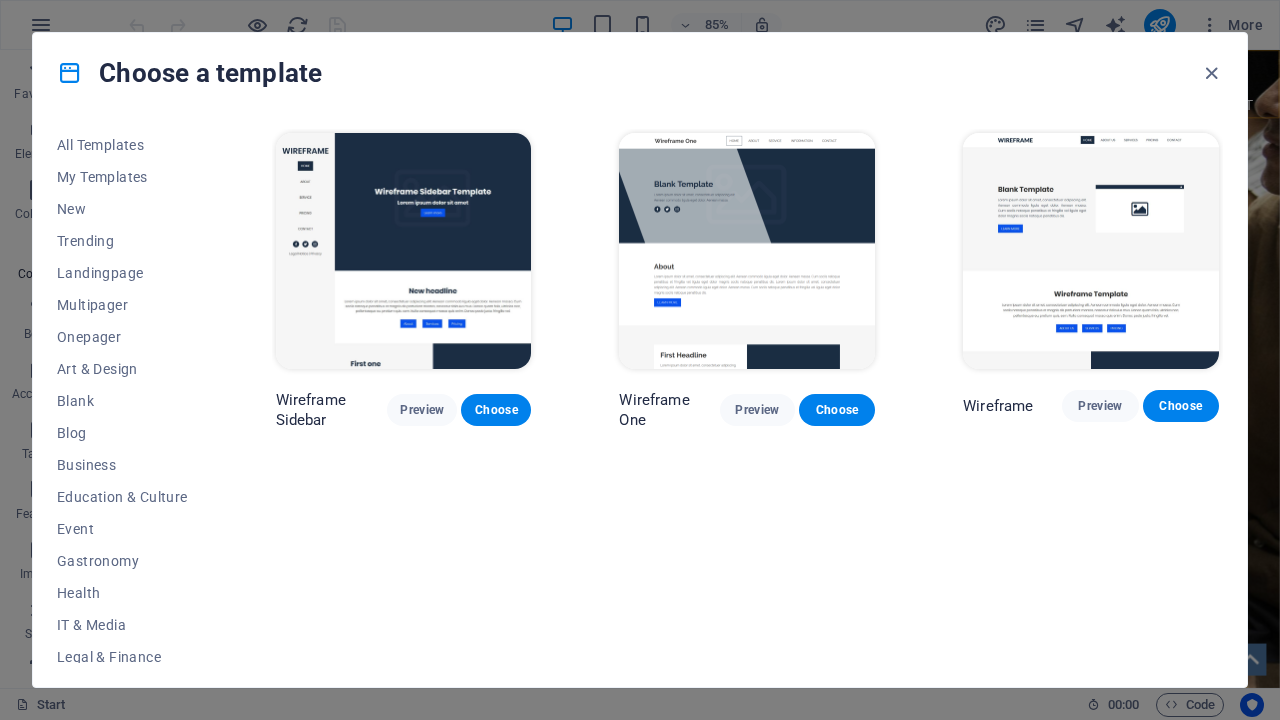 scroll, scrollTop: 0, scrollLeft: 0, axis: both 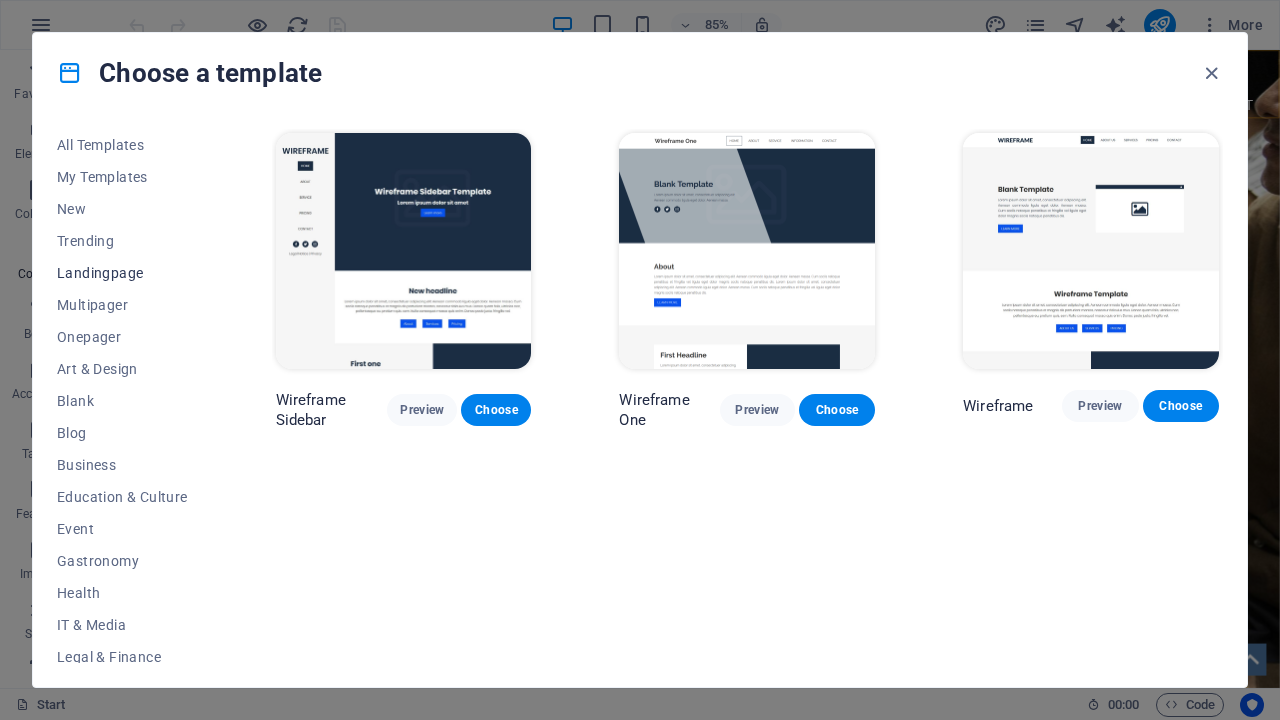 click on "Landingpage" at bounding box center (122, 273) 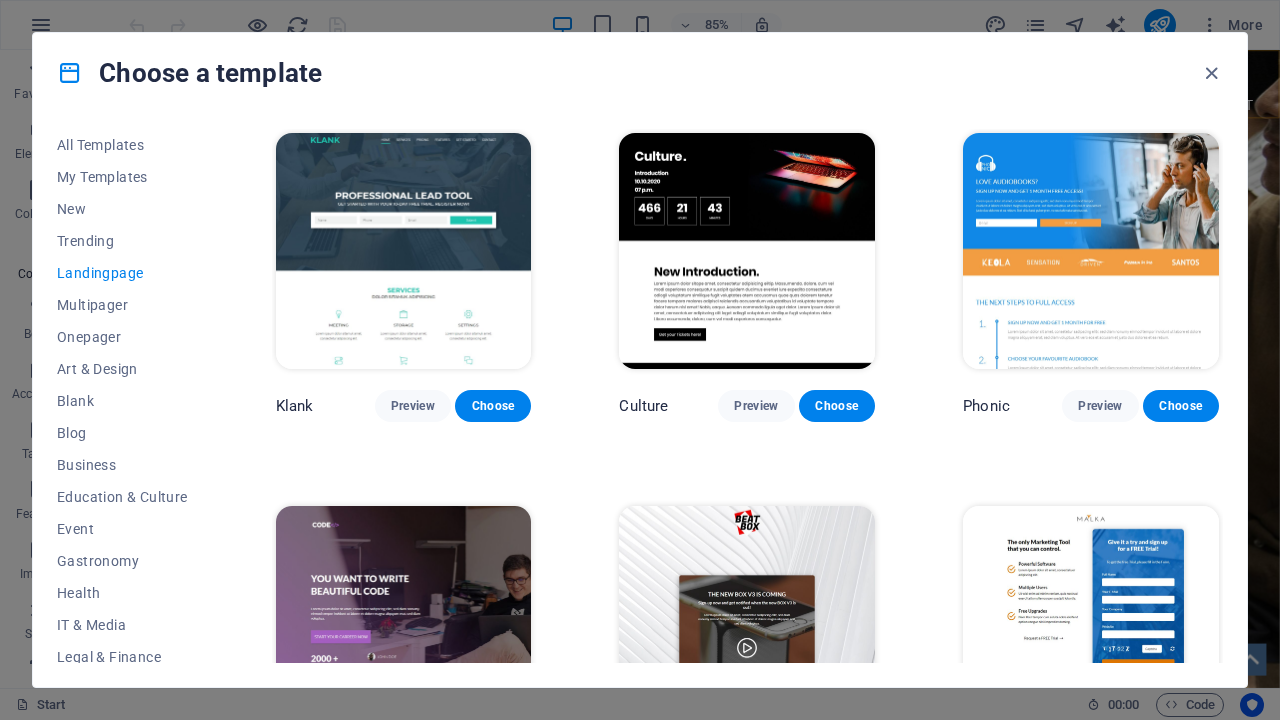 click on "Landingpage" at bounding box center [122, 273] 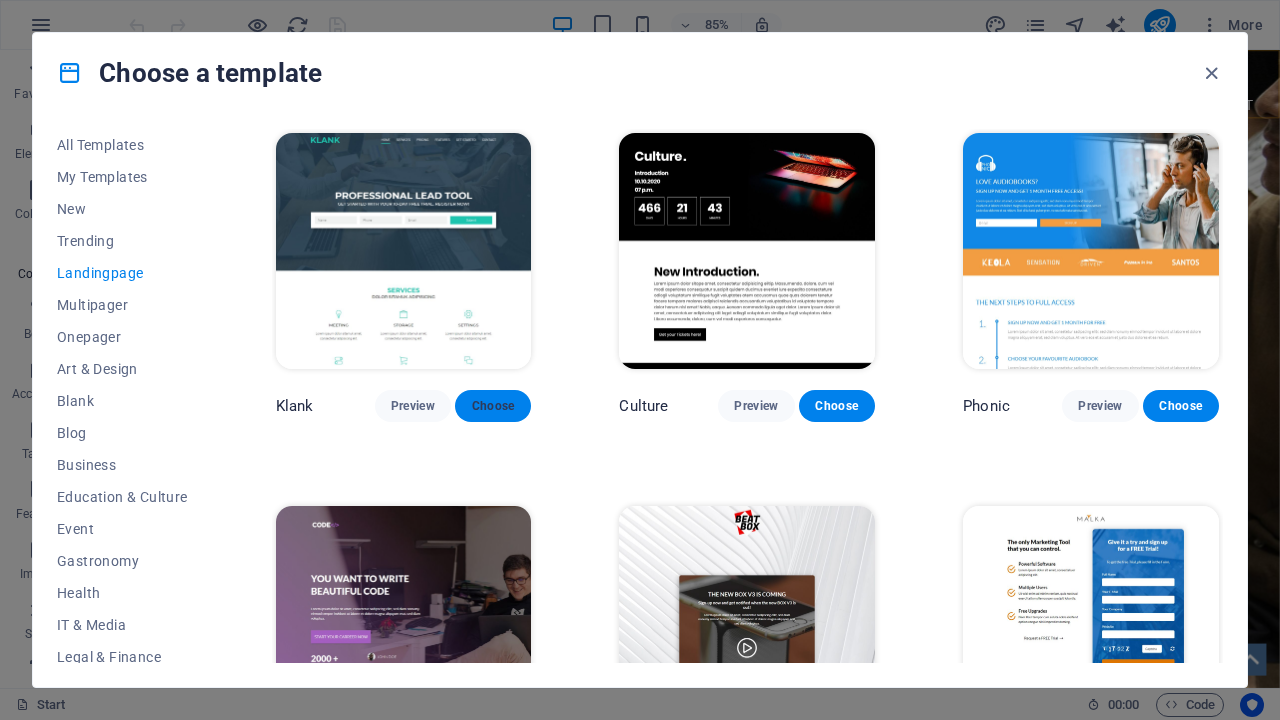 scroll, scrollTop: 0, scrollLeft: 0, axis: both 